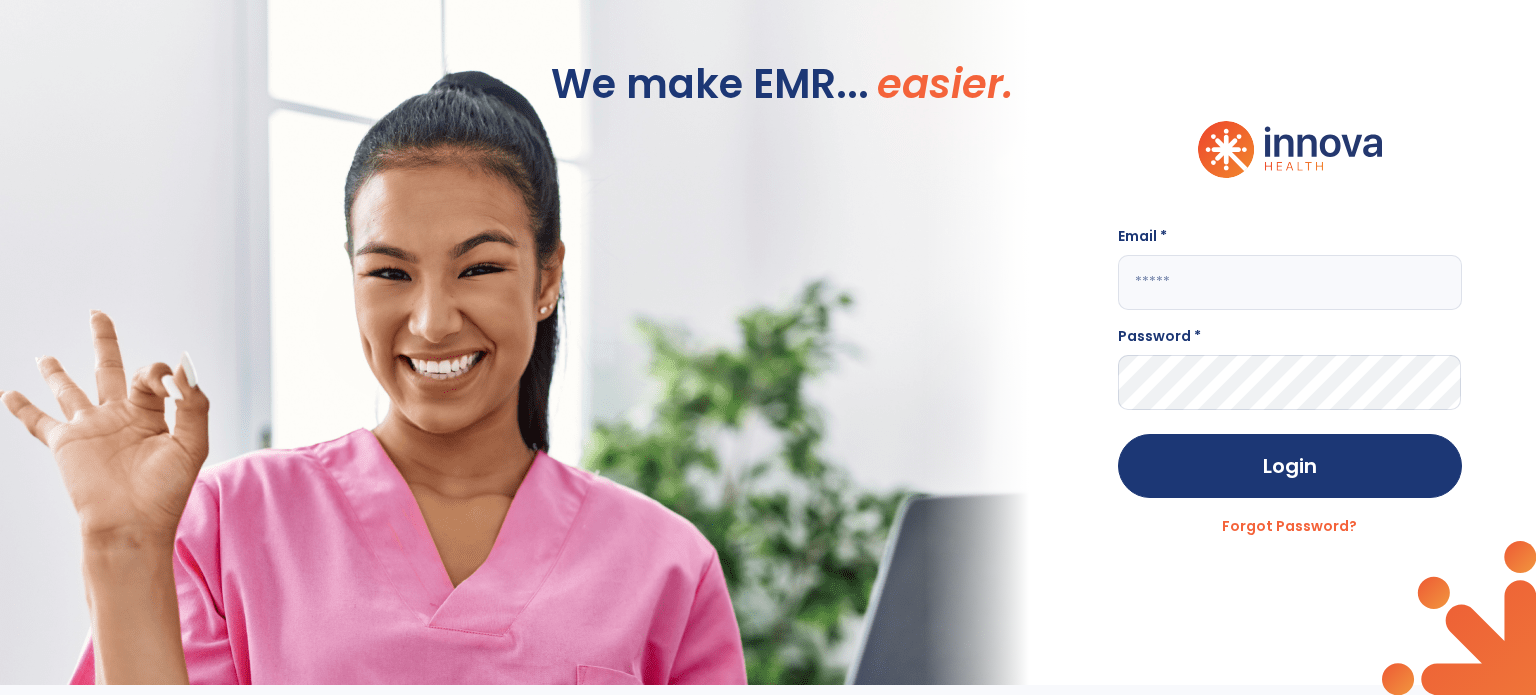 scroll, scrollTop: 0, scrollLeft: 0, axis: both 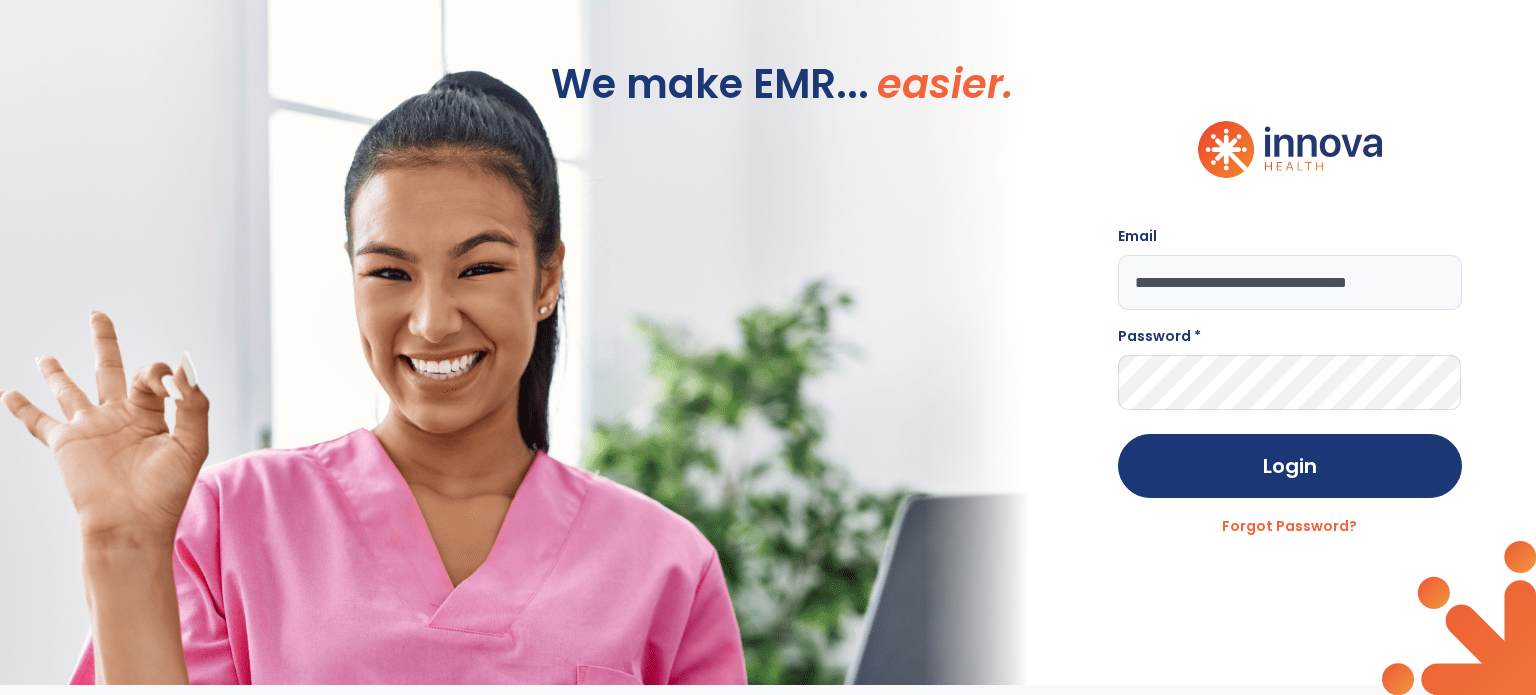 type on "**********" 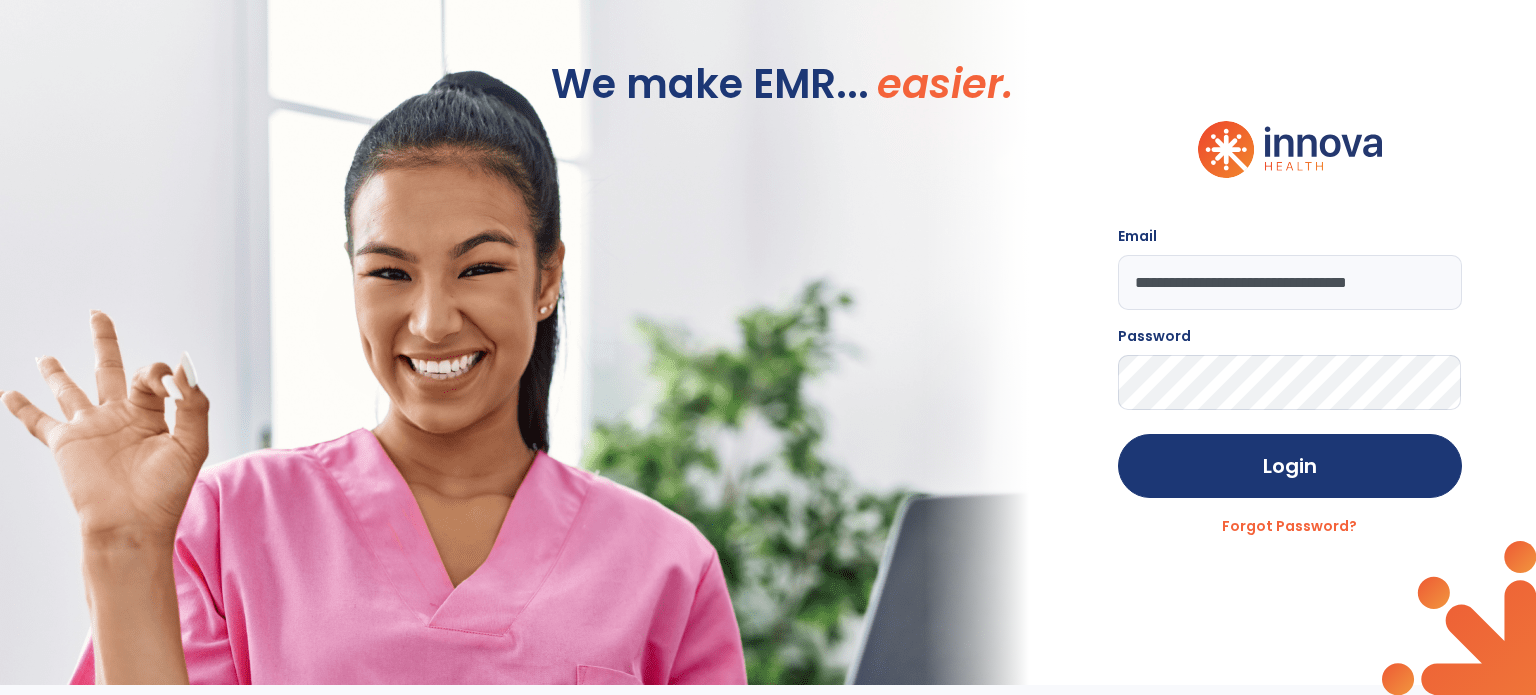 click on "Login" 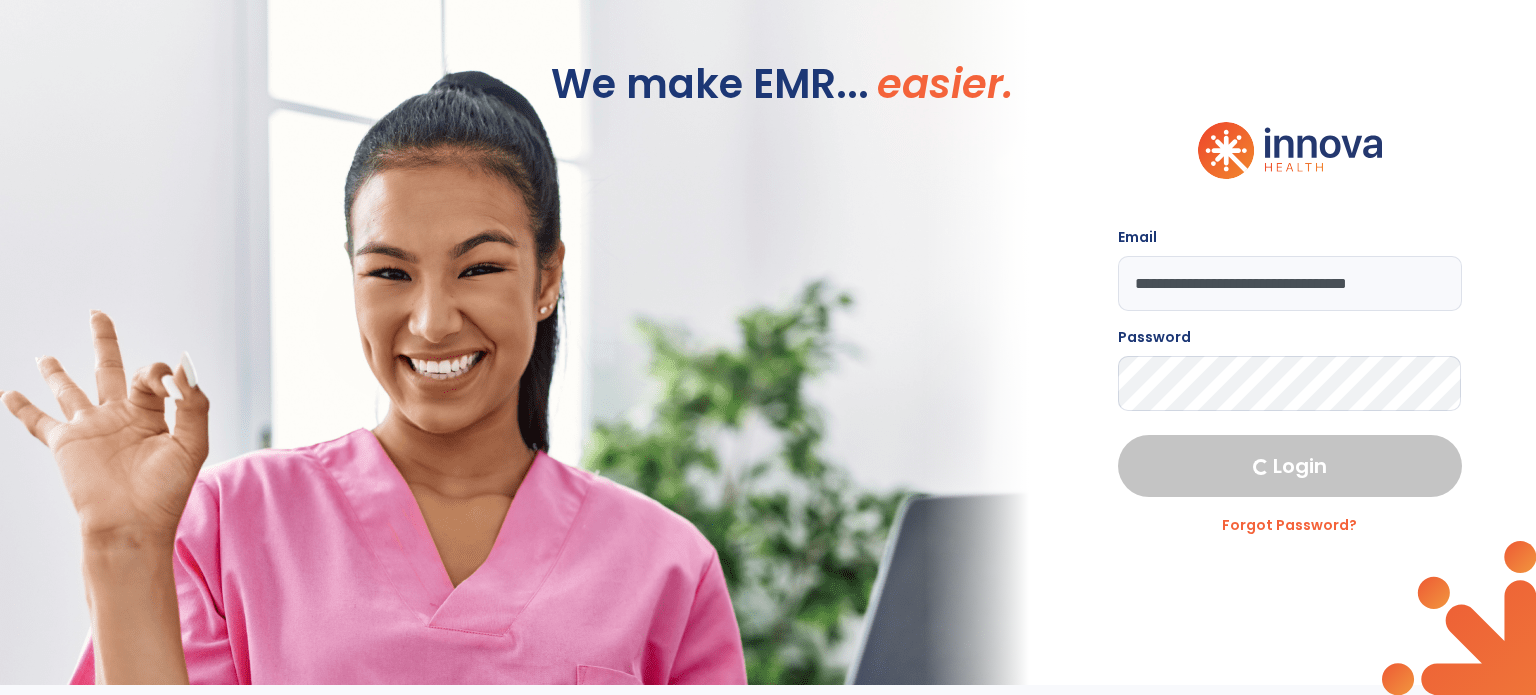 select on "****" 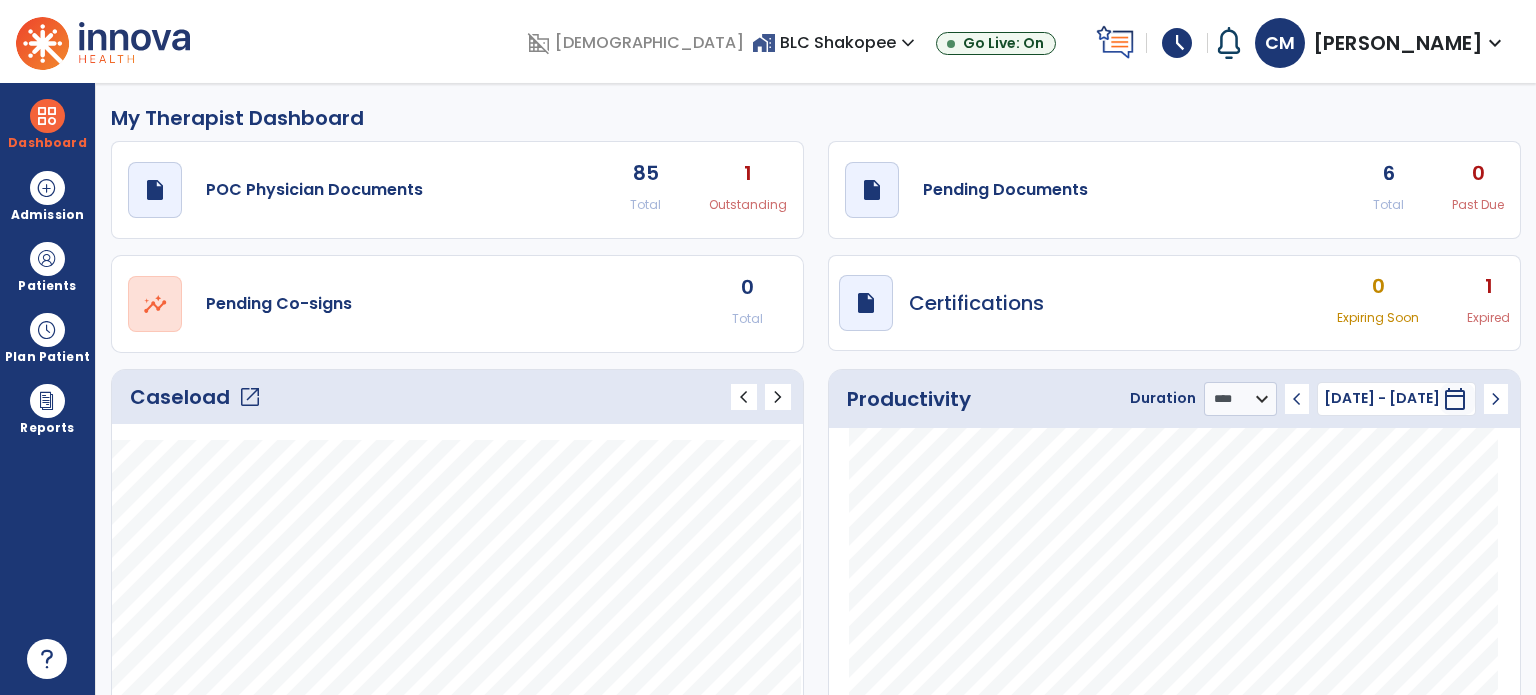 click on "6" 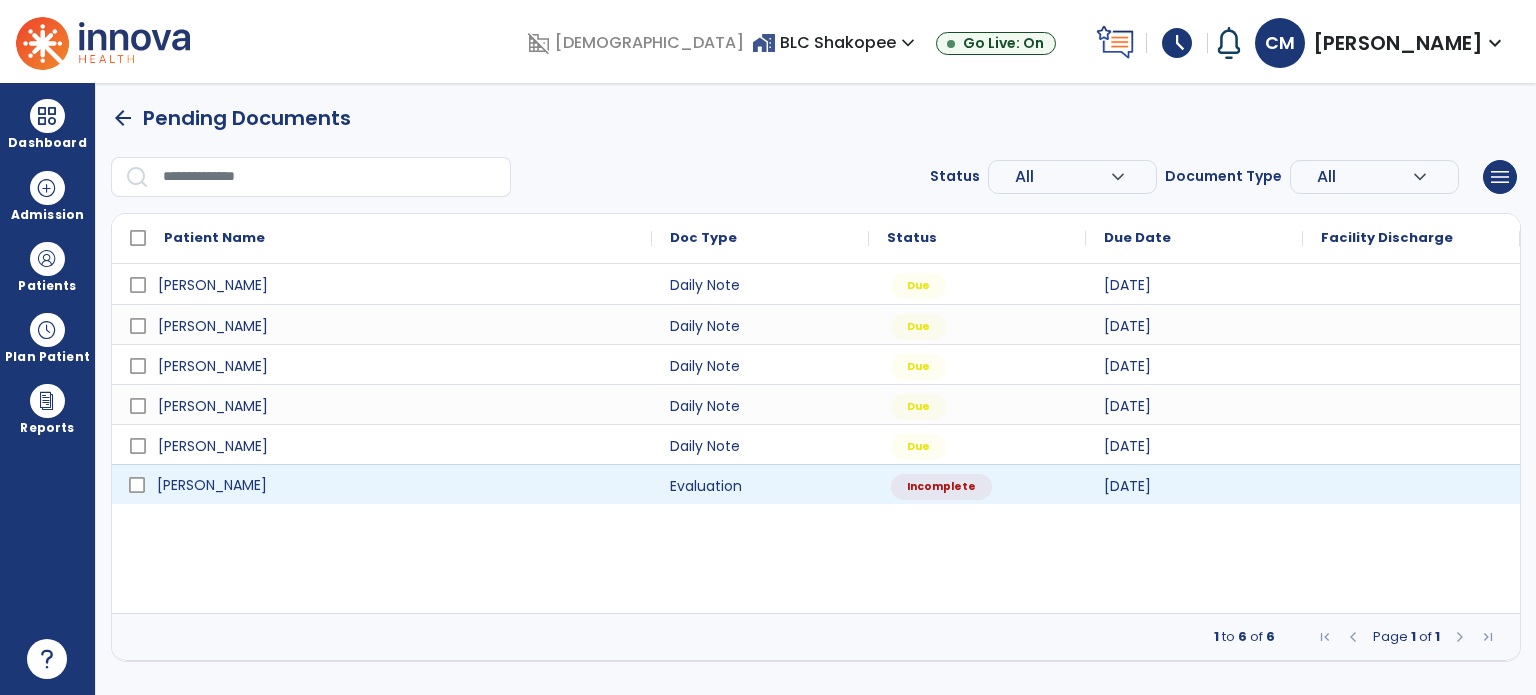 click on "[PERSON_NAME]" at bounding box center (396, 485) 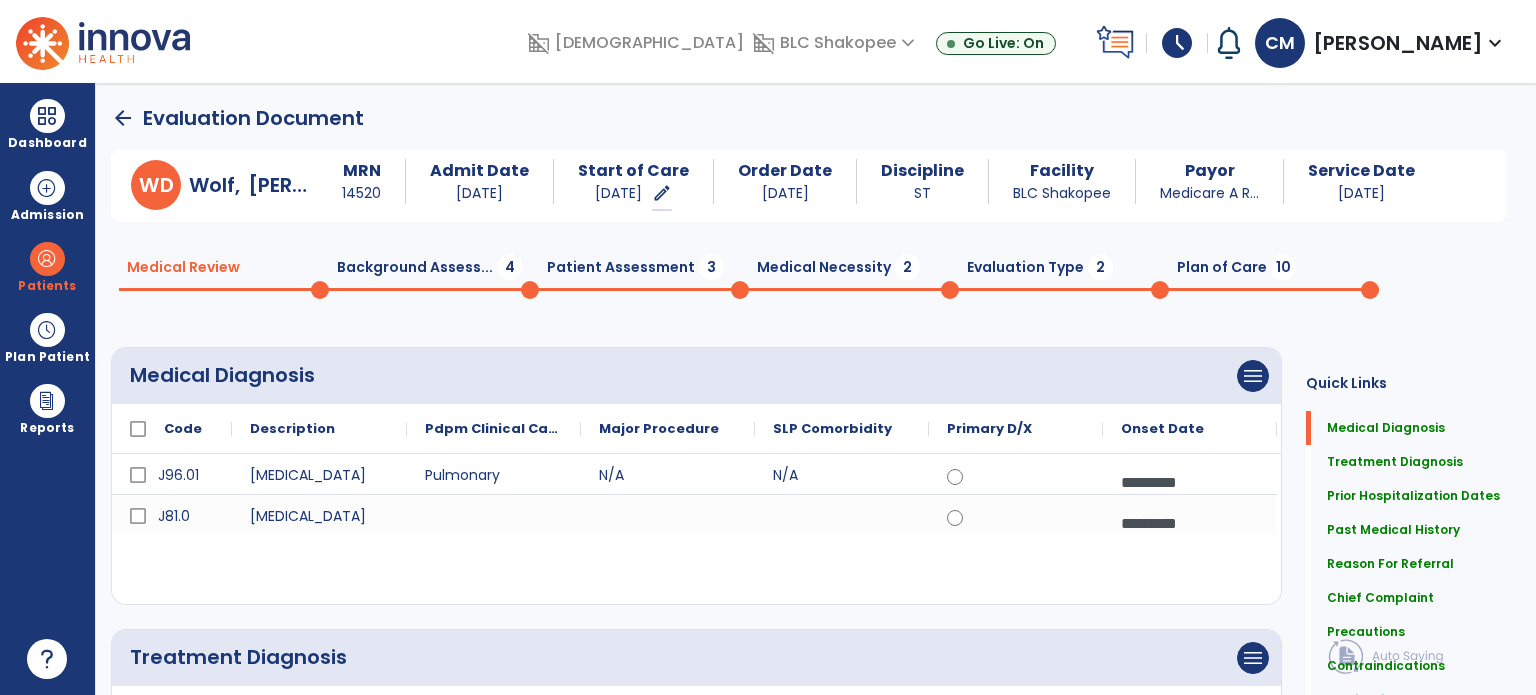 click on "Background Assess...  4" 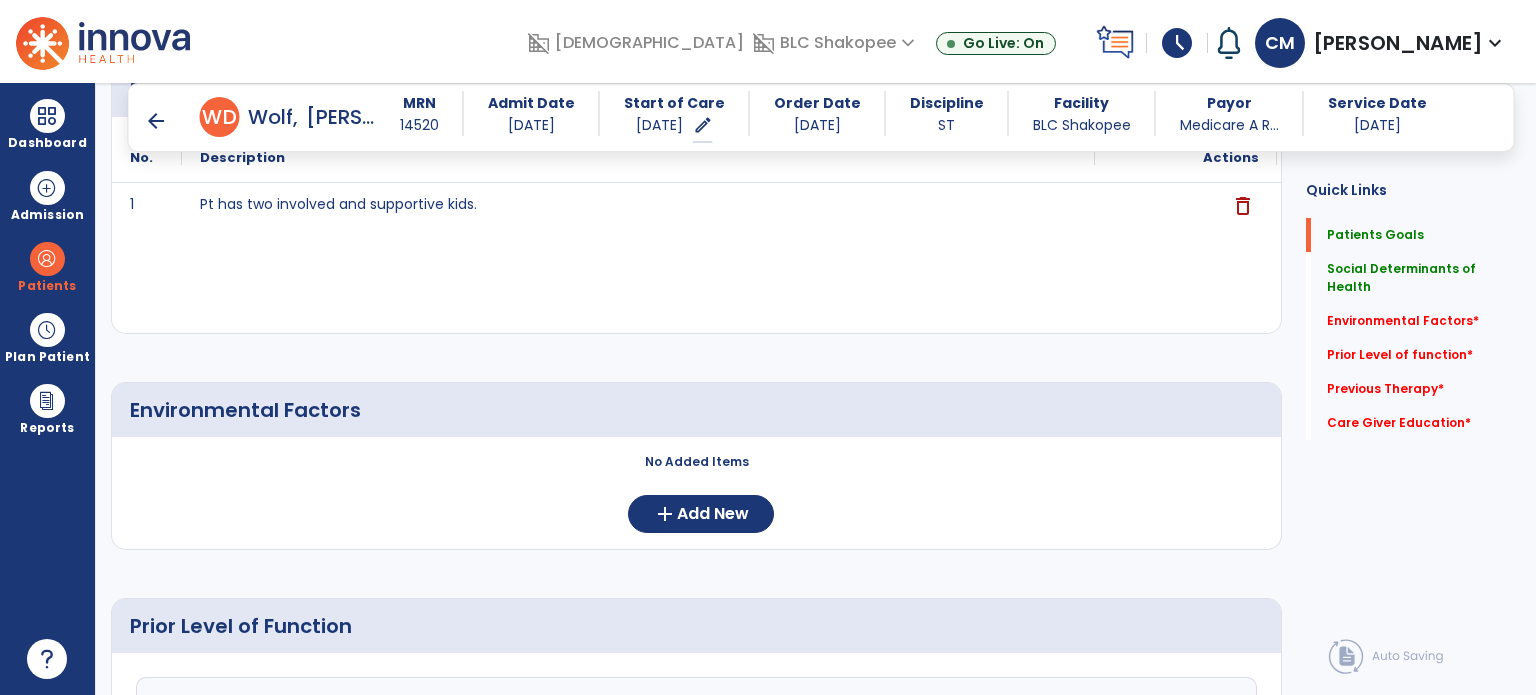 scroll, scrollTop: 592, scrollLeft: 0, axis: vertical 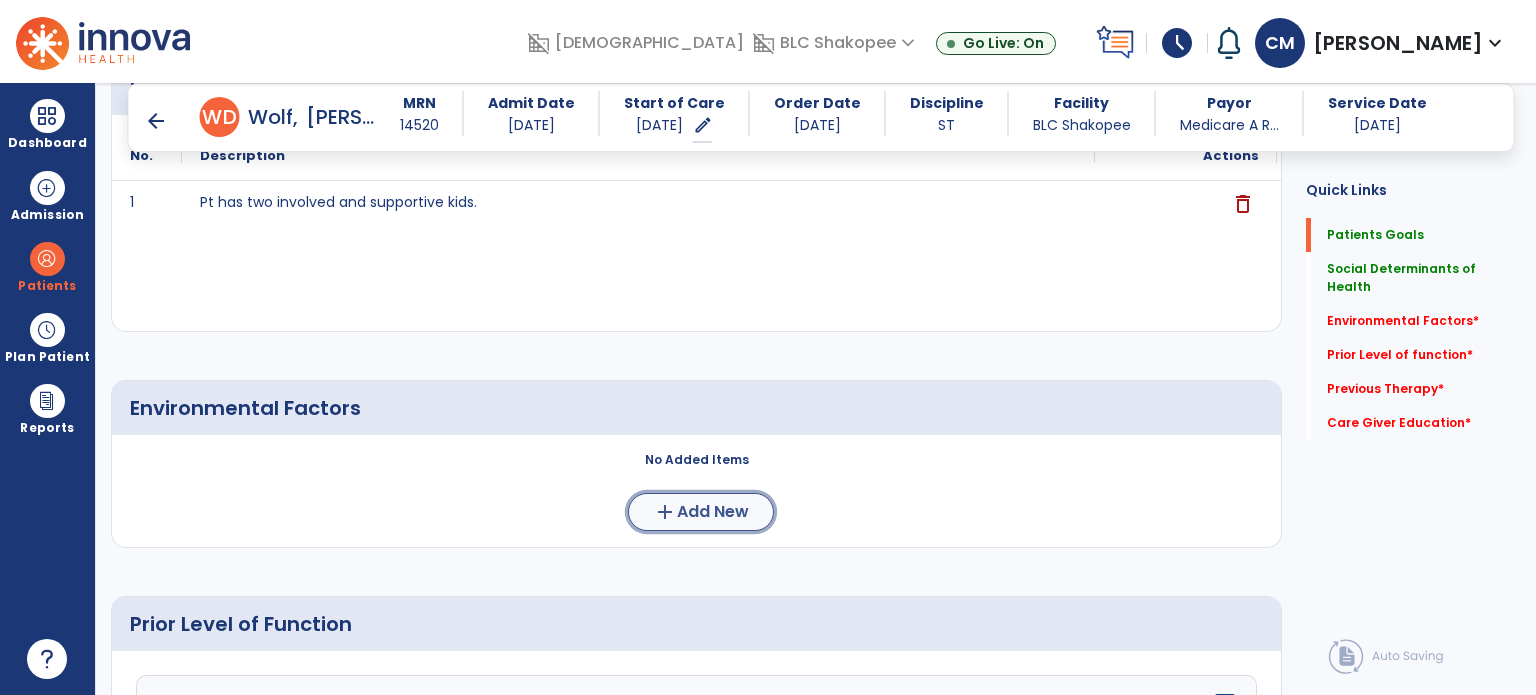 click on "Add New" 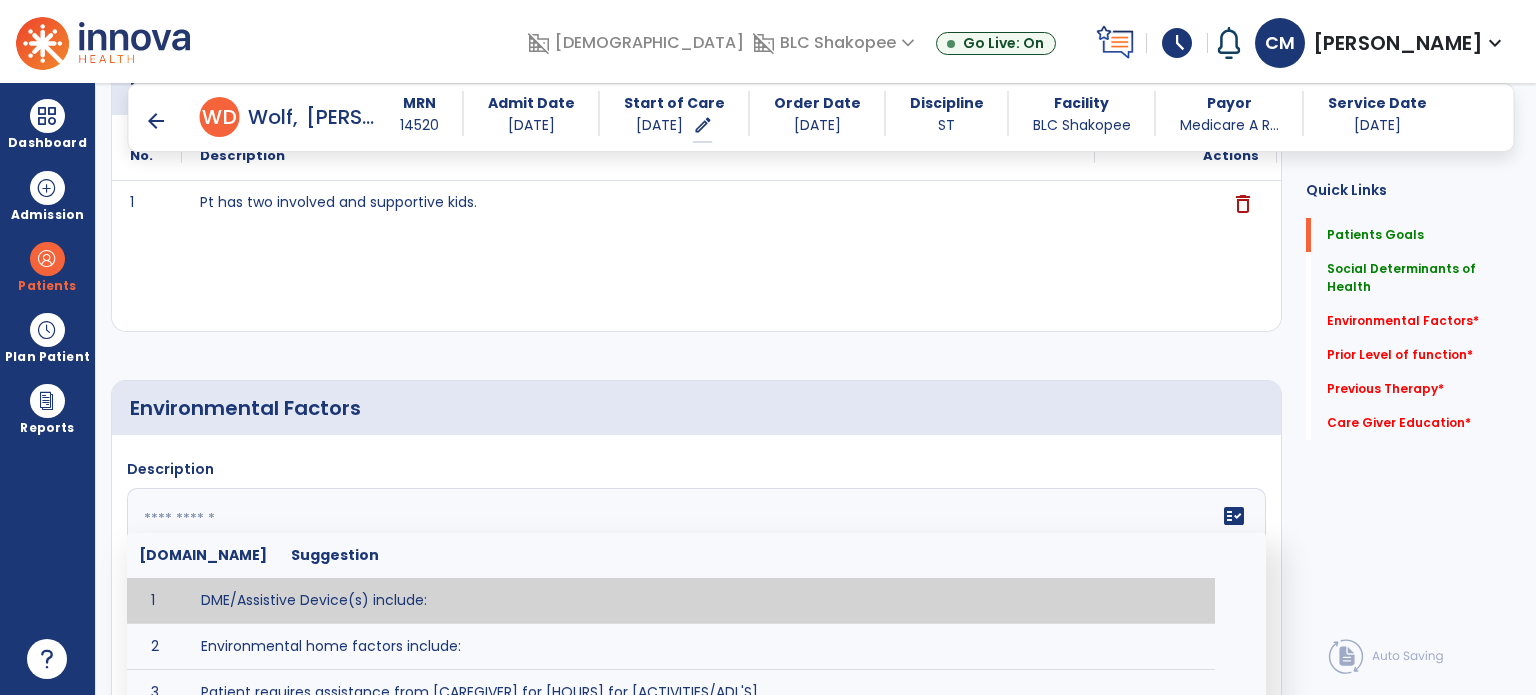 click 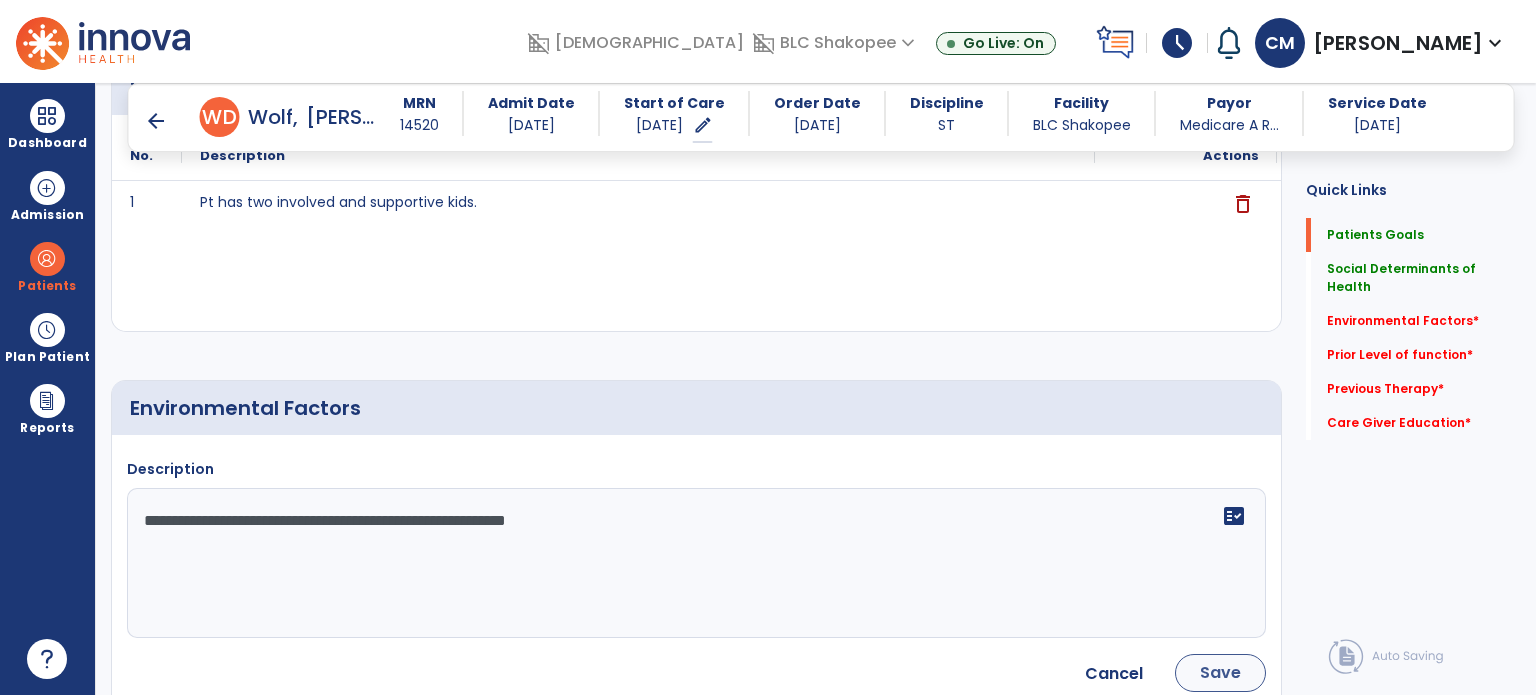 type on "**********" 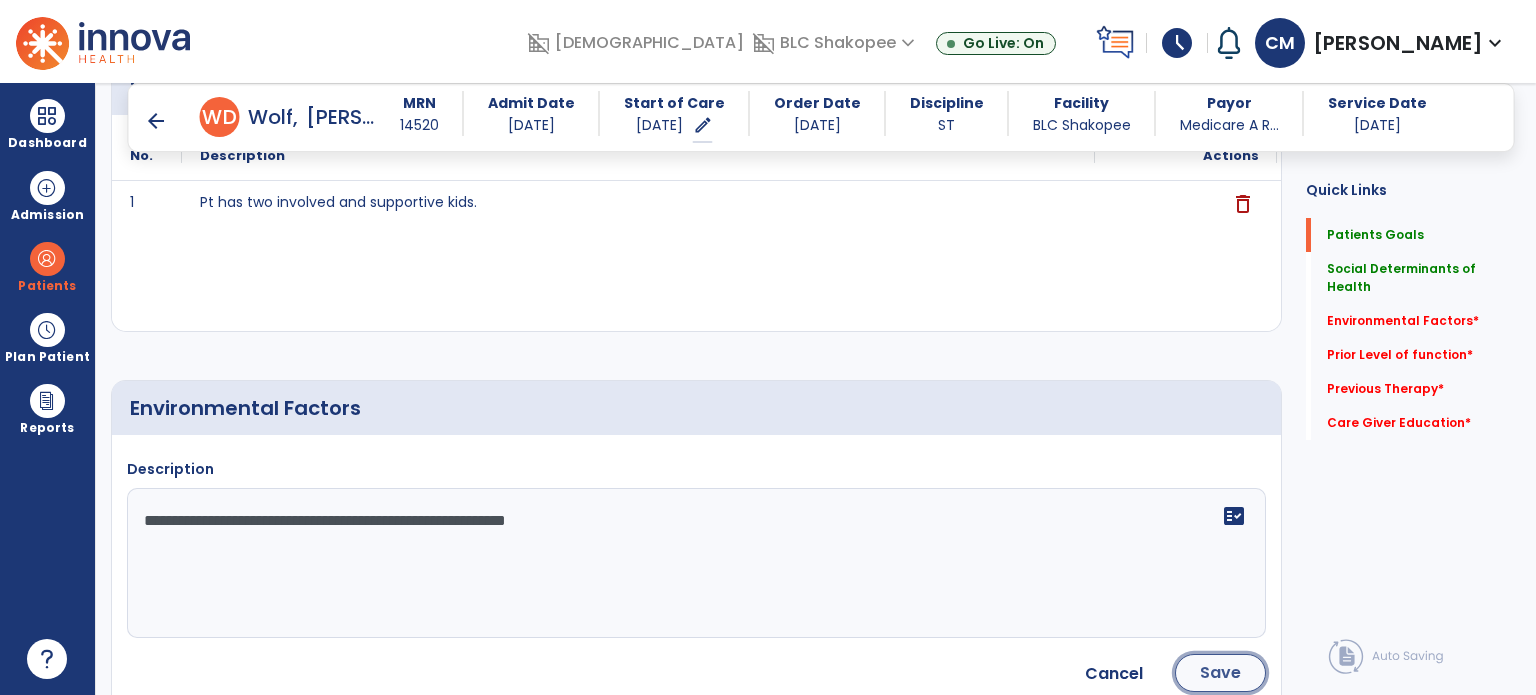 click on "Save" 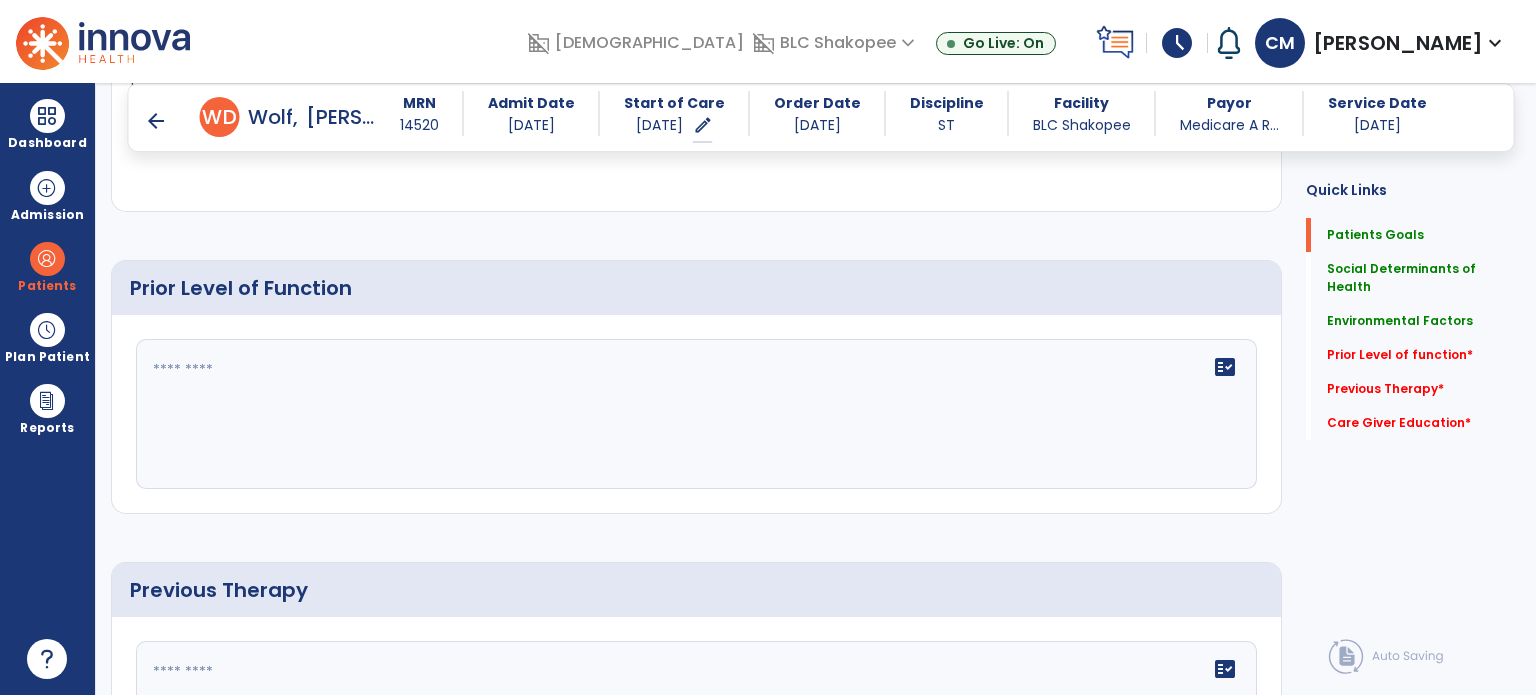 scroll, scrollTop: 1052, scrollLeft: 0, axis: vertical 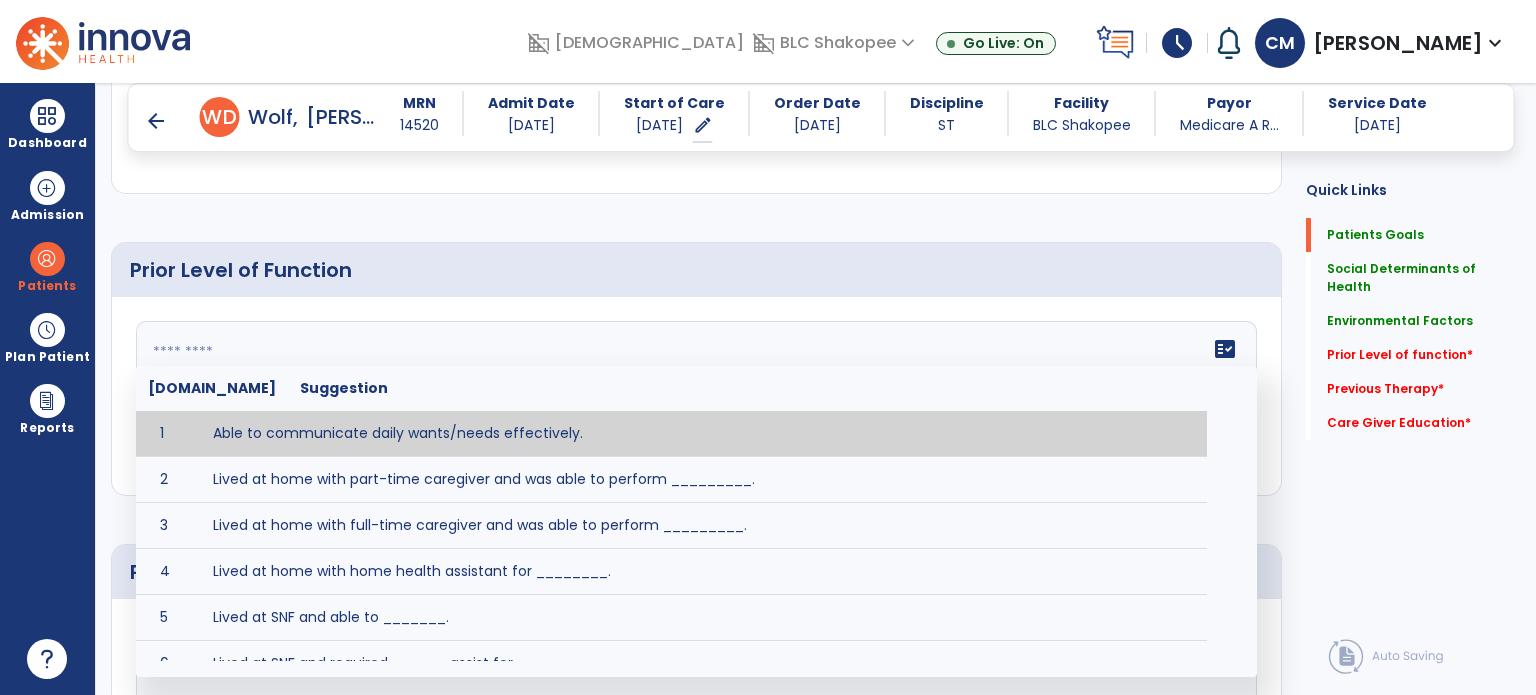 click on "fact_check  [DOMAIN_NAME] Suggestion 1 Able to communicate daily wants/needs effectively. 2 Lived at home with part-time caregiver and was able to perform _________. 3 Lived at home with full-time caregiver and was able to perform _________. 4 Lived at home with home health assistant for ________. 5 Lived at SNF and able to _______. 6 Lived at SNF and required ______ assist for ________. 7 Lived in assisted living facility and able to _______. 8 Lived in SNF and began to develop increase in risk for ______. 9 Lived in SNF and required modified diet of _______ for safety. 10 Lived in SNF with no difficulties expressing wants/medical needs to familiar listeners. 11 Lived in SNF with no difficulties expressing wants/medical needs to unfamiliar listeners. 12 Lived in [GEOGRAPHIC_DATA] without any diet restrictions/diet modifications. 13 Mental awareness and functional communication WFLs. 14 Mild dementia not affecting daily routine or safety. 15 No history of receptive or expressive deficits. 16 No history of swallowing problems. 17" 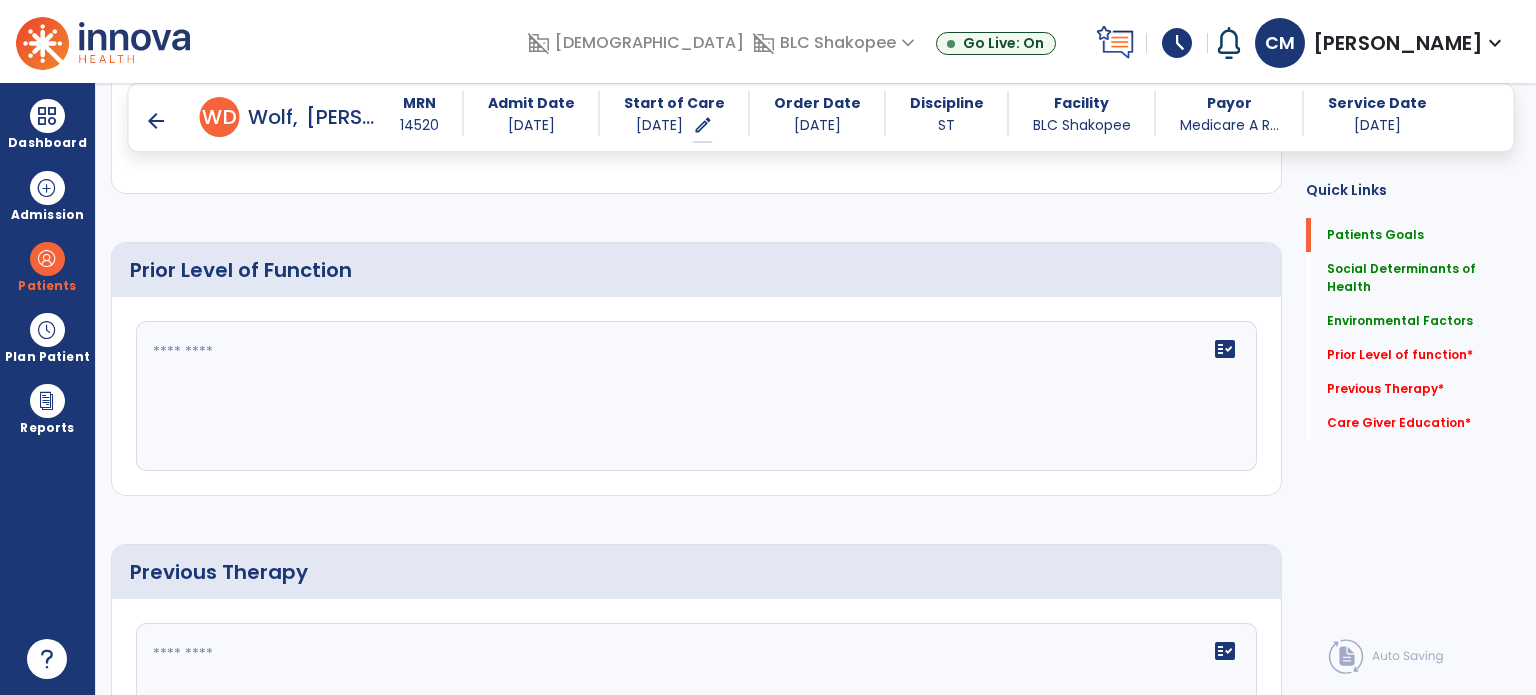 click on "fact_check" 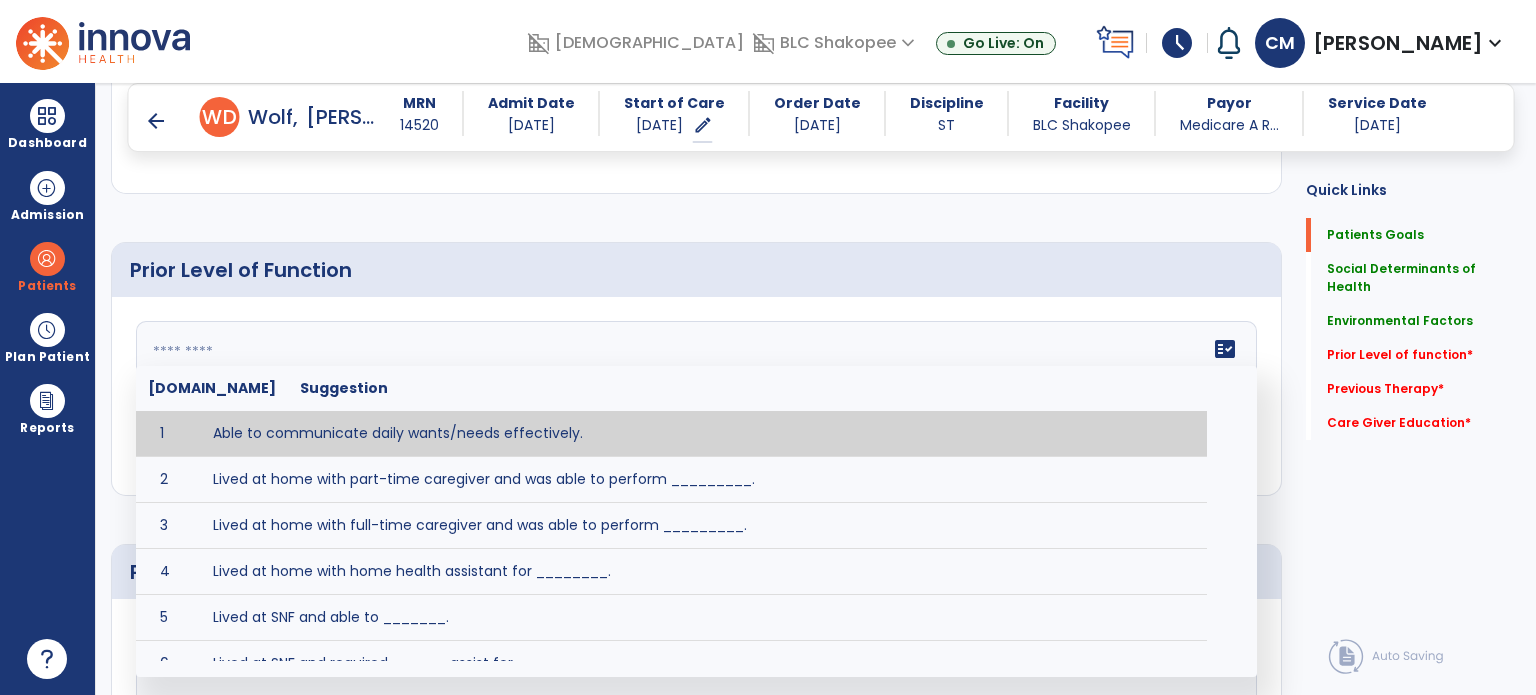 click on "fact_check  [DOMAIN_NAME] Suggestion 1 Able to communicate daily wants/needs effectively. 2 Lived at home with part-time caregiver and was able to perform _________. 3 Lived at home with full-time caregiver and was able to perform _________. 4 Lived at home with home health assistant for ________. 5 Lived at SNF and able to _______. 6 Lived at SNF and required ______ assist for ________. 7 Lived in assisted living facility and able to _______. 8 Lived in SNF and began to develop increase in risk for ______. 9 Lived in SNF and required modified diet of _______ for safety. 10 Lived in SNF with no difficulties expressing wants/medical needs to familiar listeners. 11 Lived in SNF with no difficulties expressing wants/medical needs to unfamiliar listeners. 12 Lived in [GEOGRAPHIC_DATA] without any diet restrictions/diet modifications. 13 Mental awareness and functional communication WFLs. 14 Mild dementia not affecting daily routine or safety. 15 No history of receptive or expressive deficits. 16 No history of swallowing problems. 17" 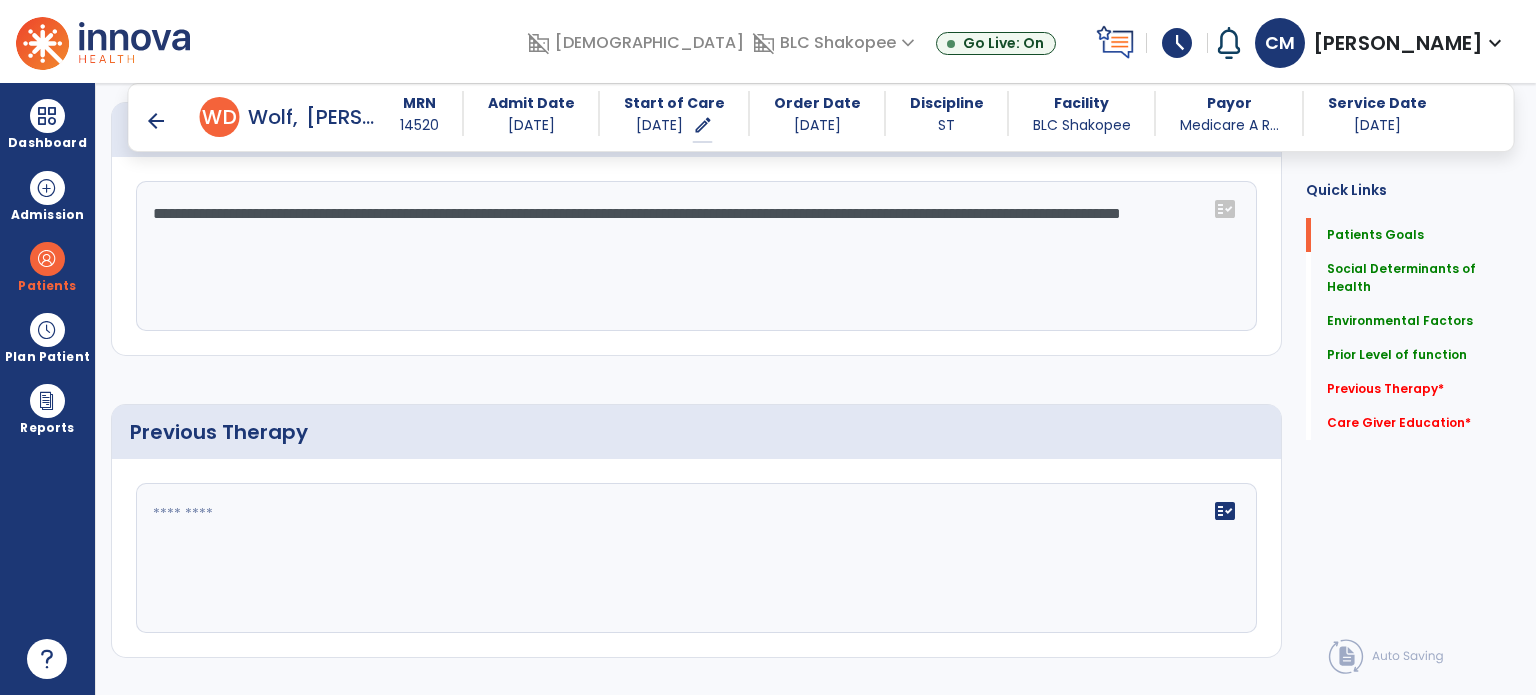 scroll, scrollTop: 1204, scrollLeft: 0, axis: vertical 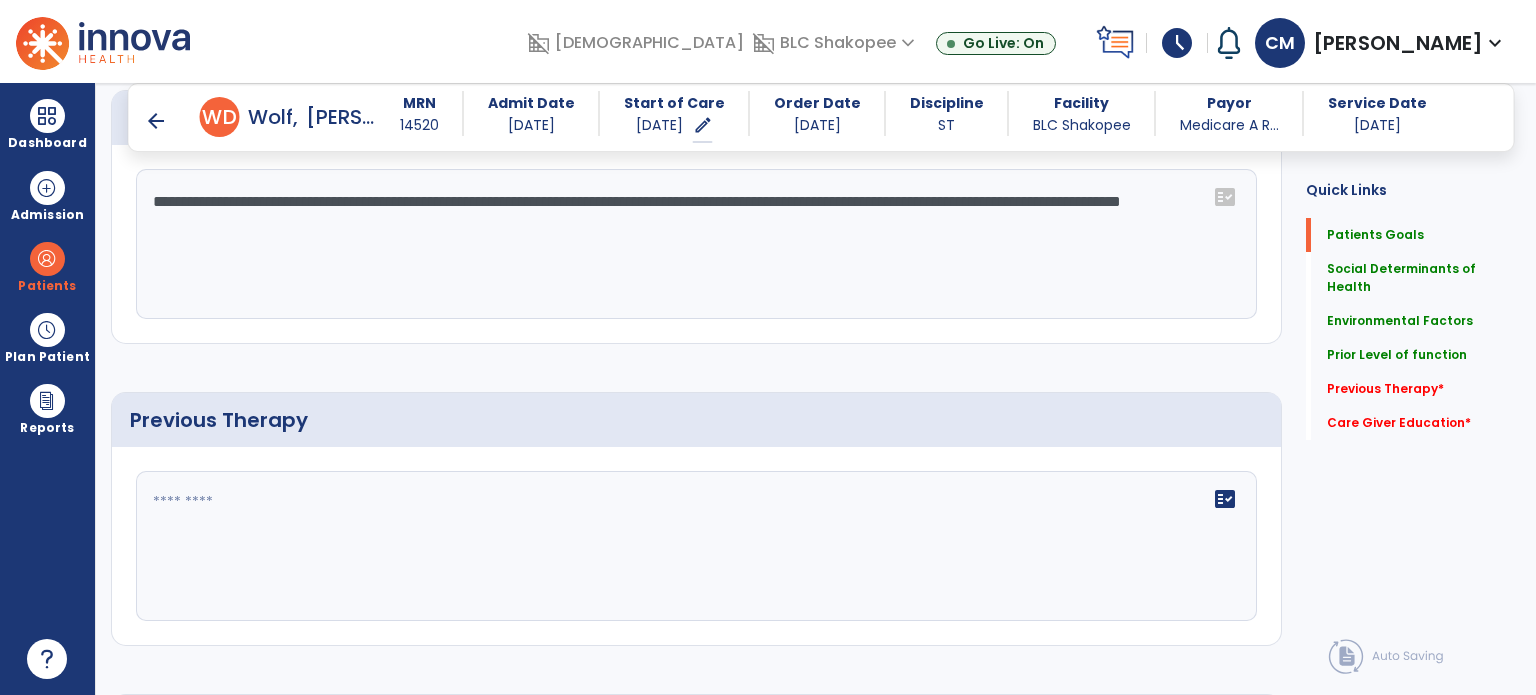 type on "**********" 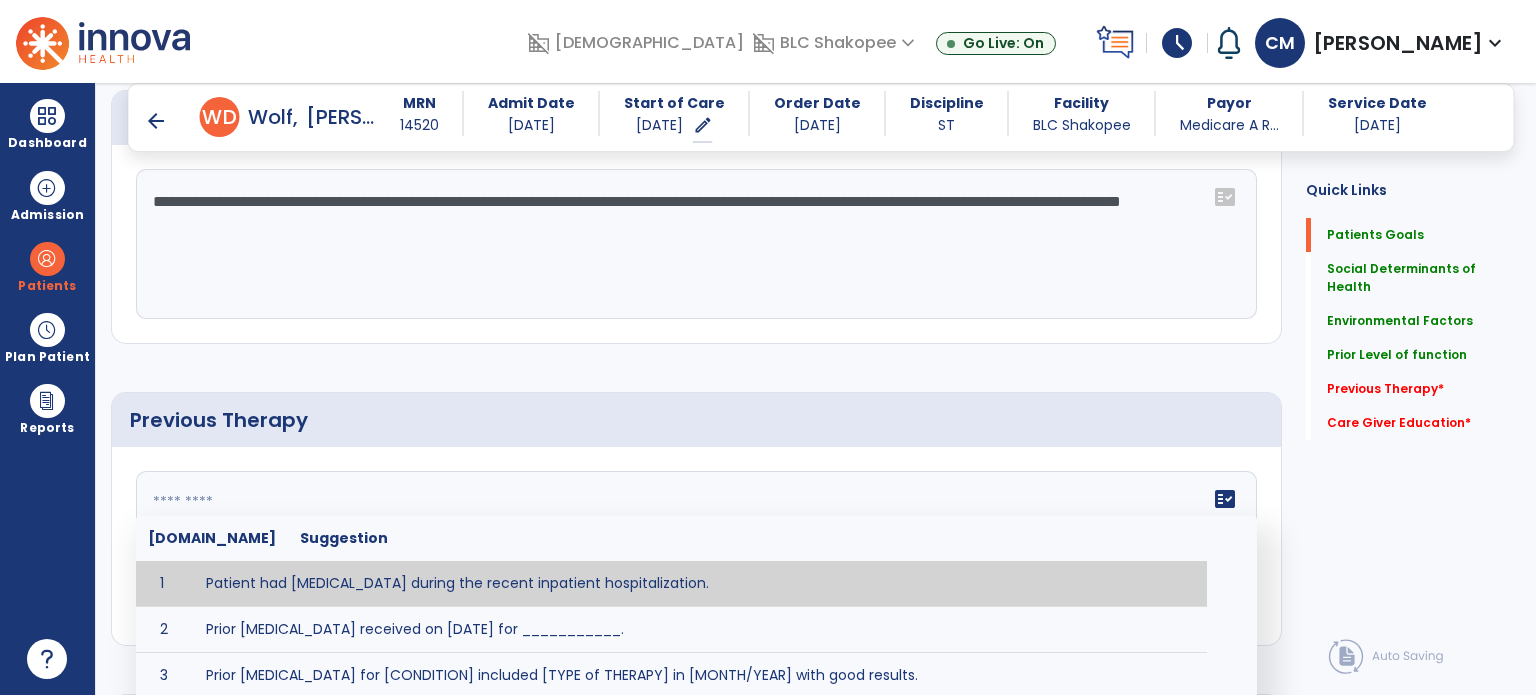 click 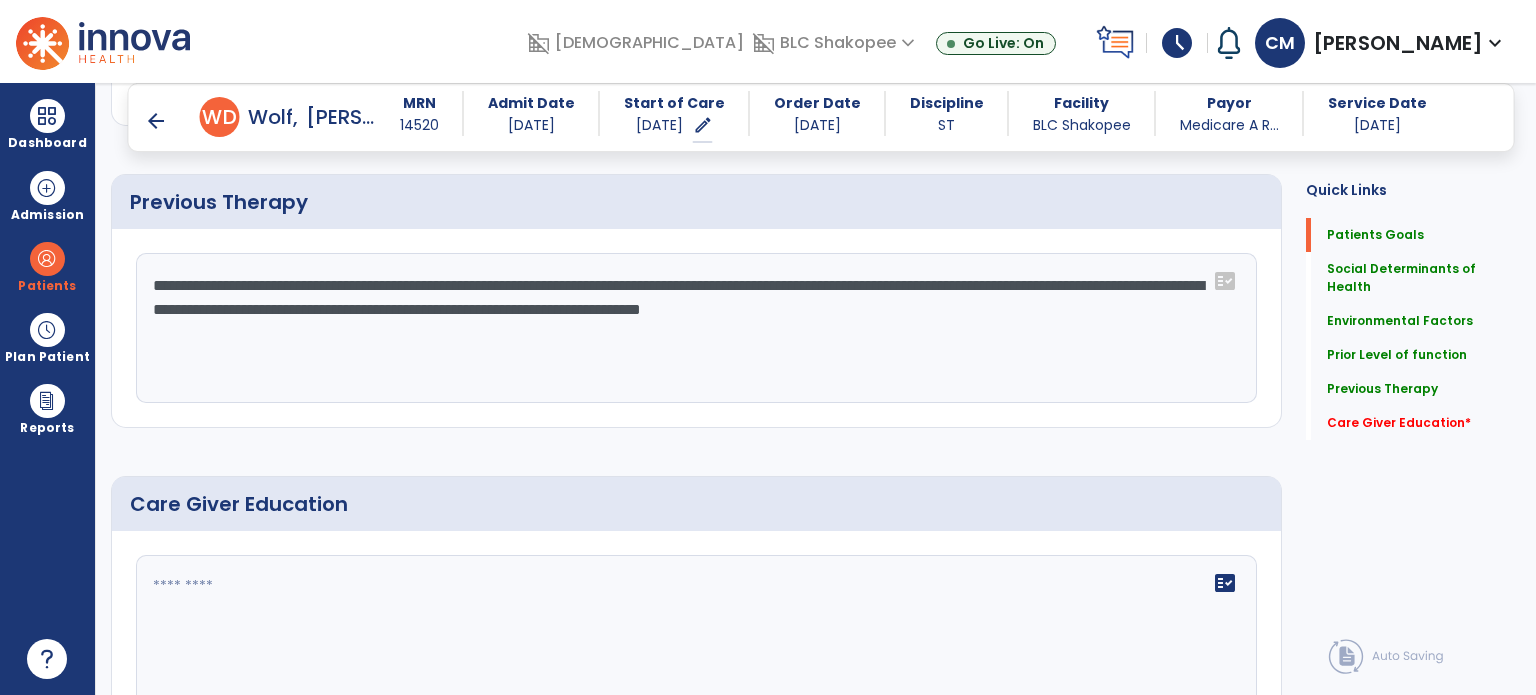 scroll, scrollTop: 1523, scrollLeft: 0, axis: vertical 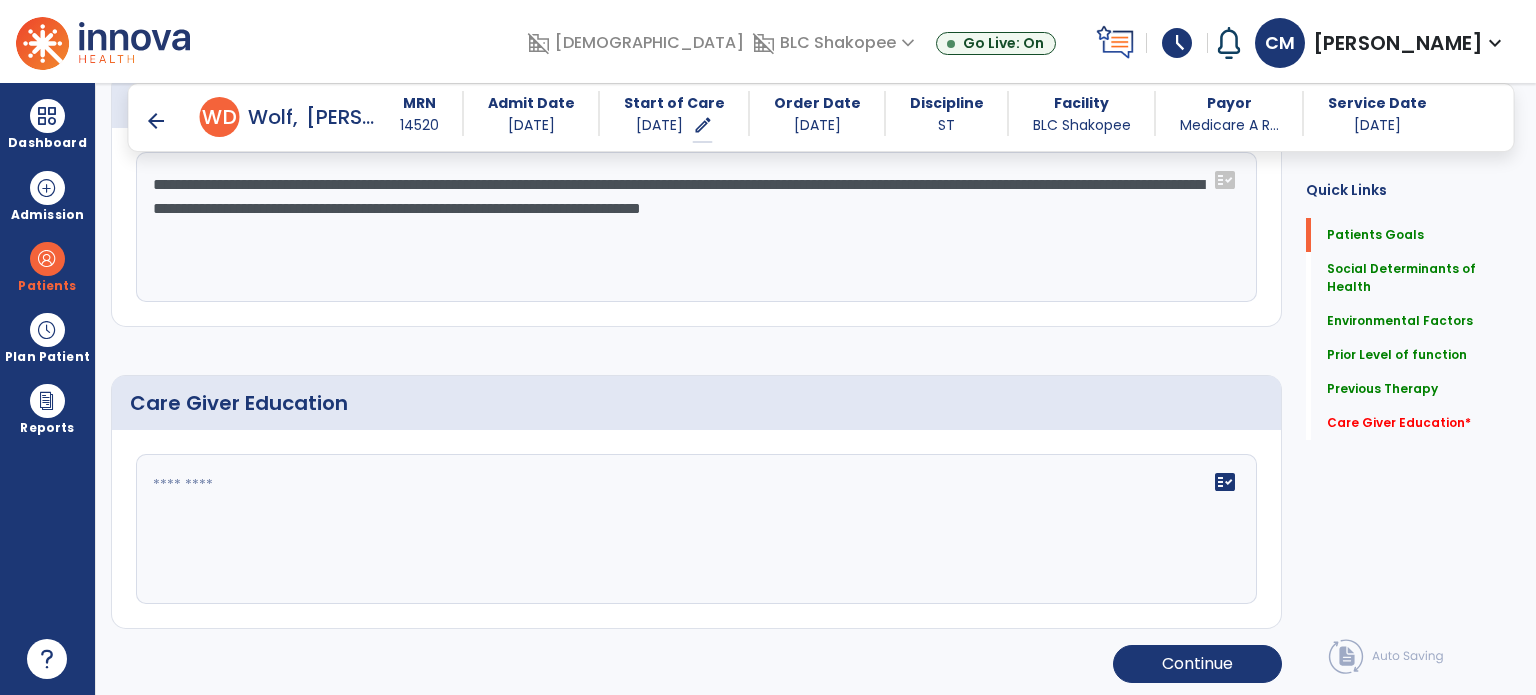 type on "**********" 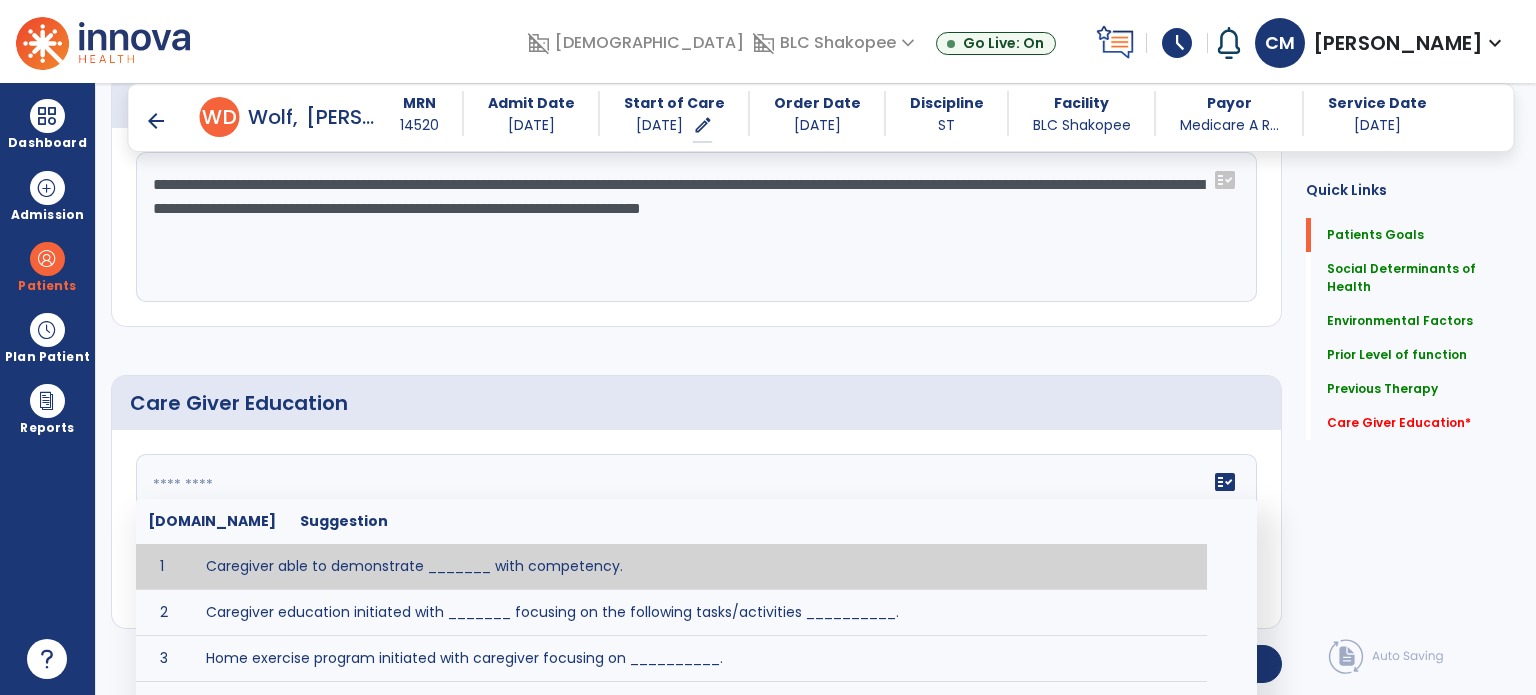 click on "fact_check  [DOMAIN_NAME] Suggestion 1 Caregiver able to demonstrate _______ with competency. 2 Caregiver education initiated with _______ focusing on the following tasks/activities __________. 3 Home exercise program initiated with caregiver focusing on __________. 4 Patient educated in precautions and is able to recount information with [VALUE]% accuracy." 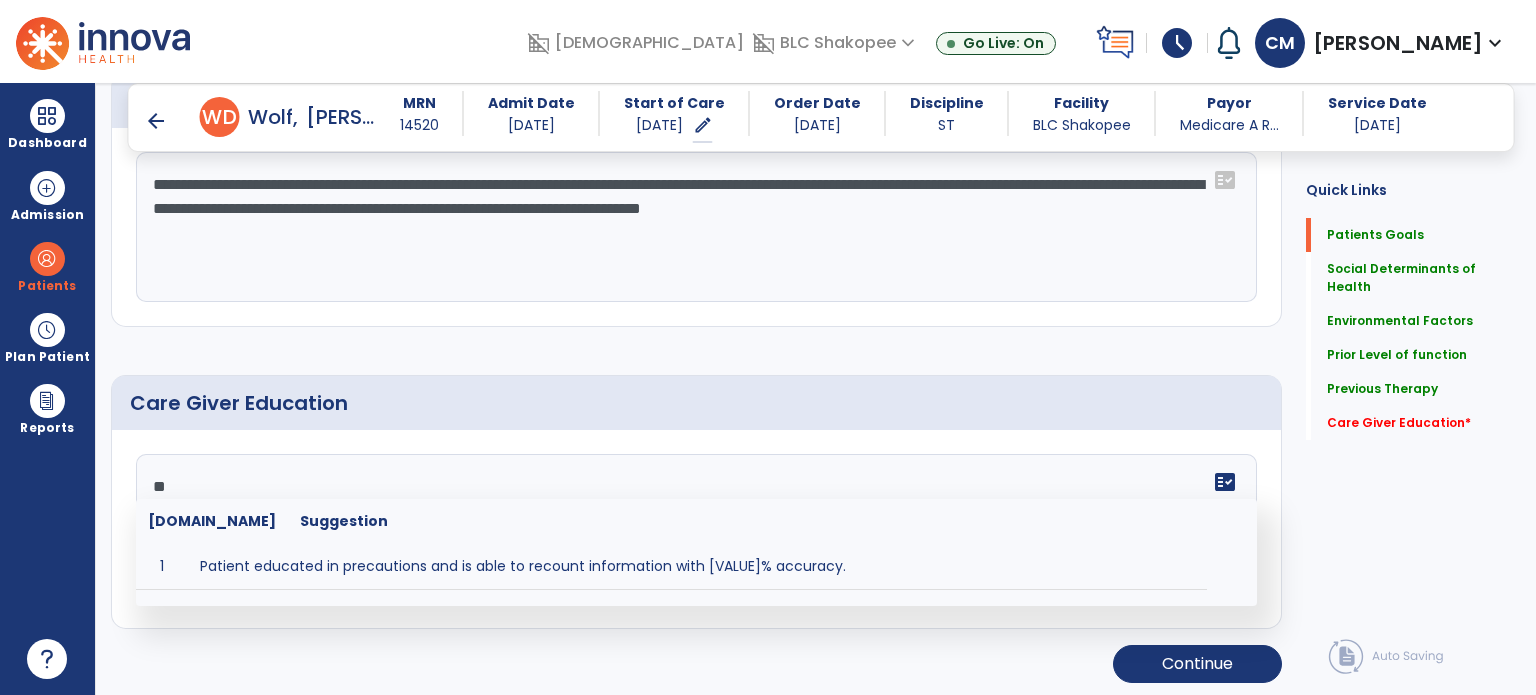 type on "*" 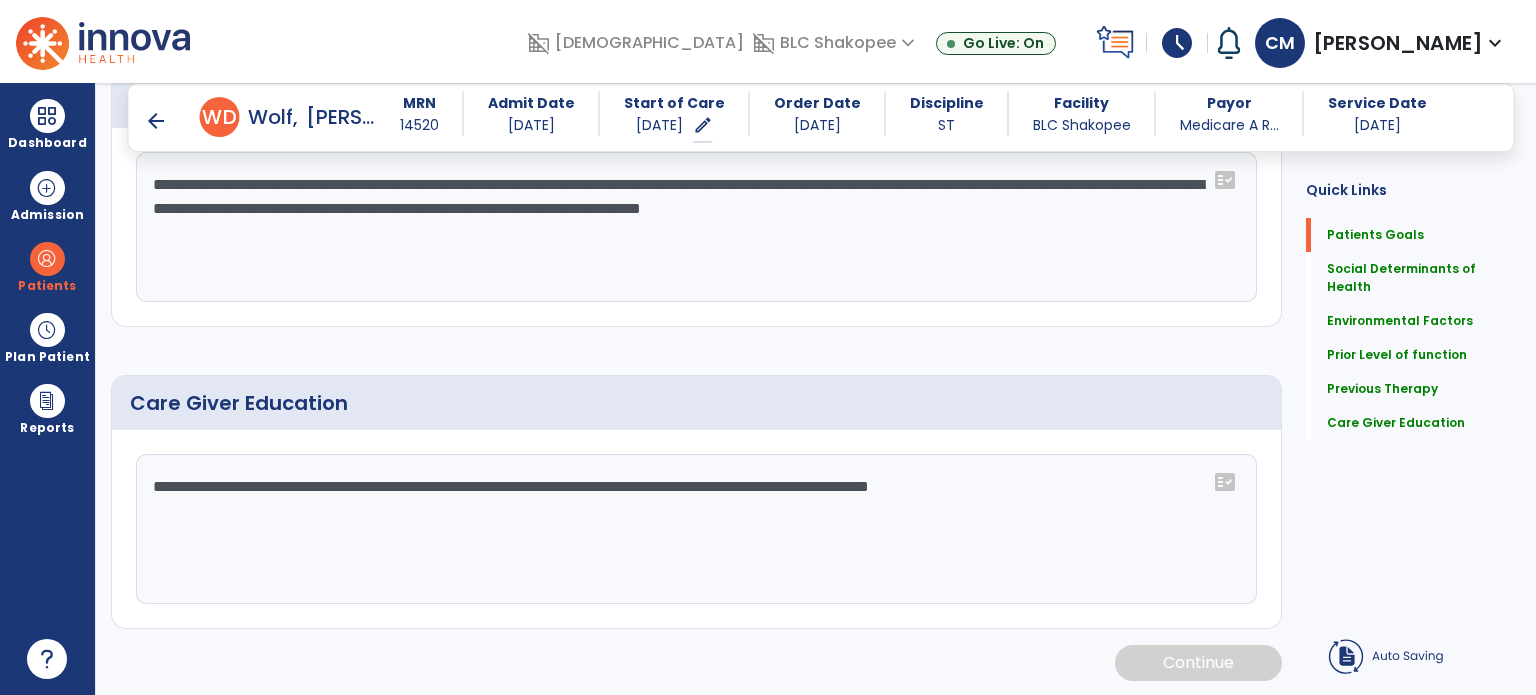 scroll, scrollTop: 1523, scrollLeft: 0, axis: vertical 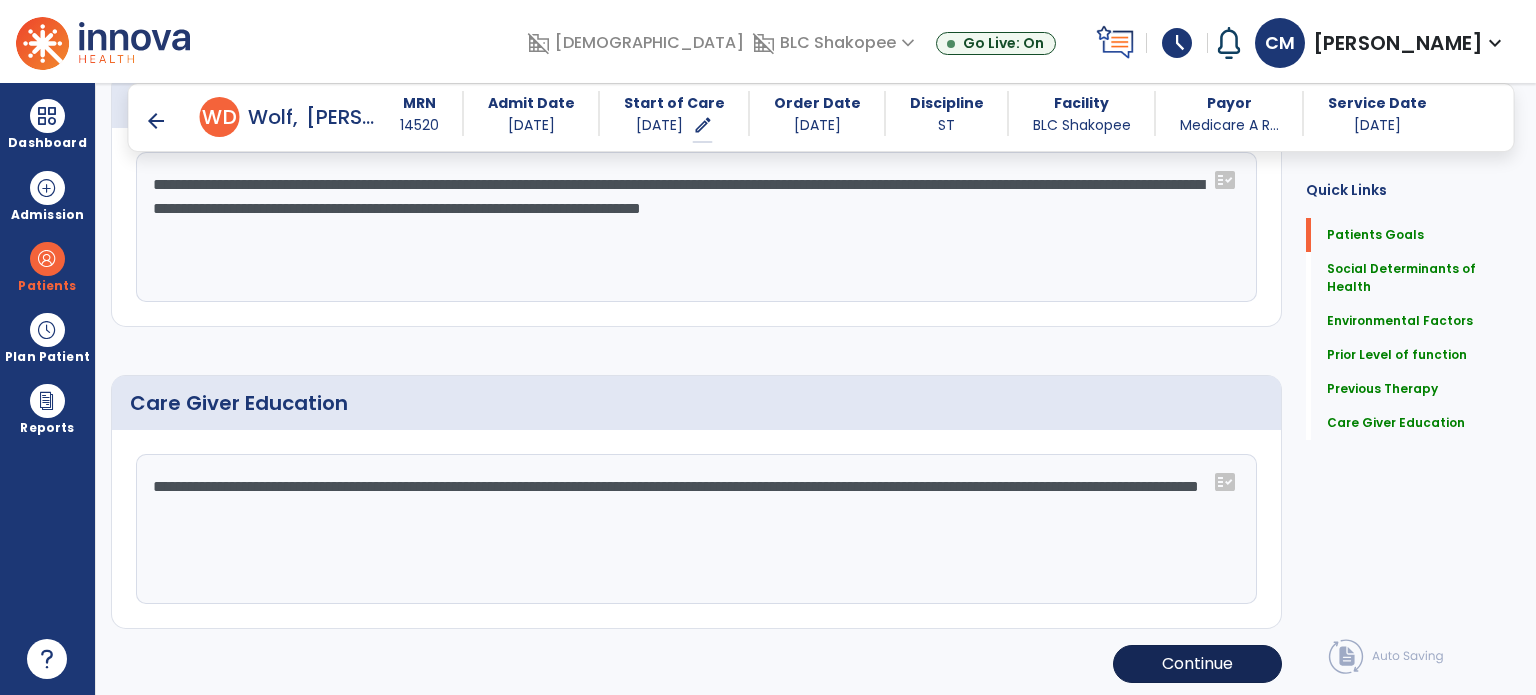 type on "**********" 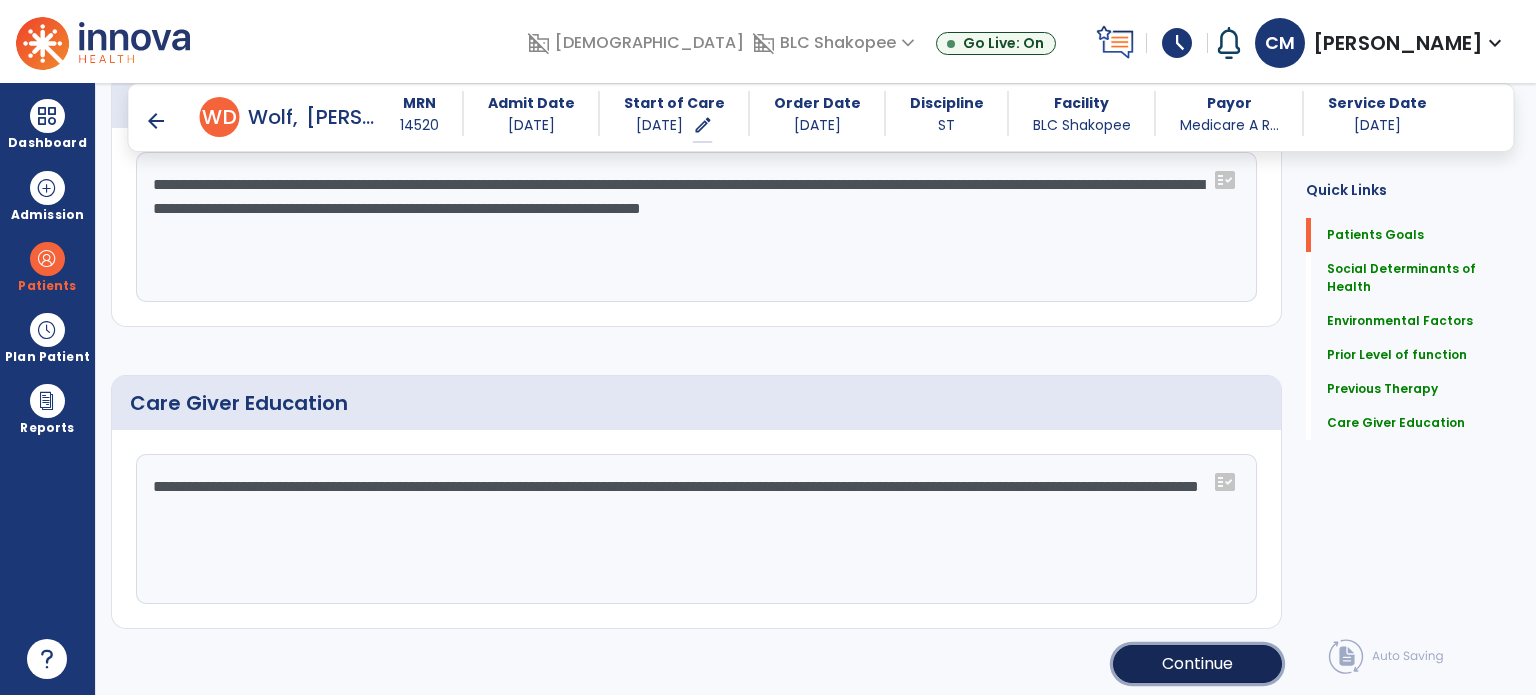 click on "Continue" 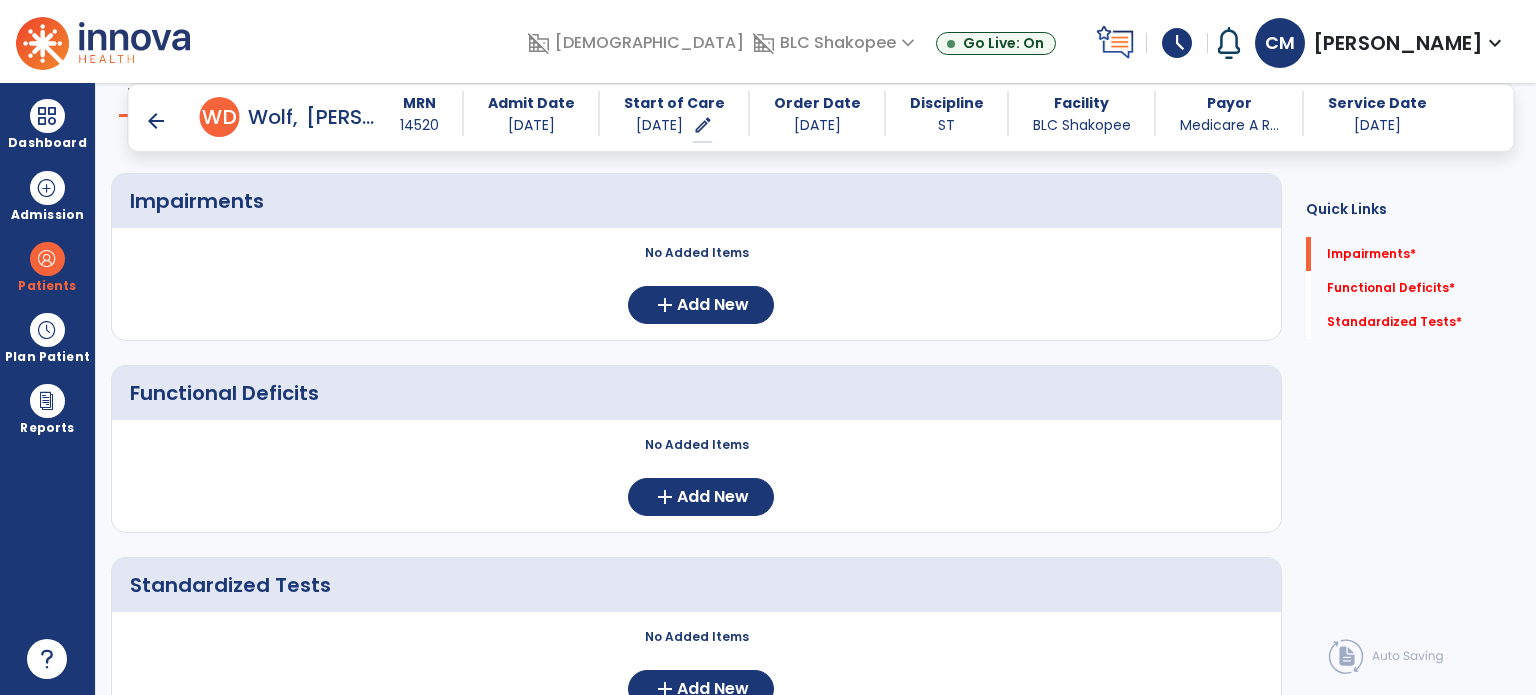 scroll, scrollTop: 156, scrollLeft: 0, axis: vertical 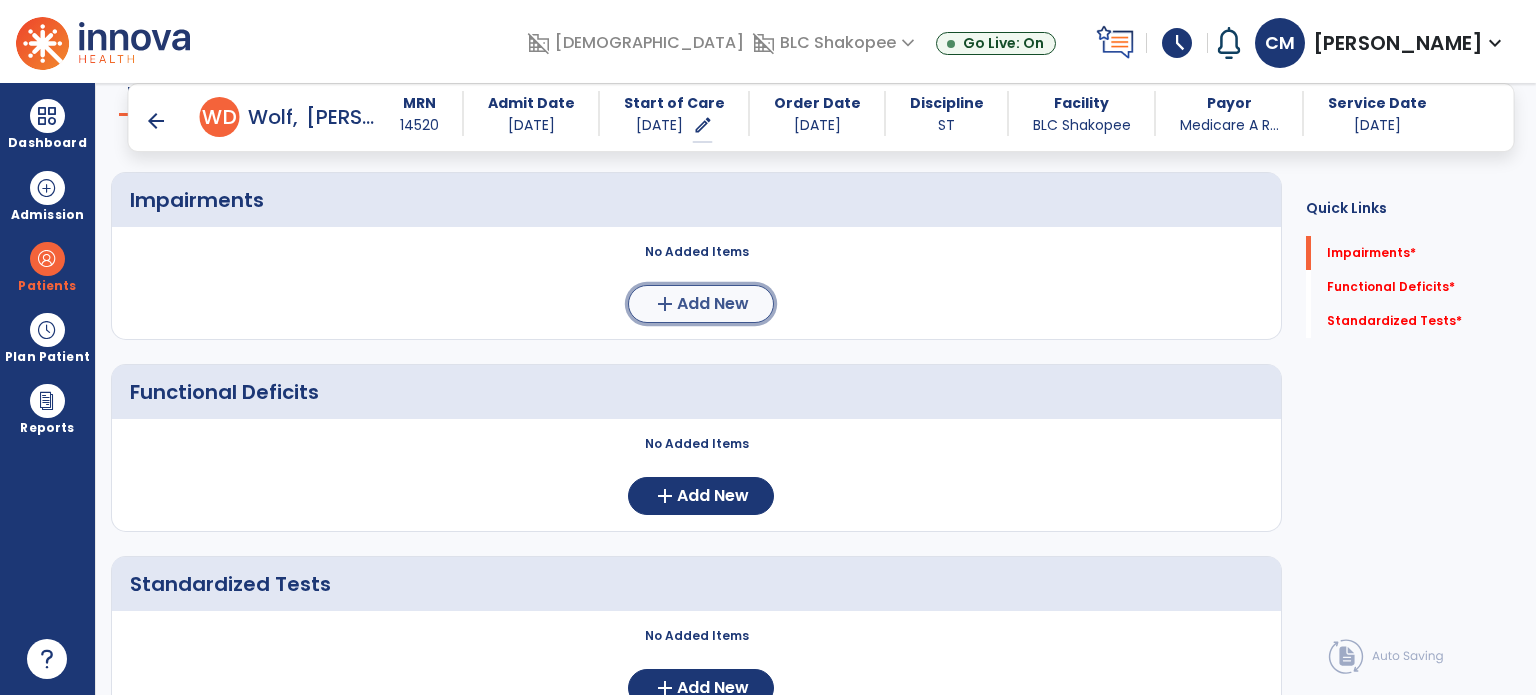 click on "Add New" 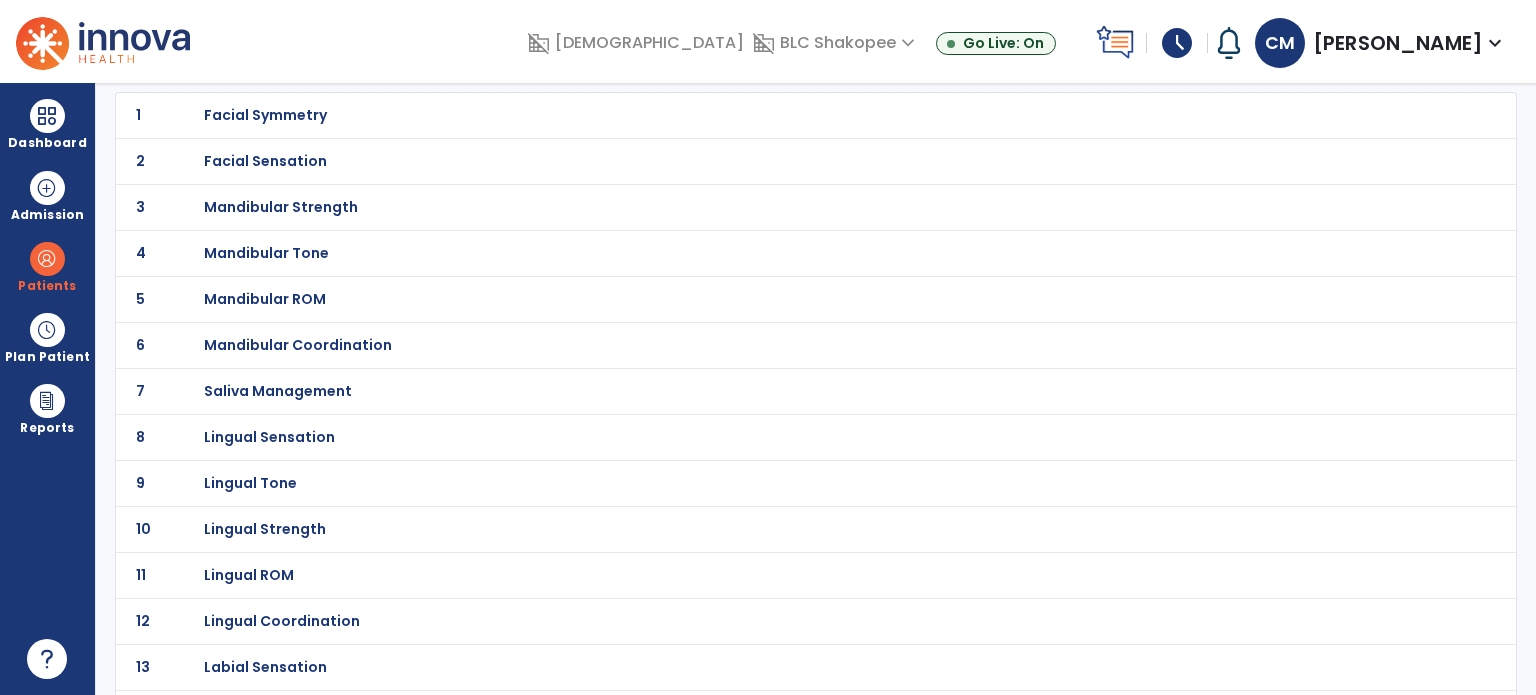 click on "Mandibular Coordination" at bounding box center [265, 115] 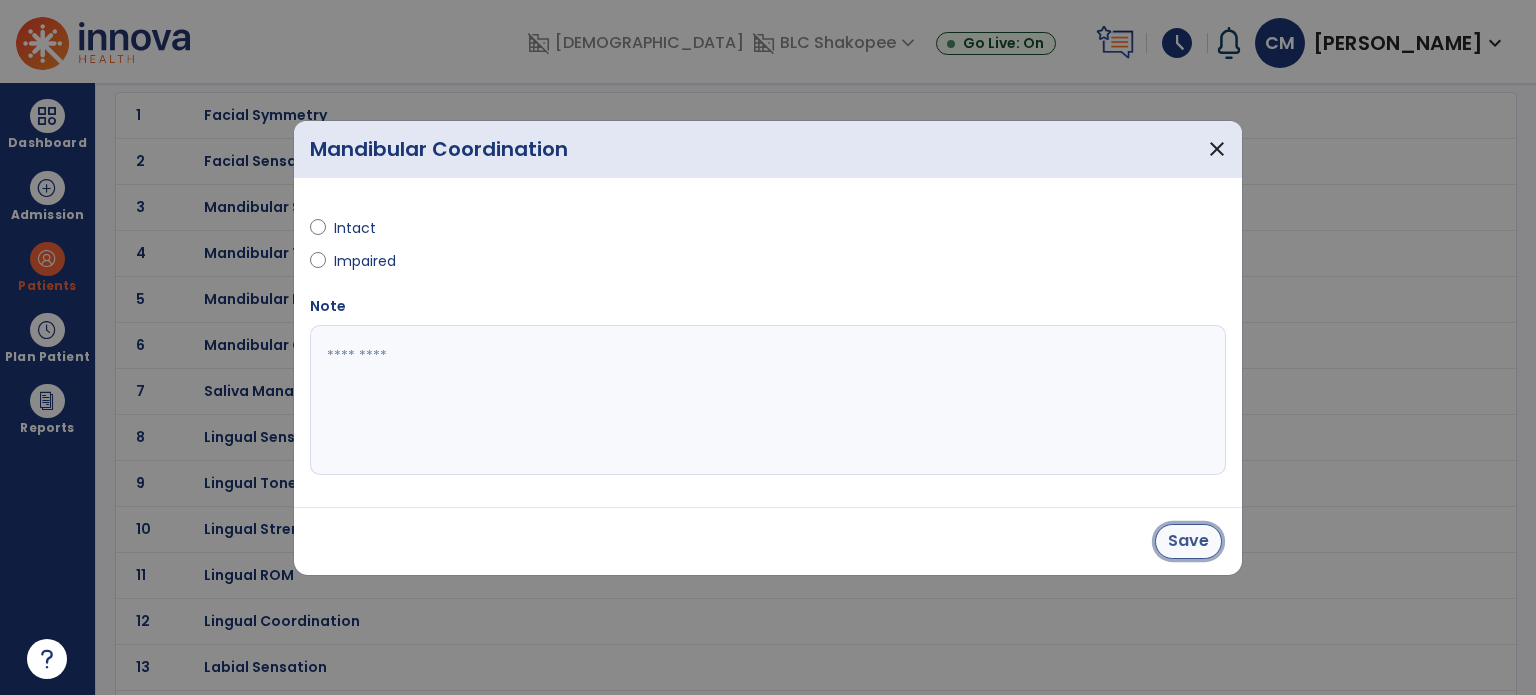 click on "Save" at bounding box center (1188, 541) 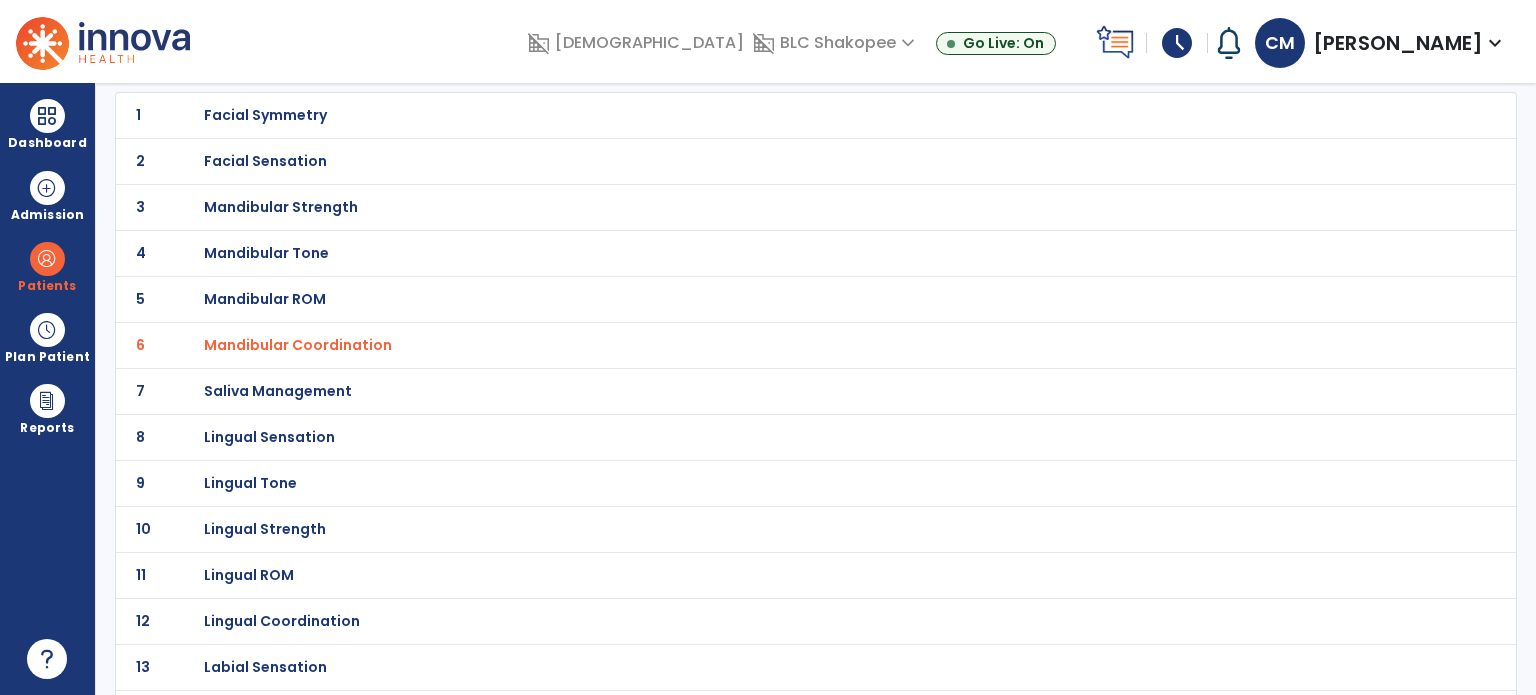 click on "Mandibular ROM" at bounding box center (265, 115) 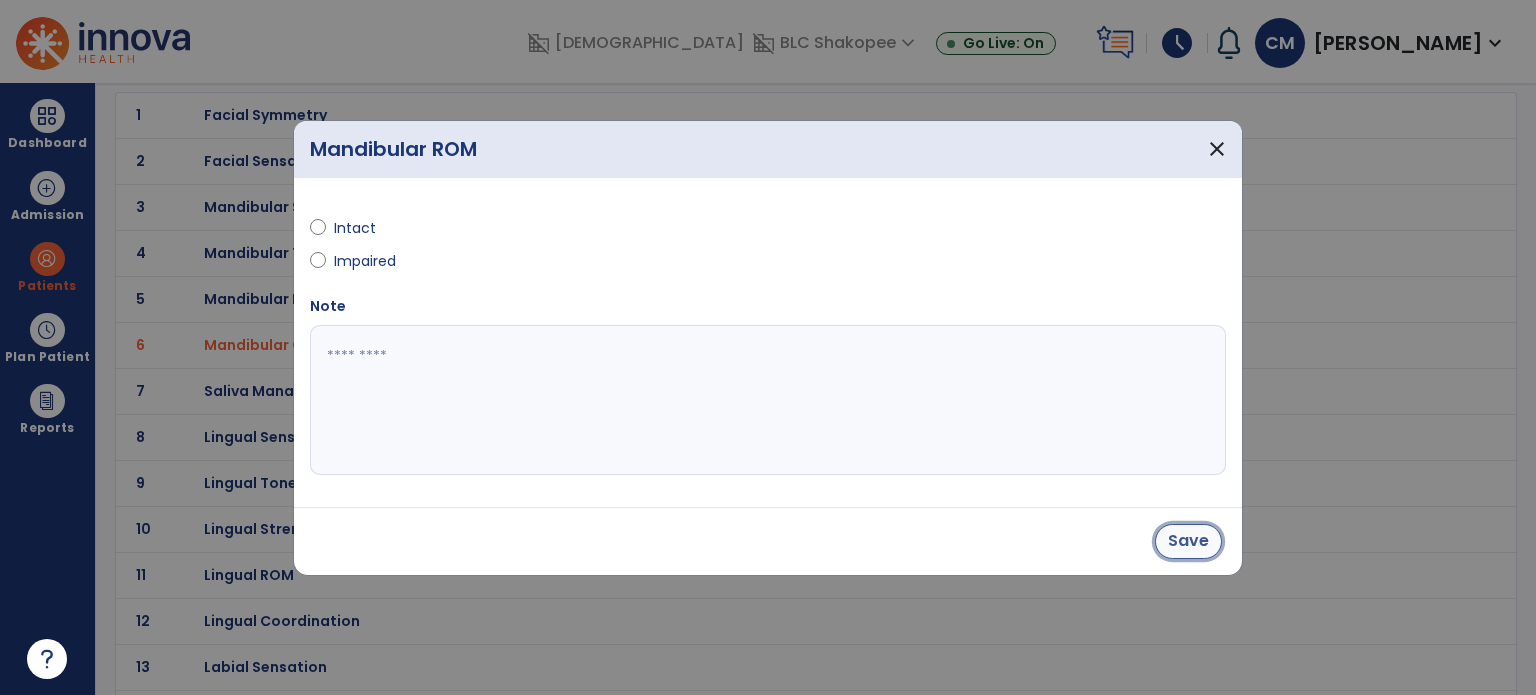 click on "Save" at bounding box center [1188, 541] 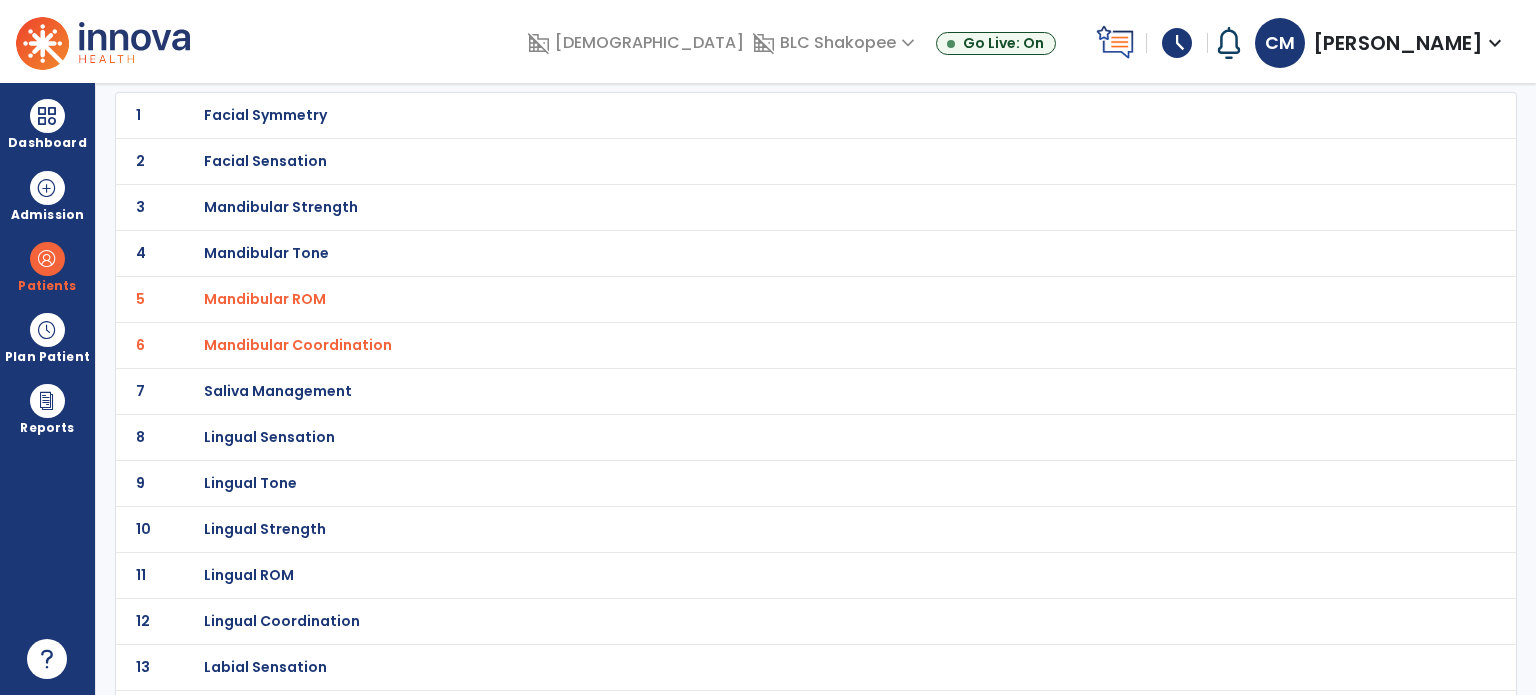 click on "Facial Symmetry" at bounding box center [265, 115] 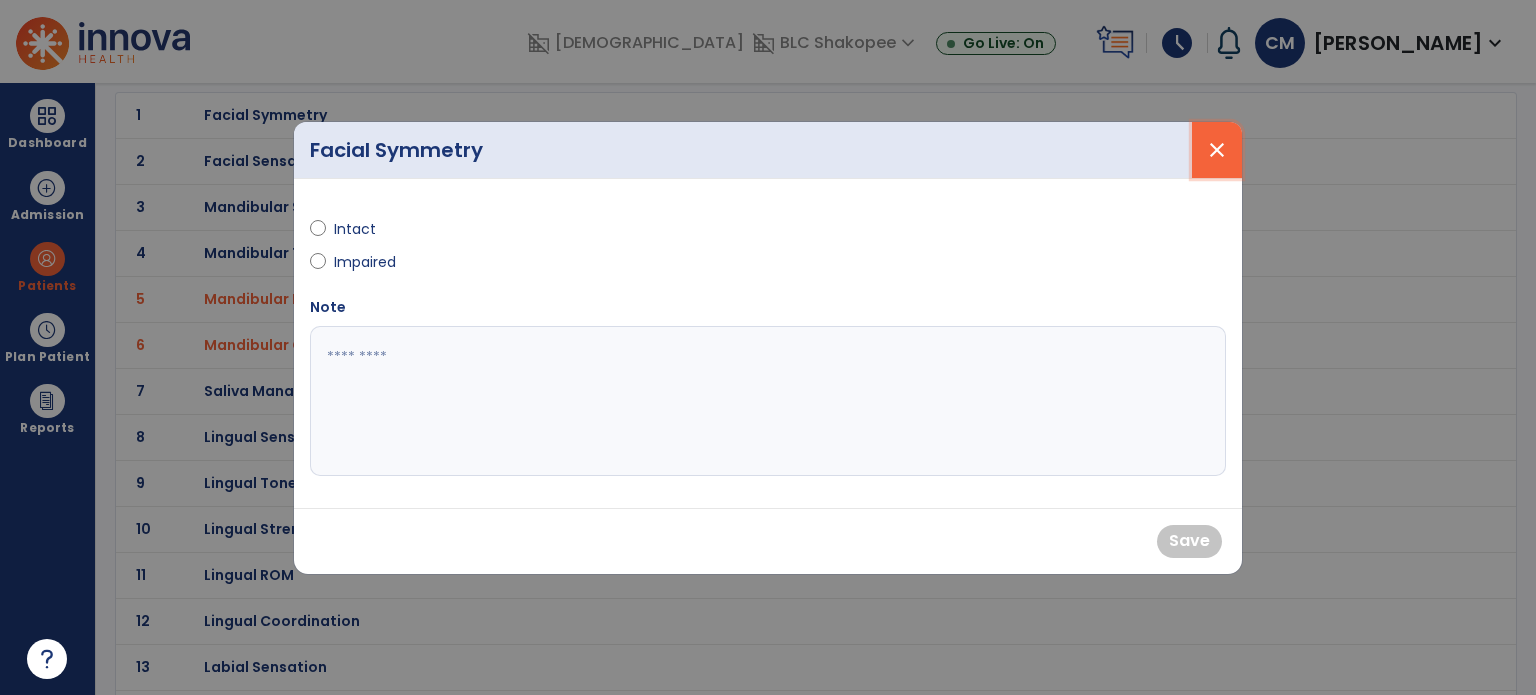 click on "close" at bounding box center (1217, 150) 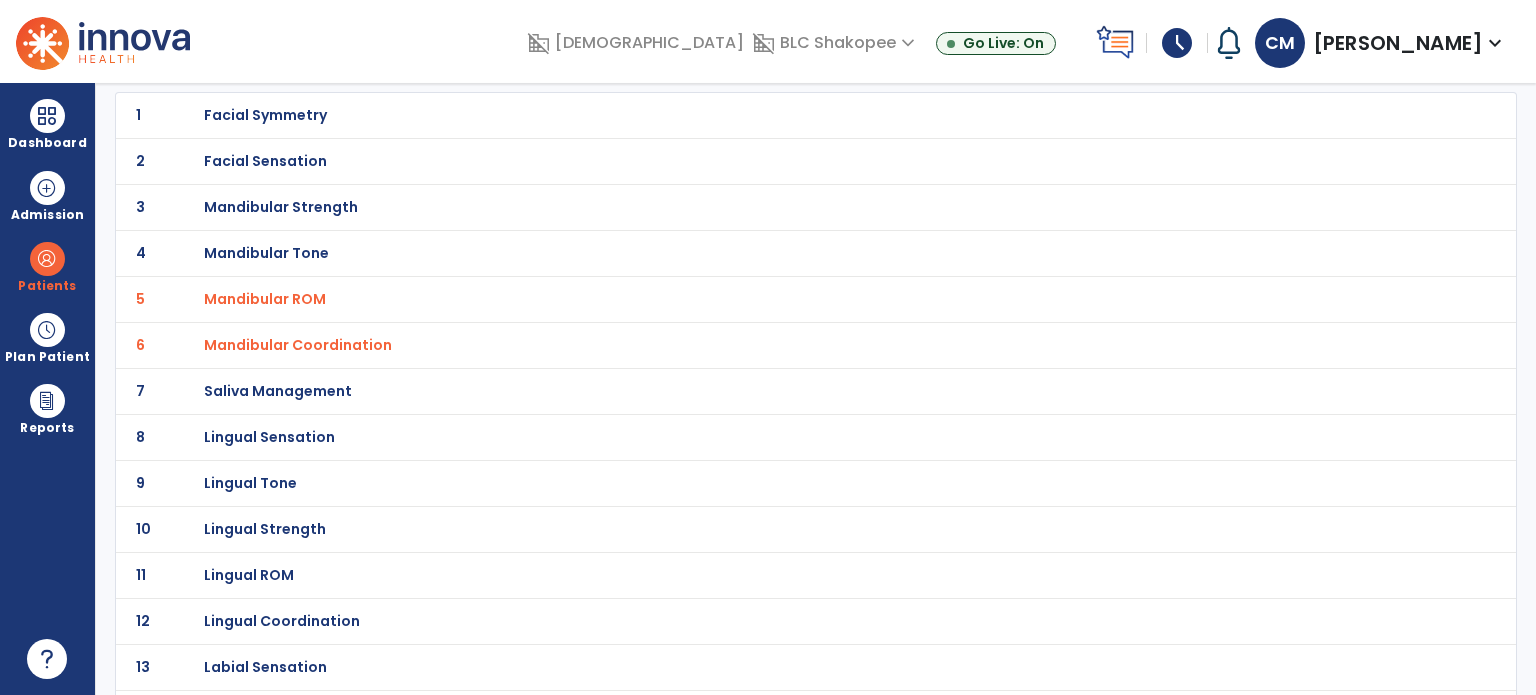 click on "Saliva Management" at bounding box center [265, 115] 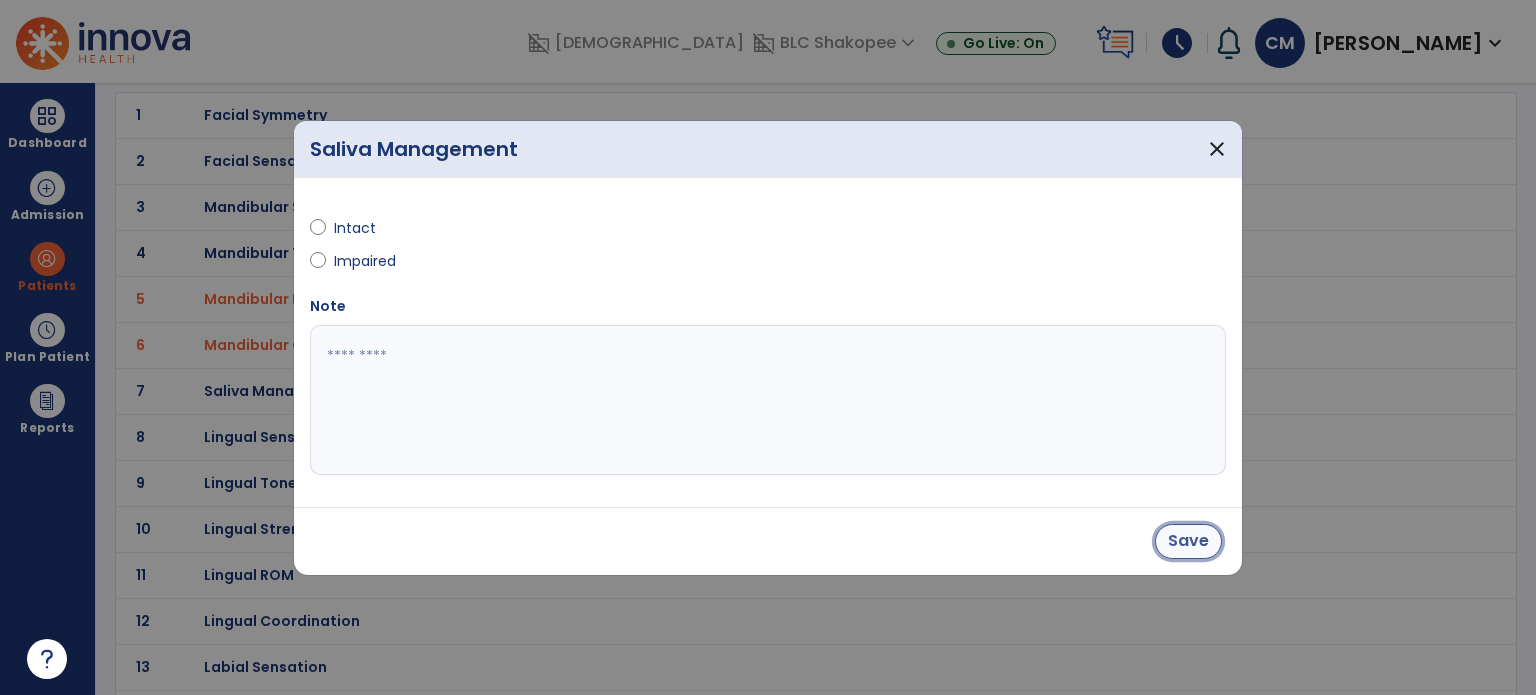 click on "Save" at bounding box center (1188, 541) 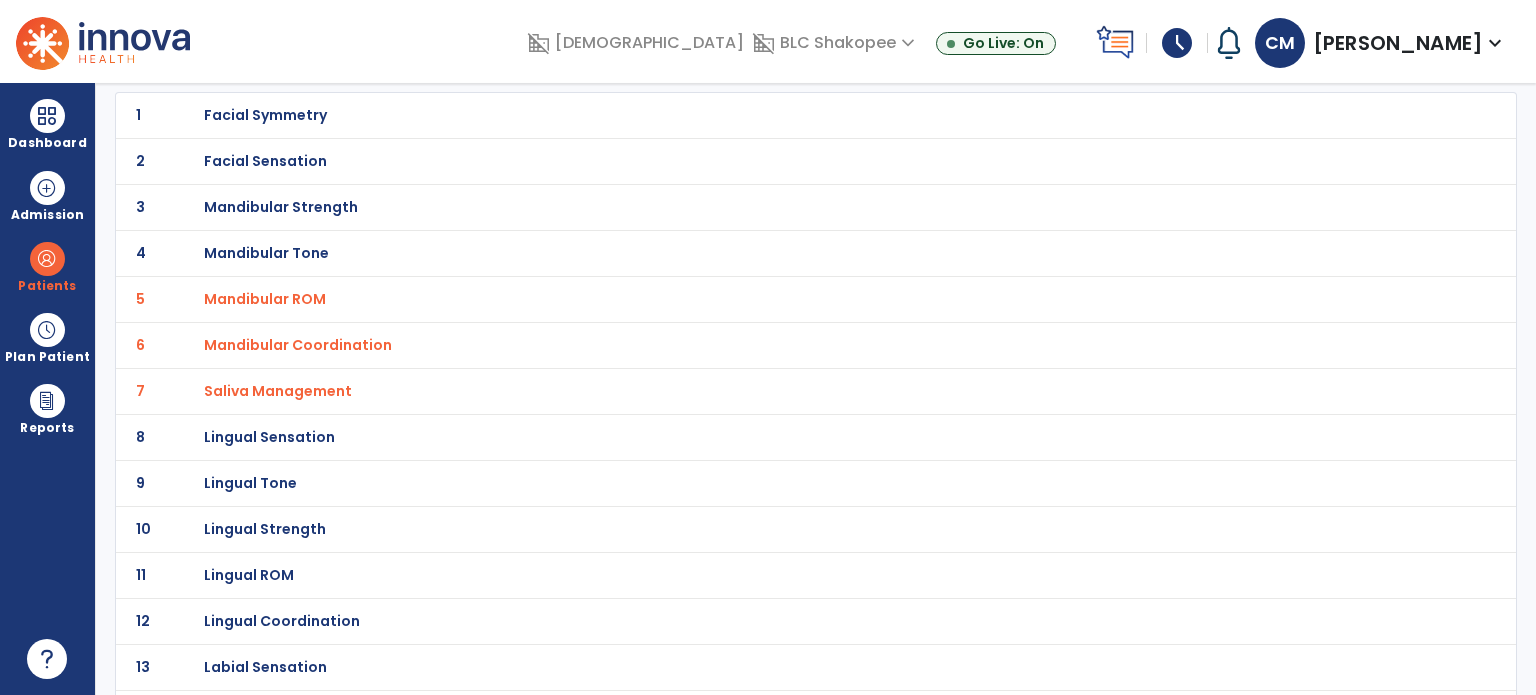 click on "Lingual ROM" at bounding box center (265, 115) 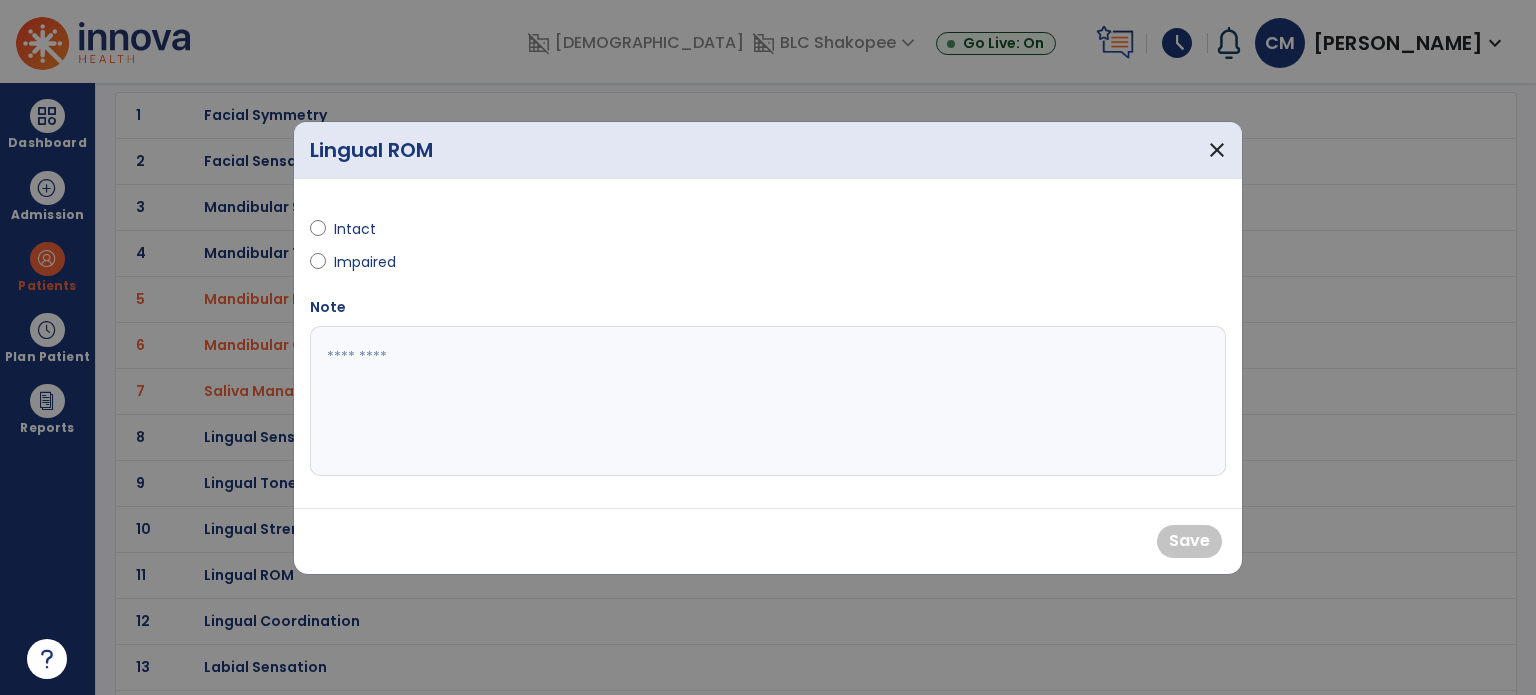 click at bounding box center (318, 233) 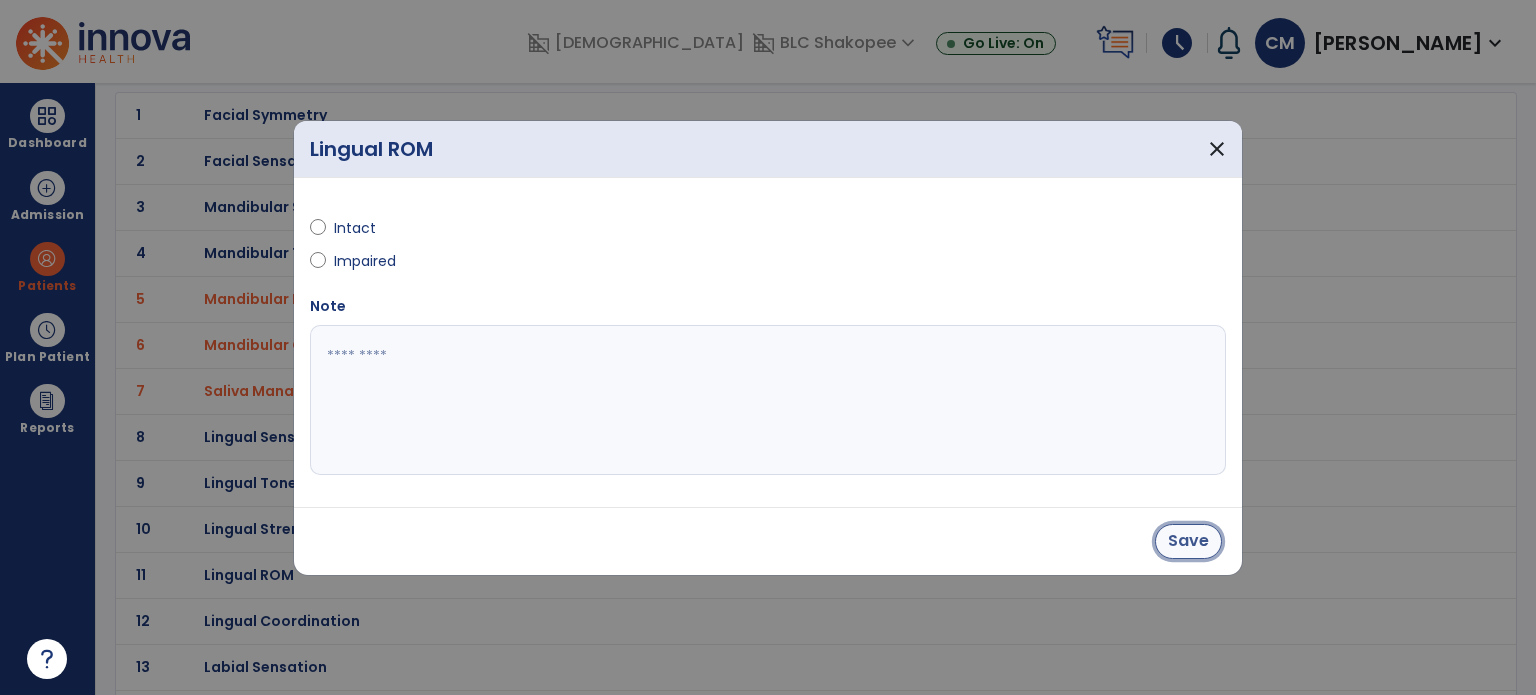 click on "Save" at bounding box center (1188, 541) 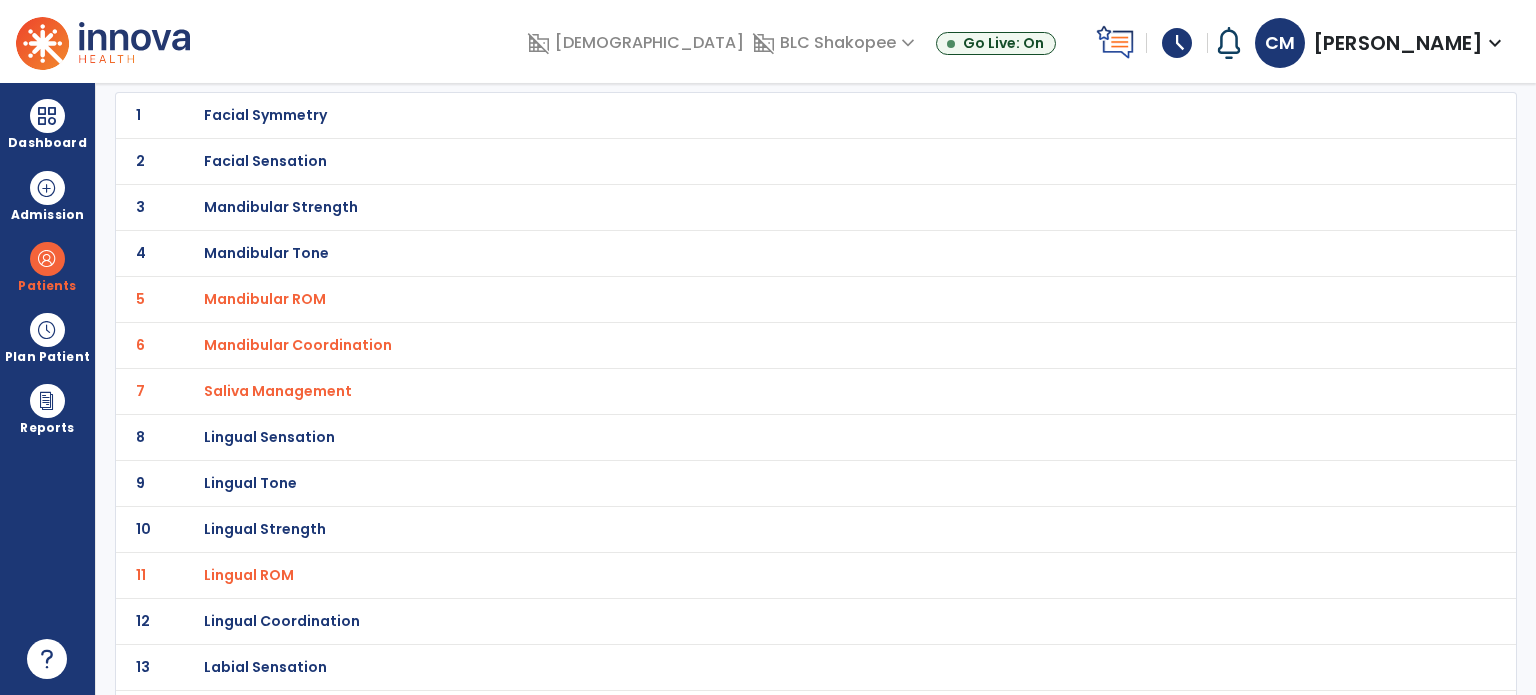 click on "Lingual Coordination" at bounding box center [265, 115] 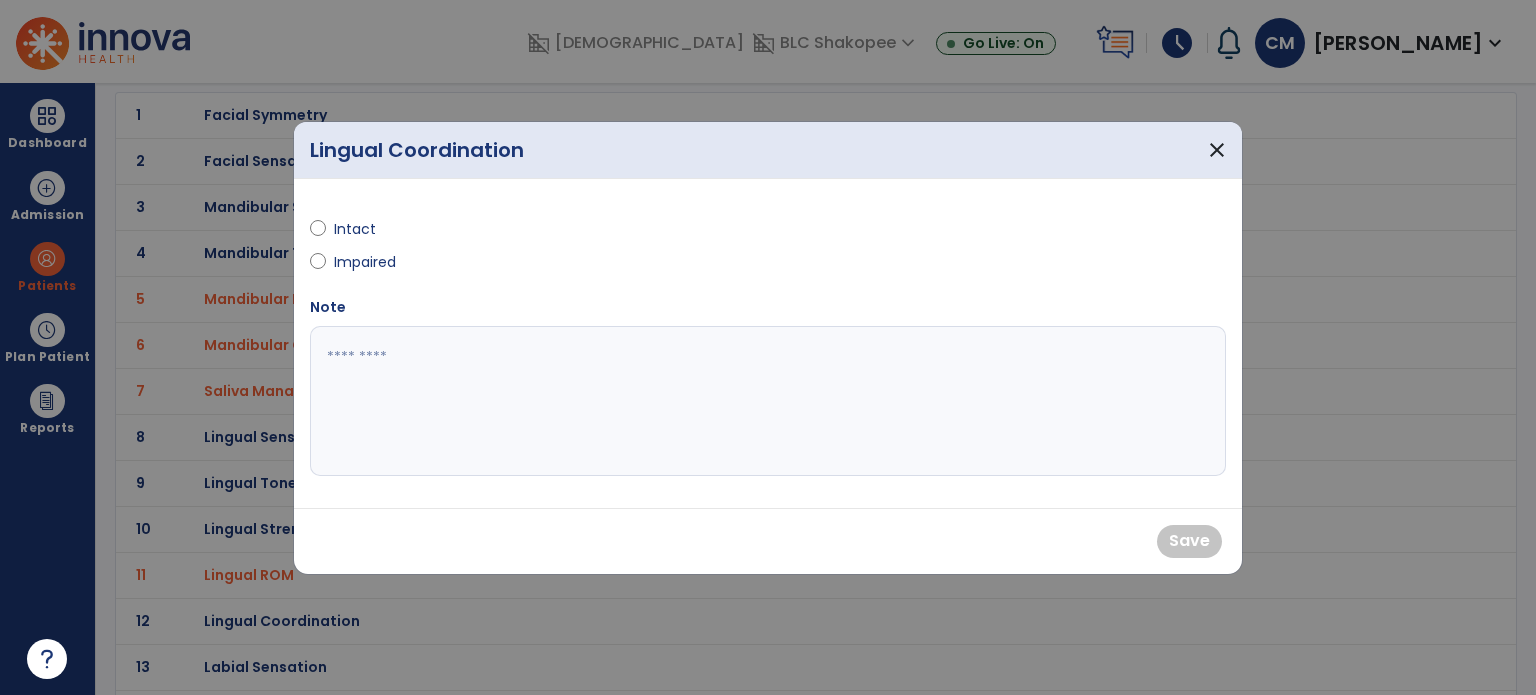 click on "Intact Impaired" at bounding box center [533, 246] 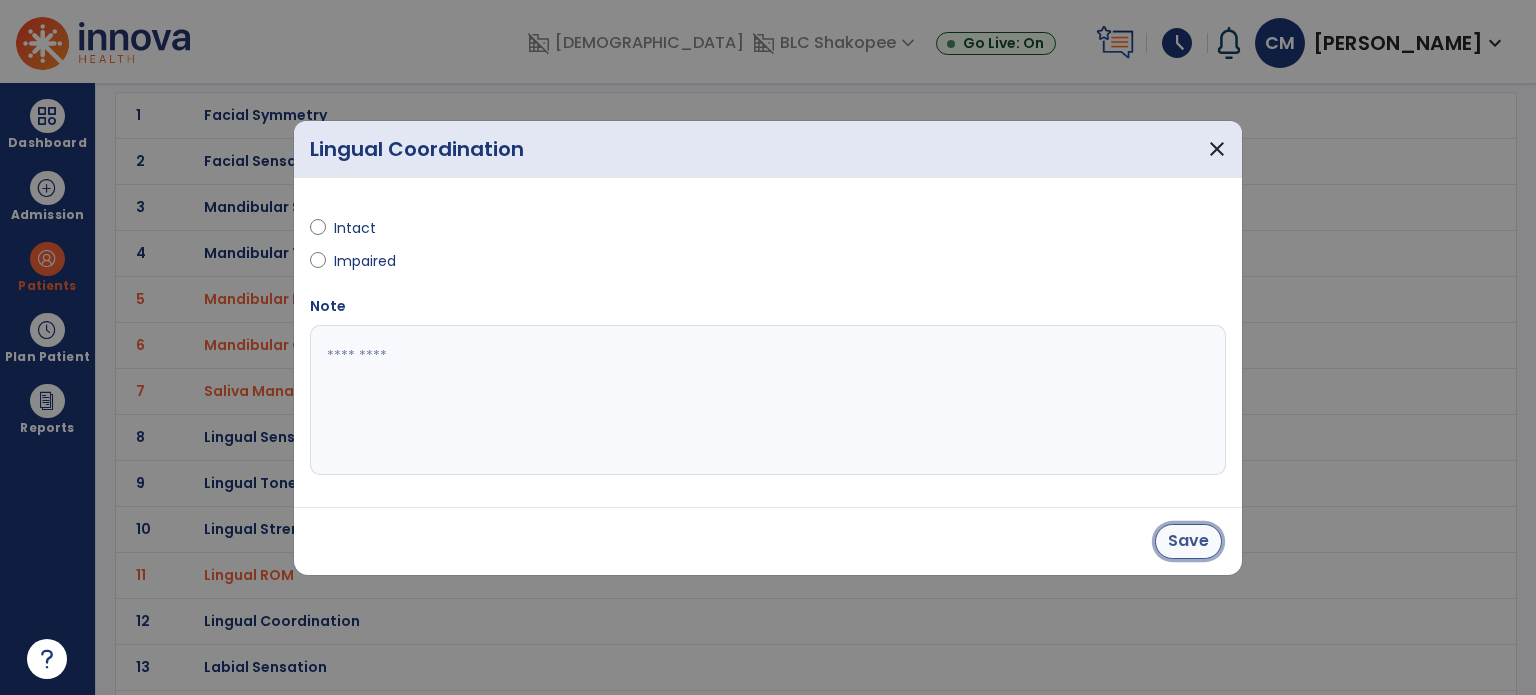 click on "Save" at bounding box center (1188, 541) 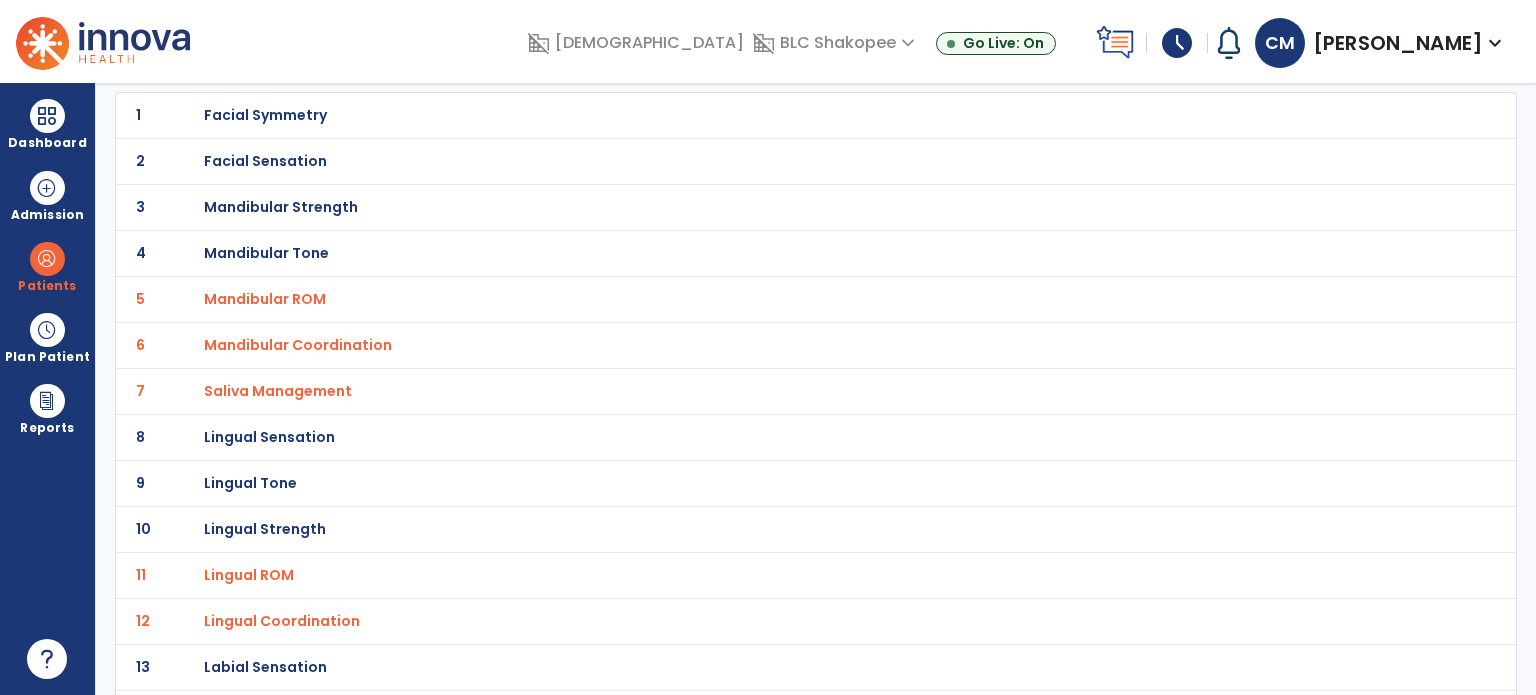 scroll, scrollTop: 332, scrollLeft: 0, axis: vertical 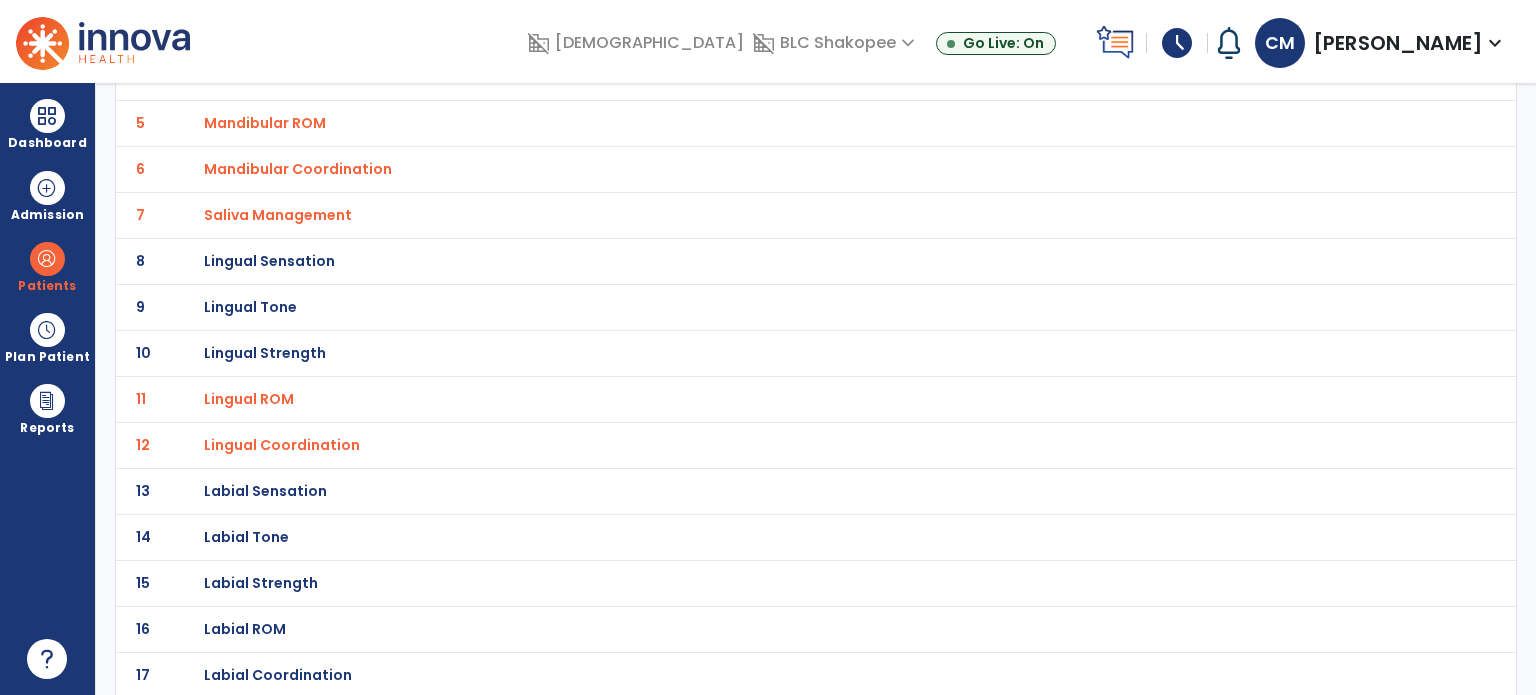 click on "Labial Coordination" at bounding box center (265, -61) 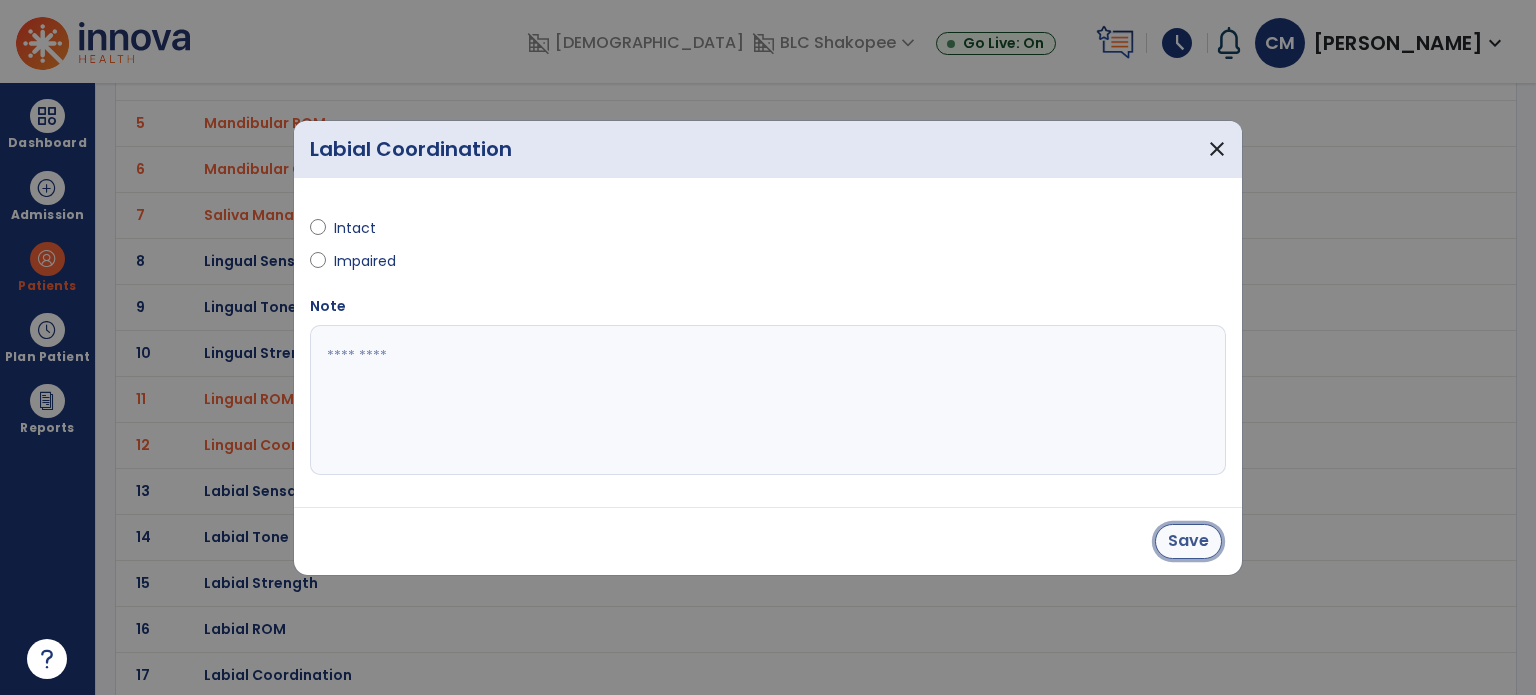 click on "Save" at bounding box center [1188, 541] 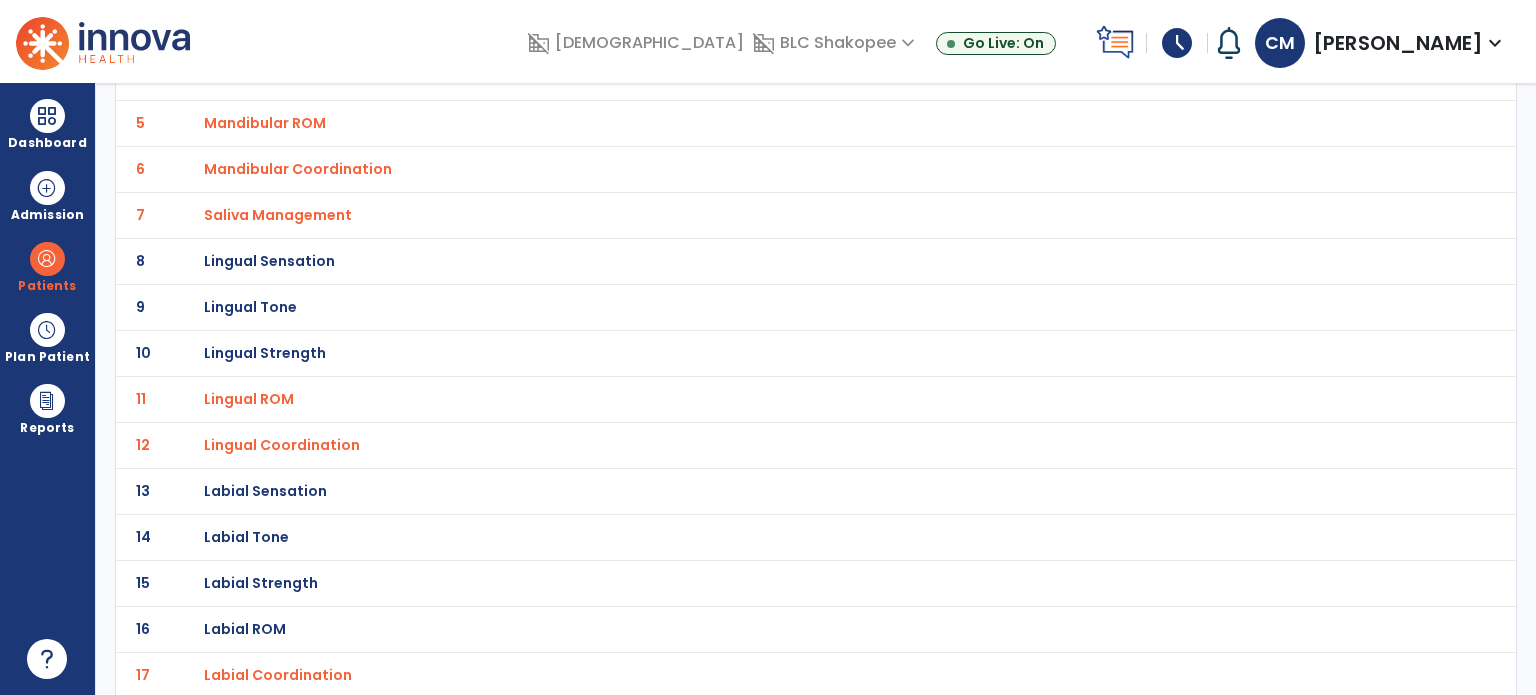 click on "Labial Strength" at bounding box center (265, -61) 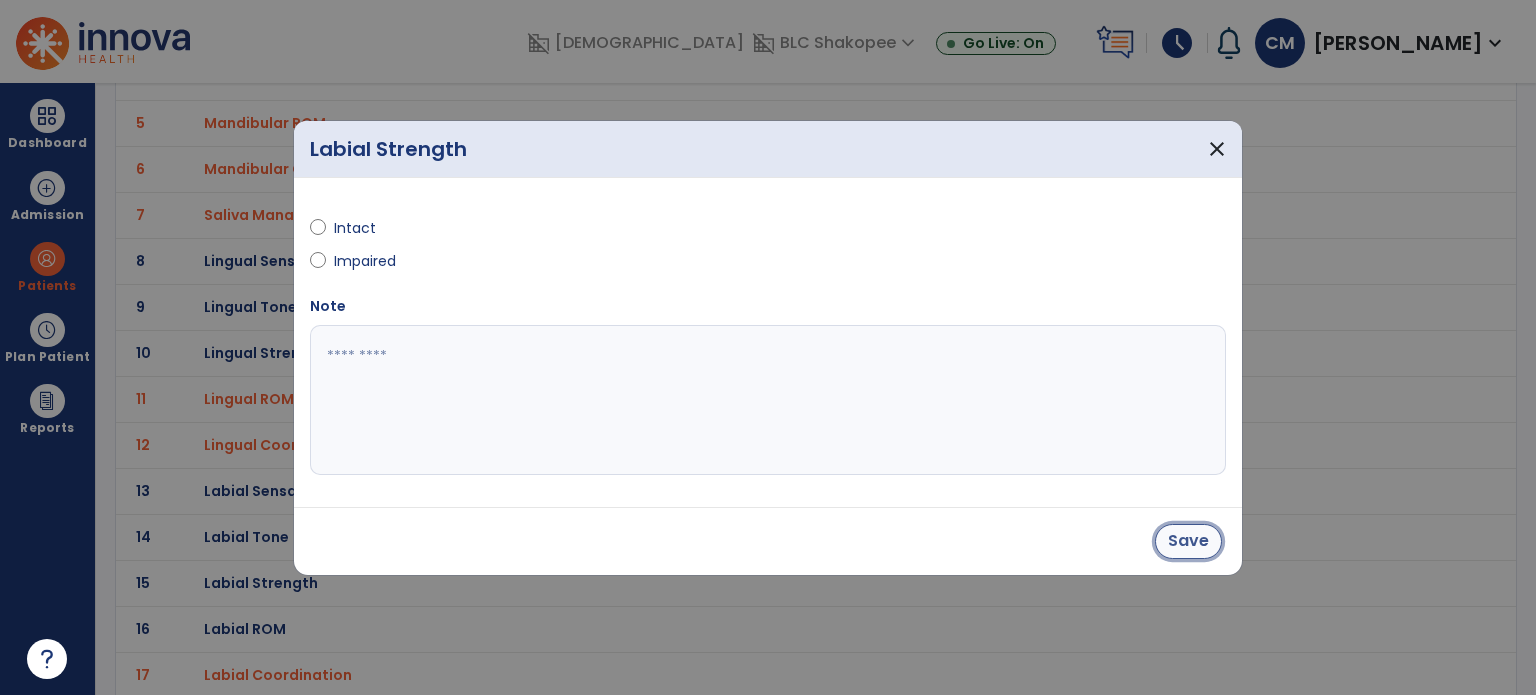 click on "Save" at bounding box center [1188, 541] 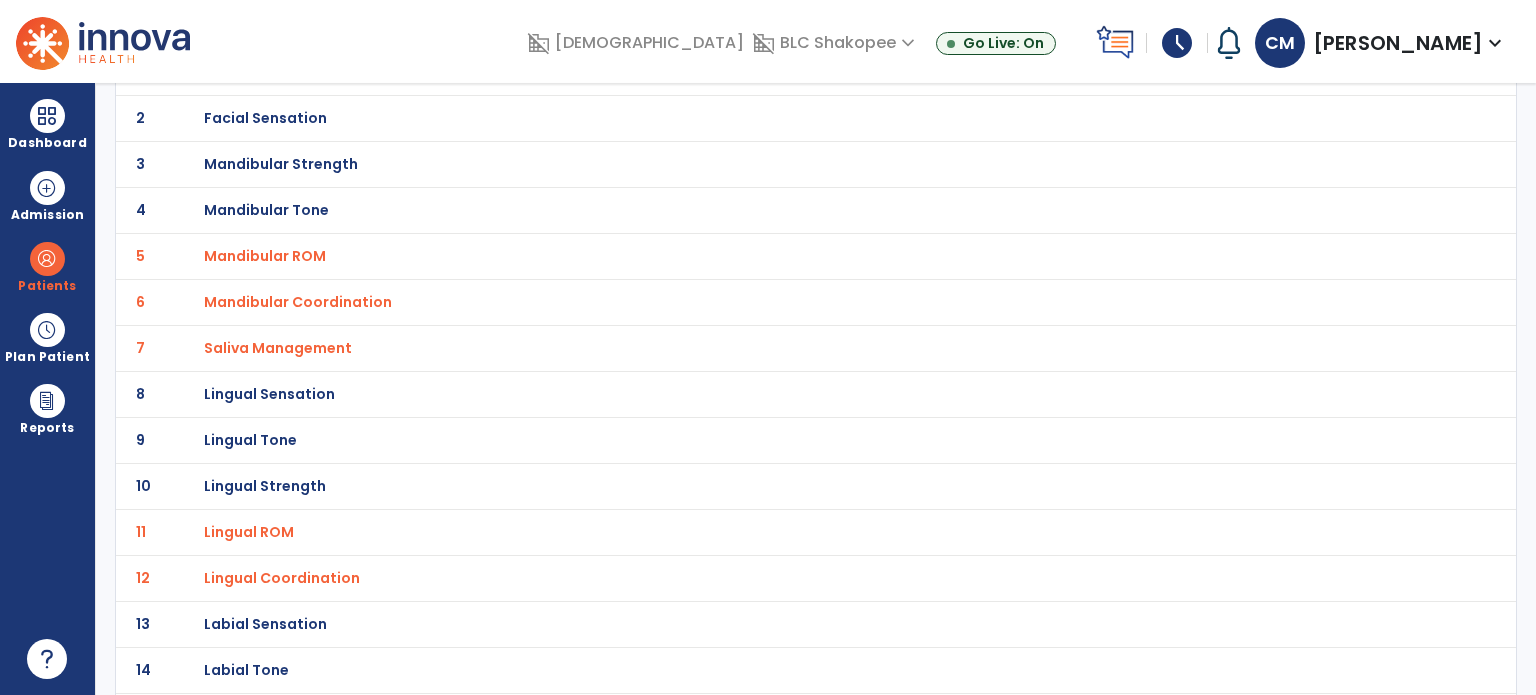 scroll, scrollTop: 196, scrollLeft: 0, axis: vertical 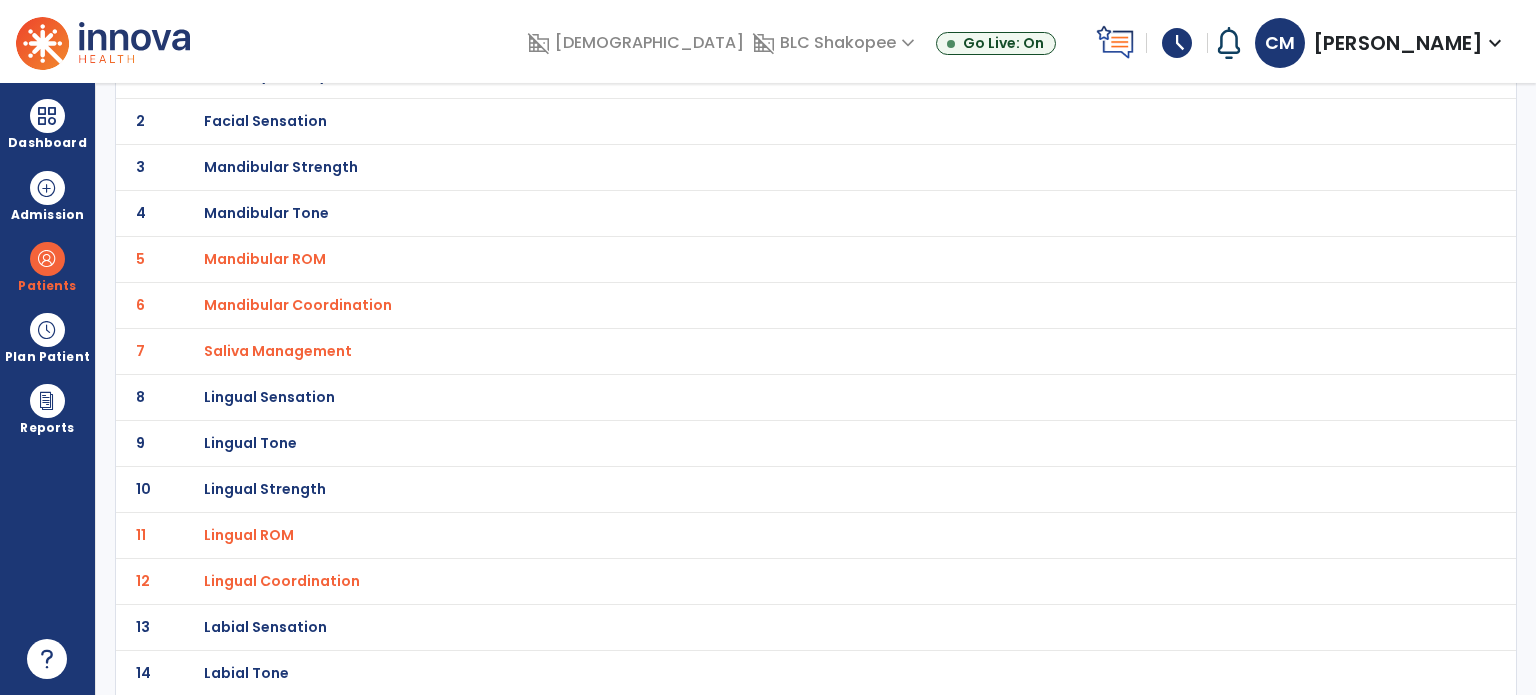 click on "Lingual Strength" at bounding box center (265, 75) 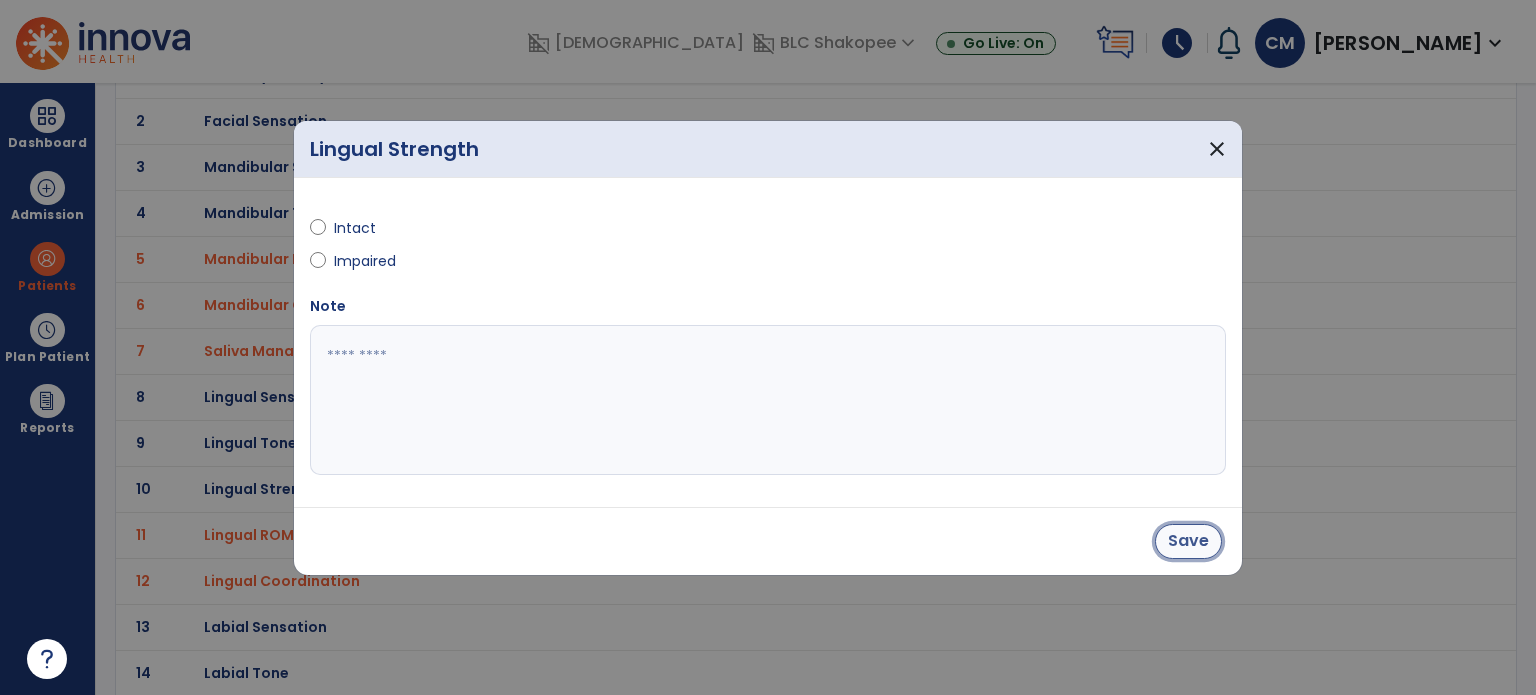 click on "Save" at bounding box center [1188, 541] 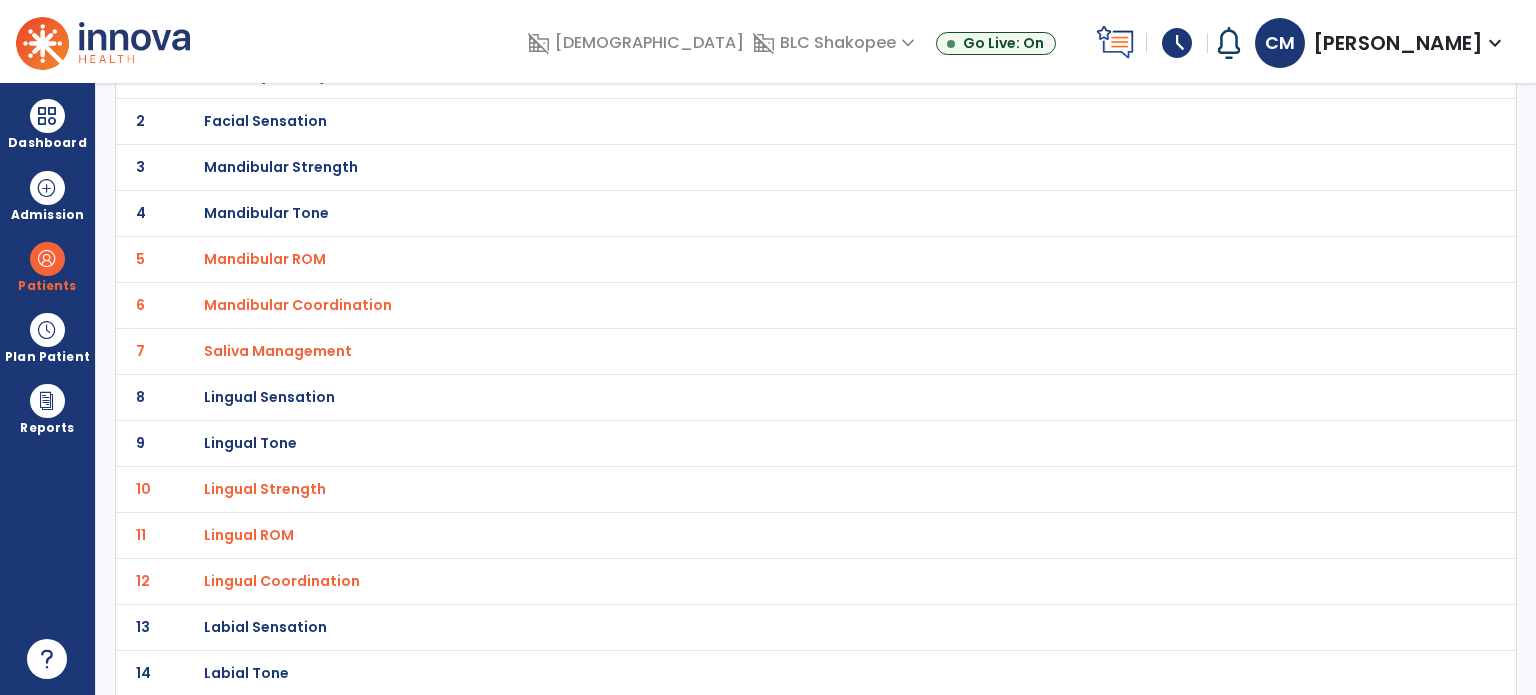 scroll, scrollTop: 0, scrollLeft: 0, axis: both 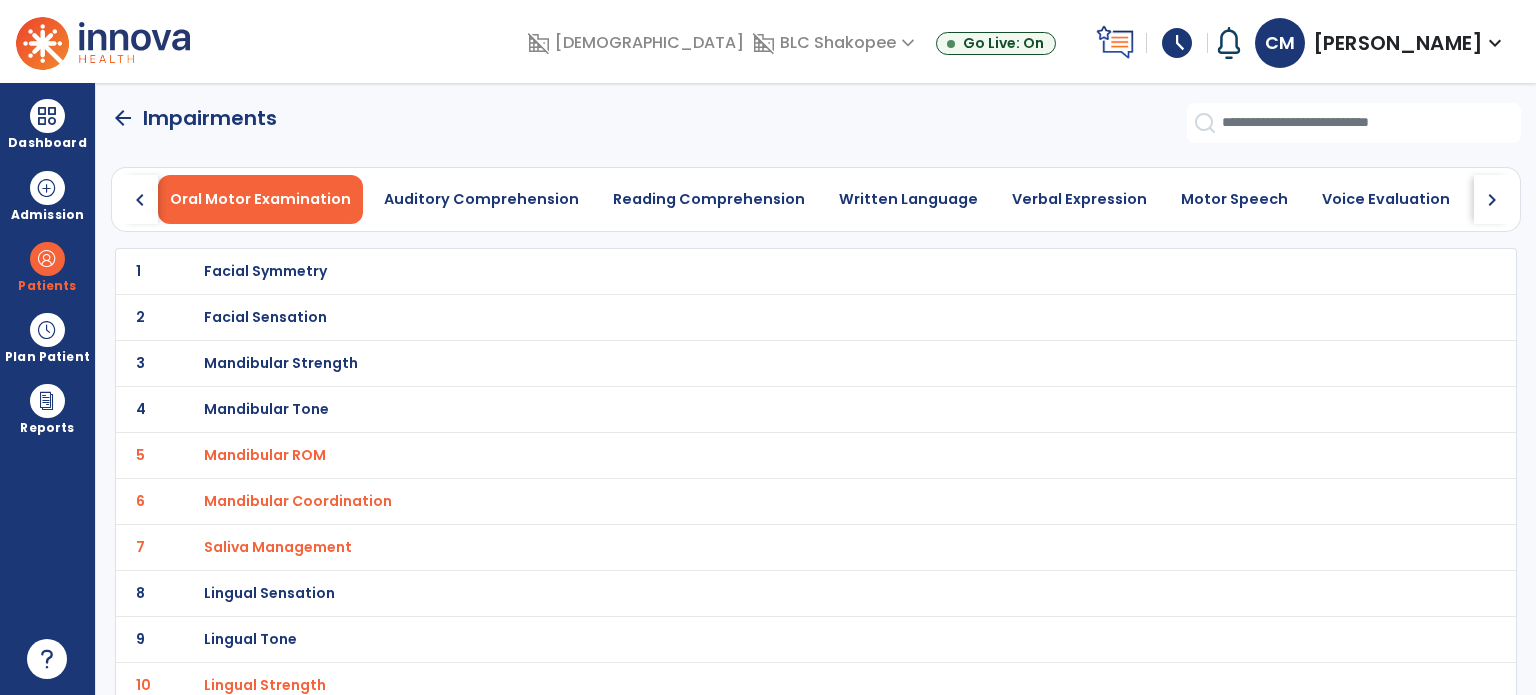 click on "chevron_right" 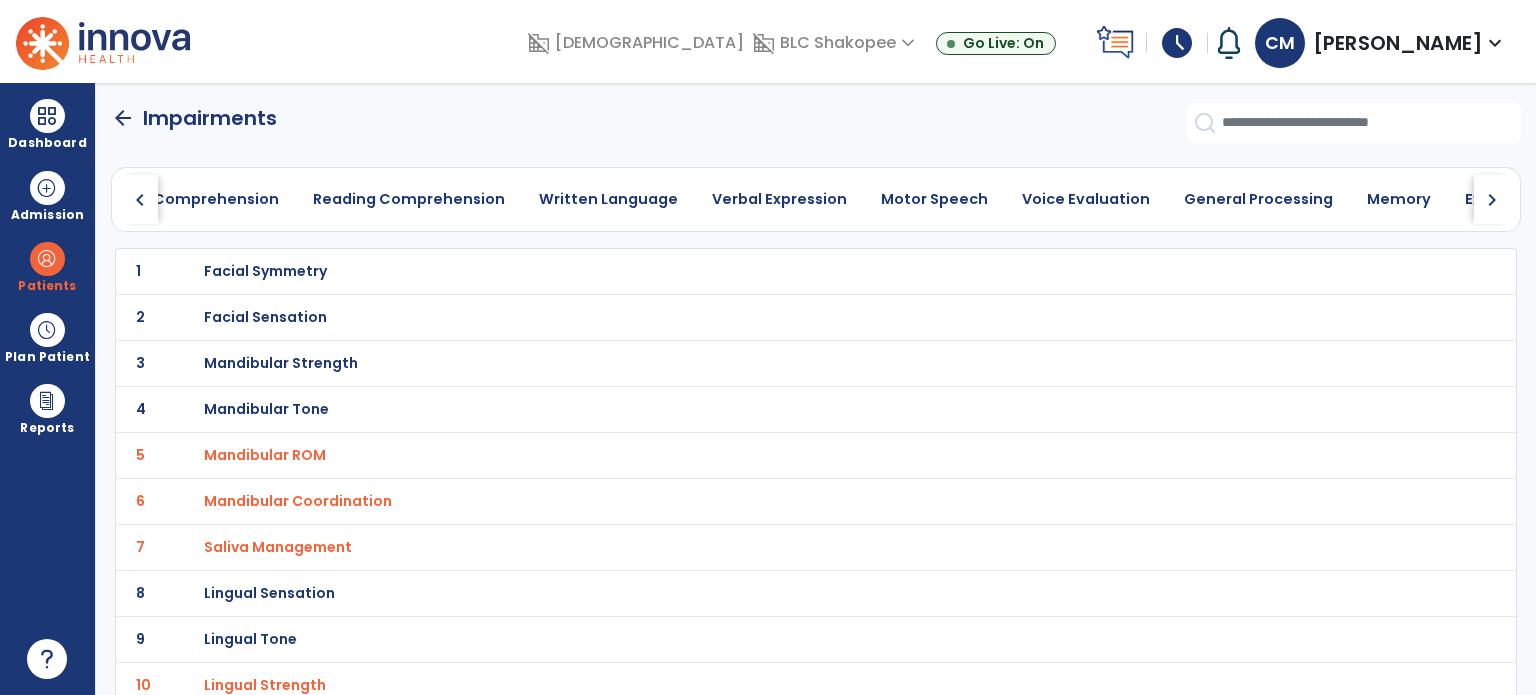click on "chevron_right" 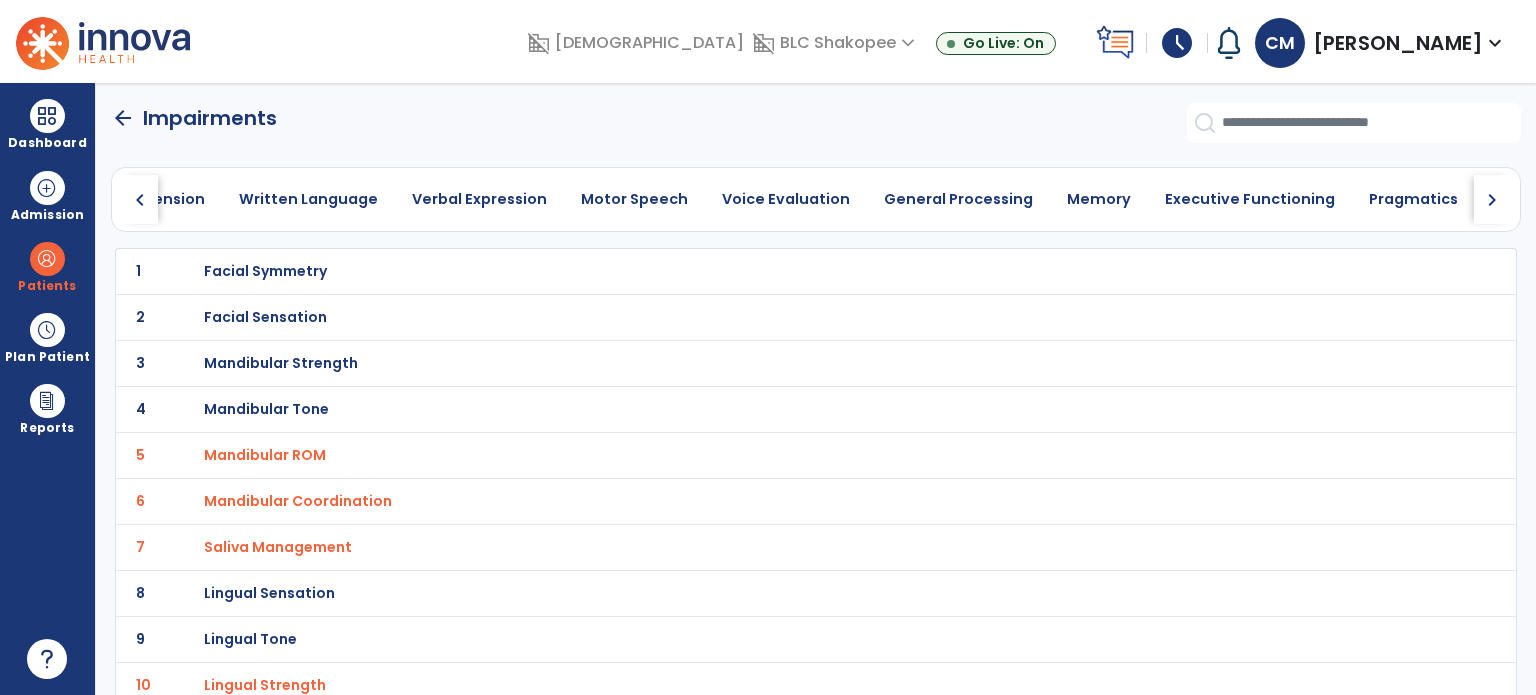 click on "chevron_right" 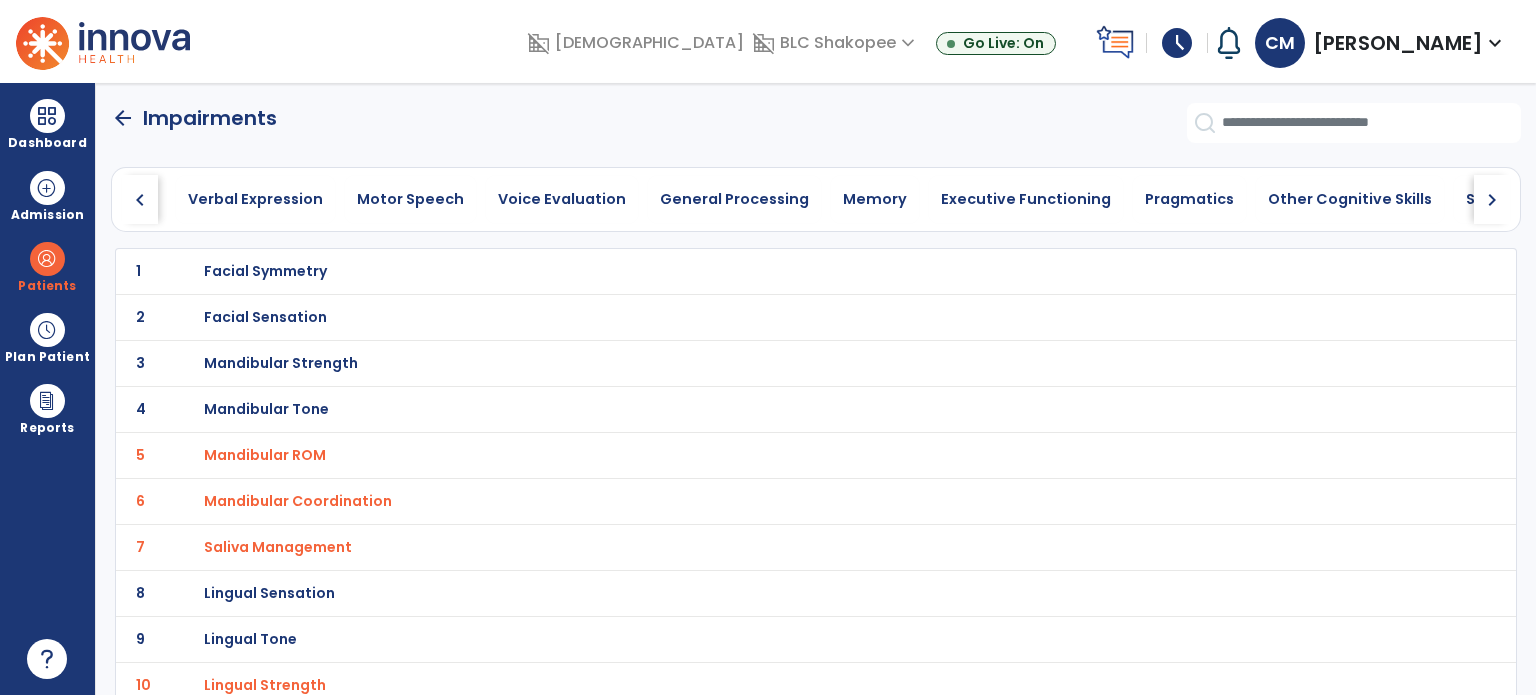 click on "chevron_right" 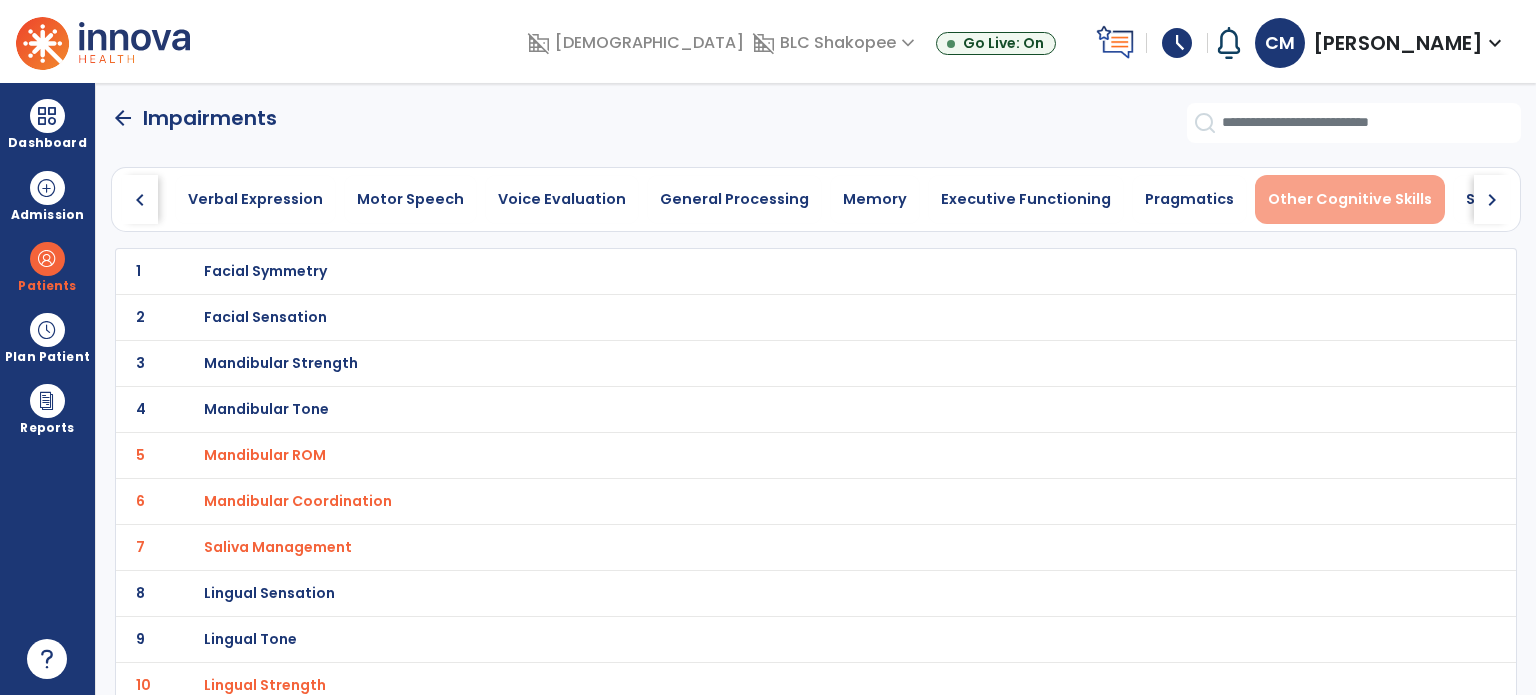 click on "Other Cognitive Skills" at bounding box center [1350, 199] 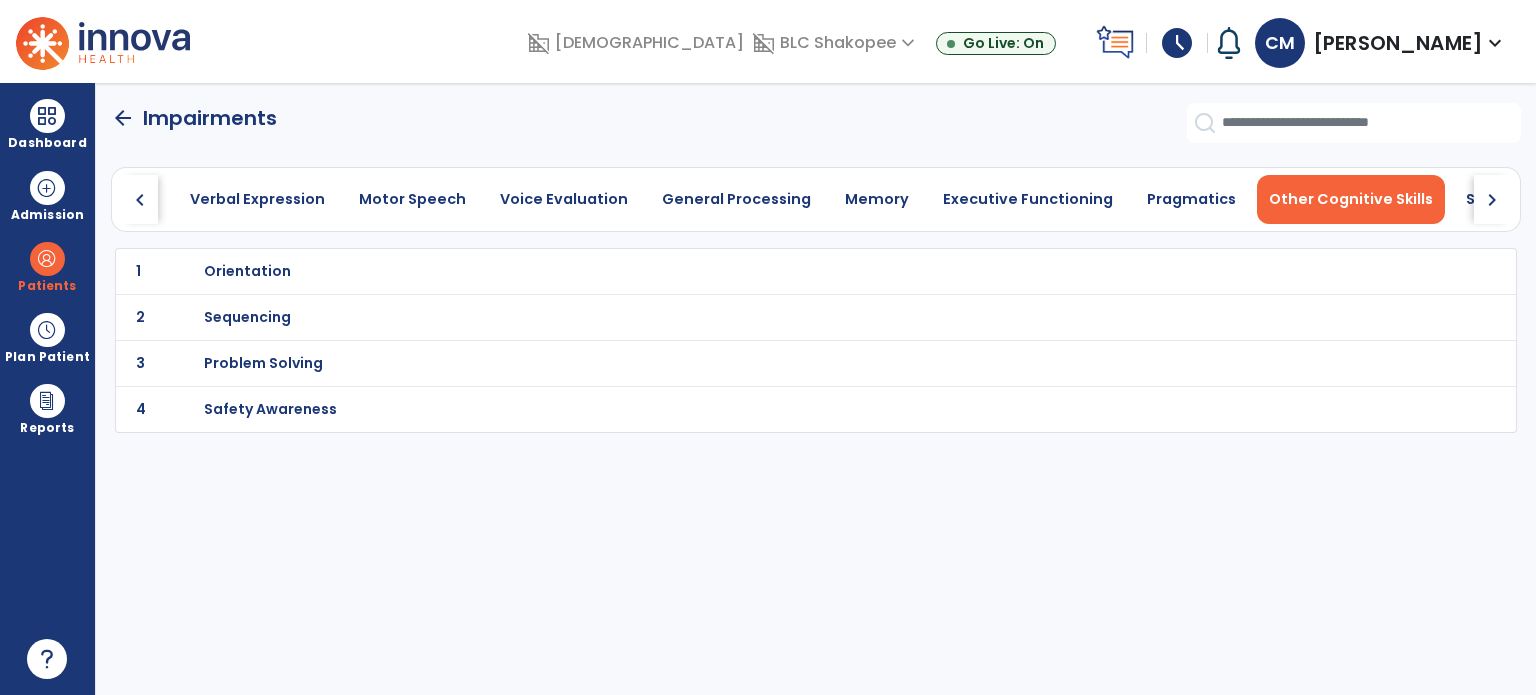 scroll, scrollTop: 0, scrollLeft: 817, axis: horizontal 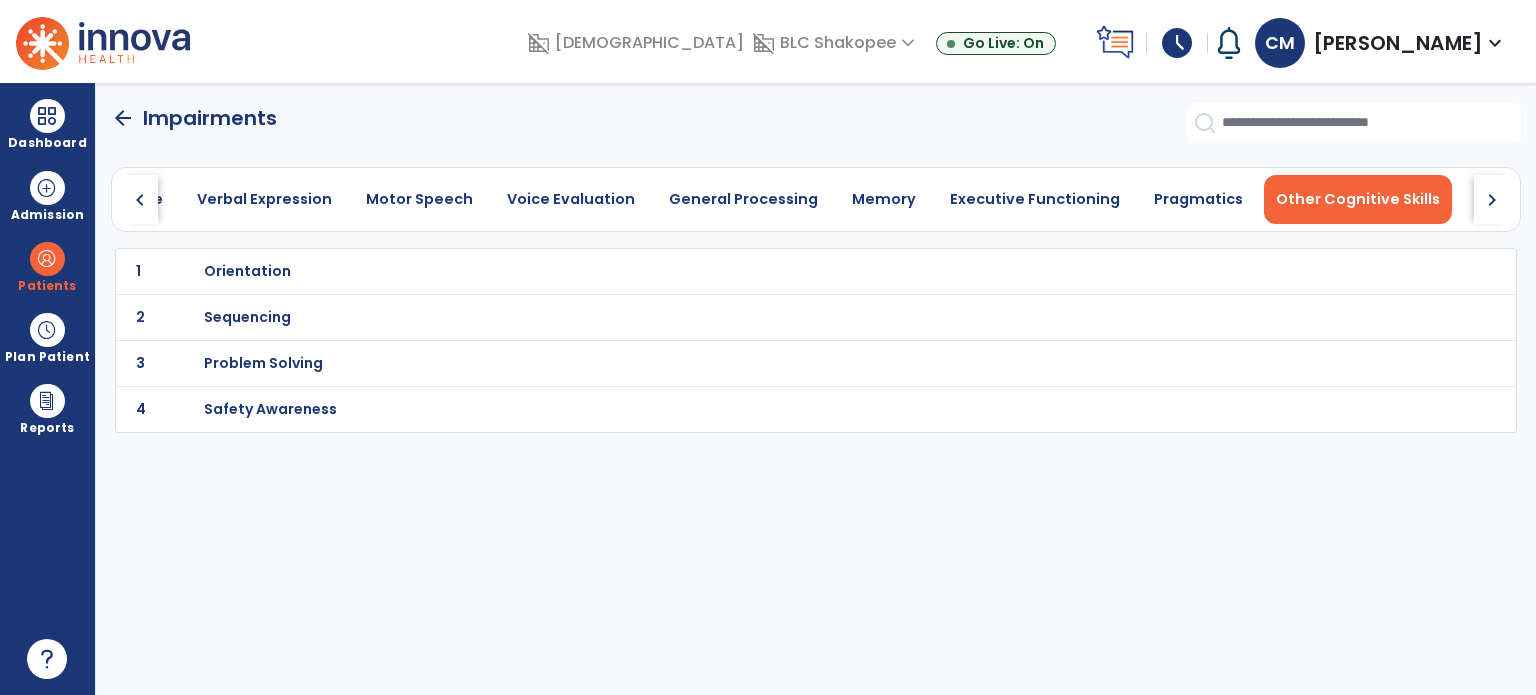 click on "Orientation" at bounding box center [772, 271] 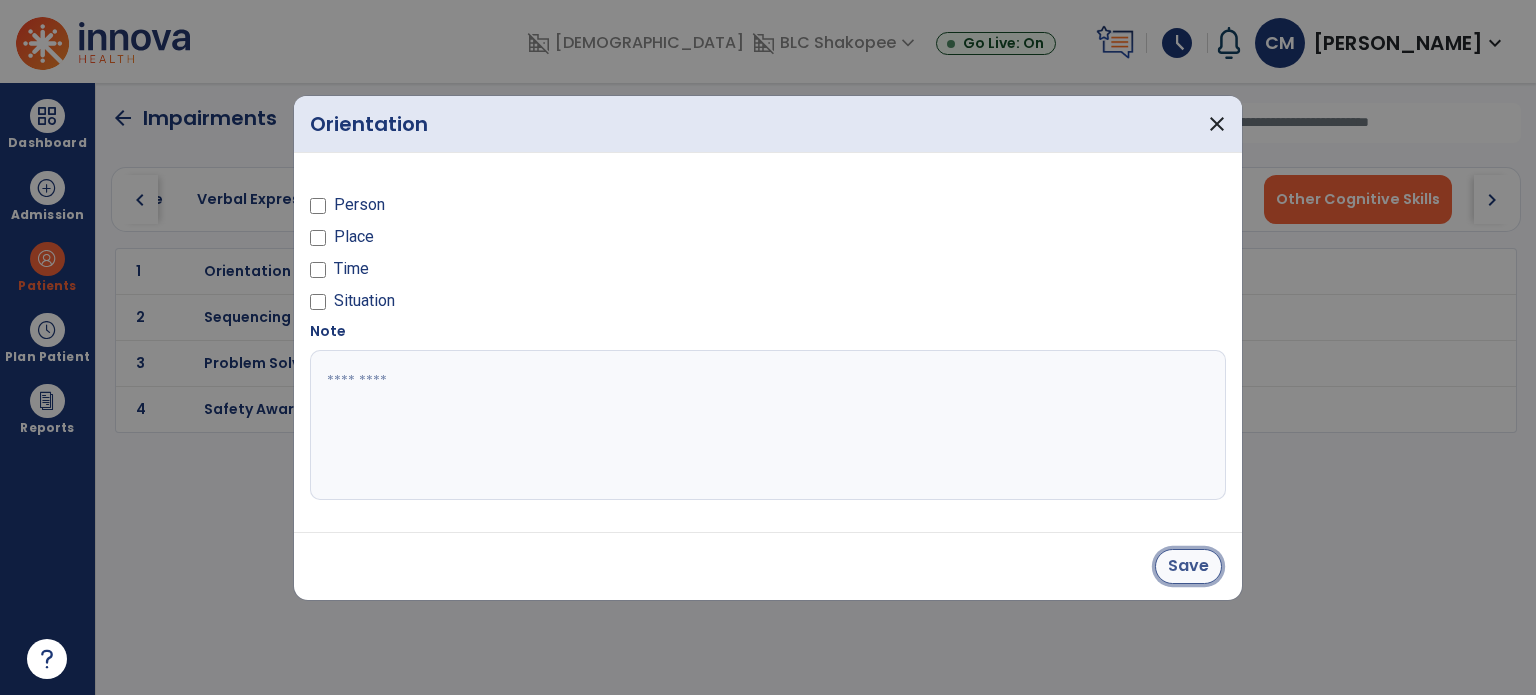 click on "Save" at bounding box center (1188, 566) 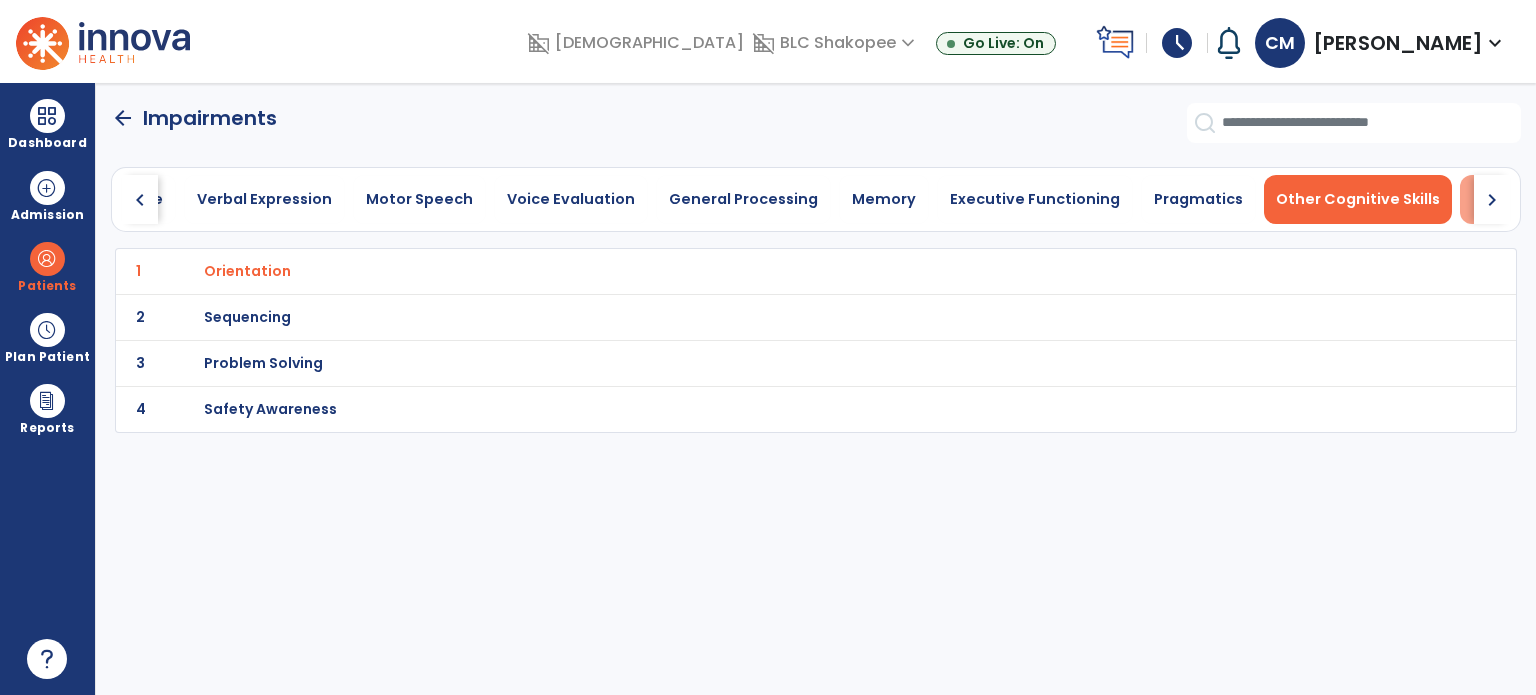click on "Swallowing" at bounding box center (1515, 199) 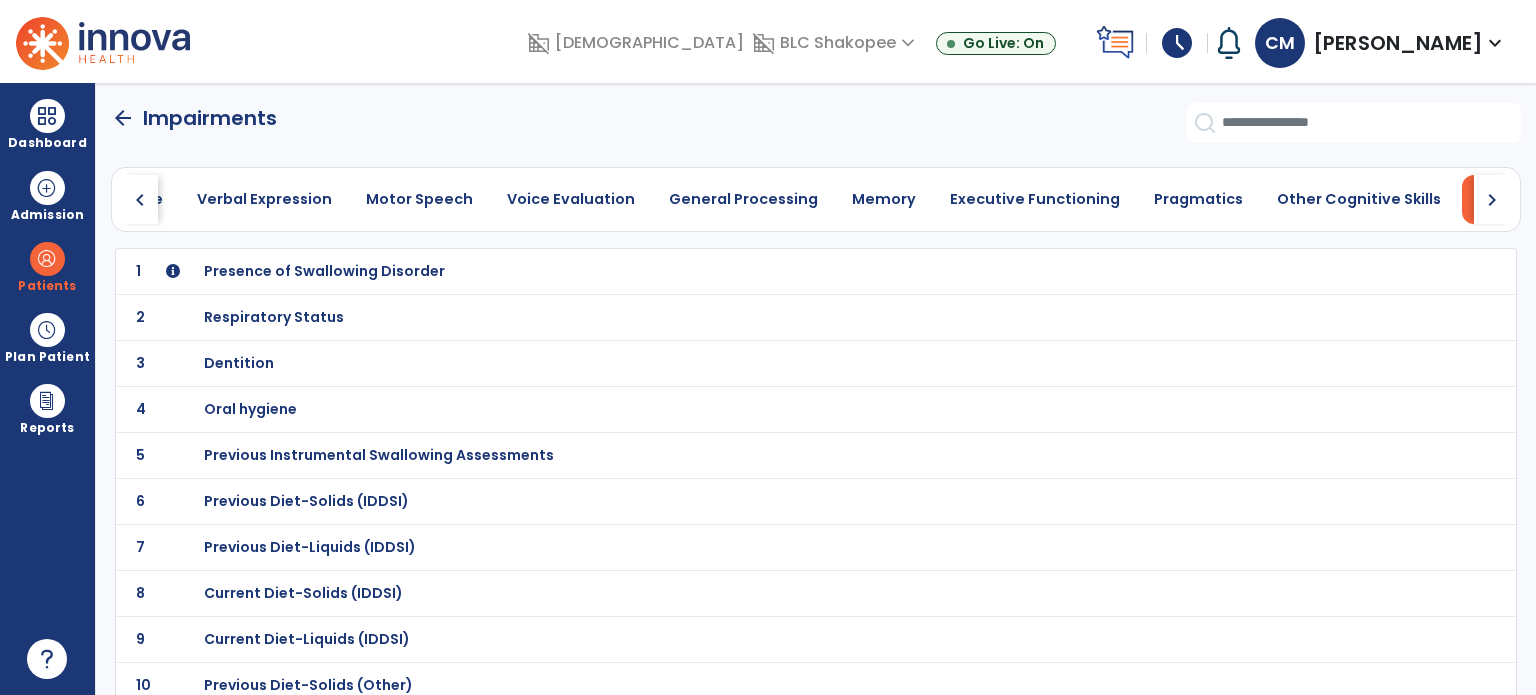 click on "Presence of Swallowing Disorder" at bounding box center (324, 271) 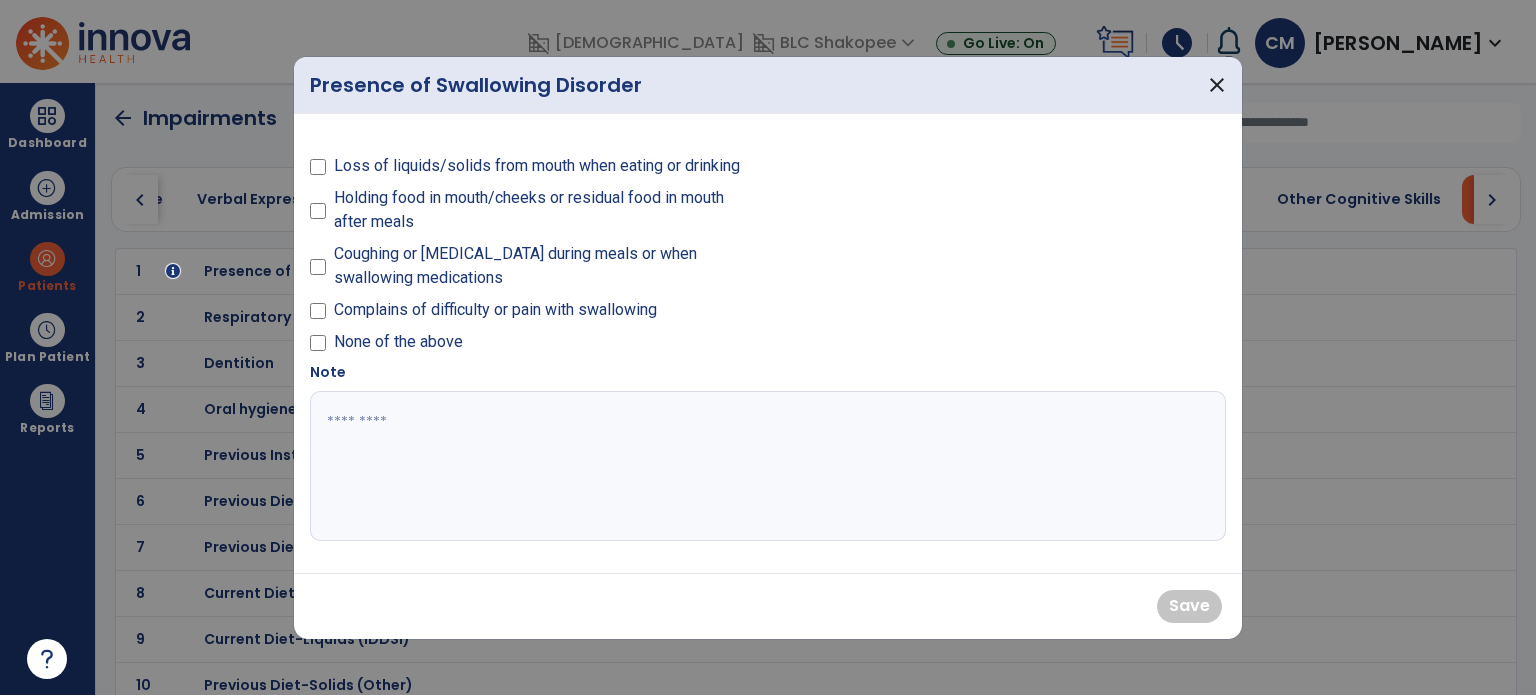 click on "Coughing or [MEDICAL_DATA] during meals or when swallowing medications" at bounding box center [533, 270] 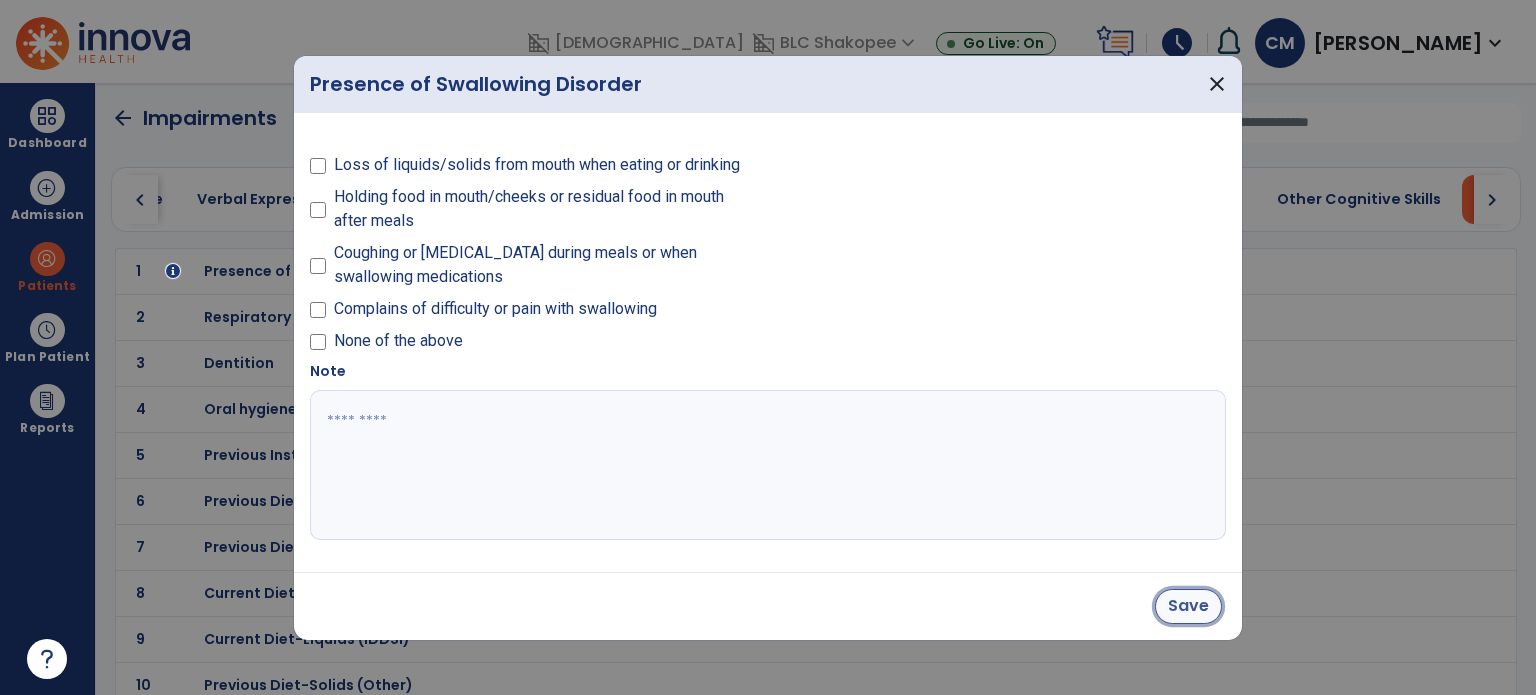 click on "Save" at bounding box center [1188, 606] 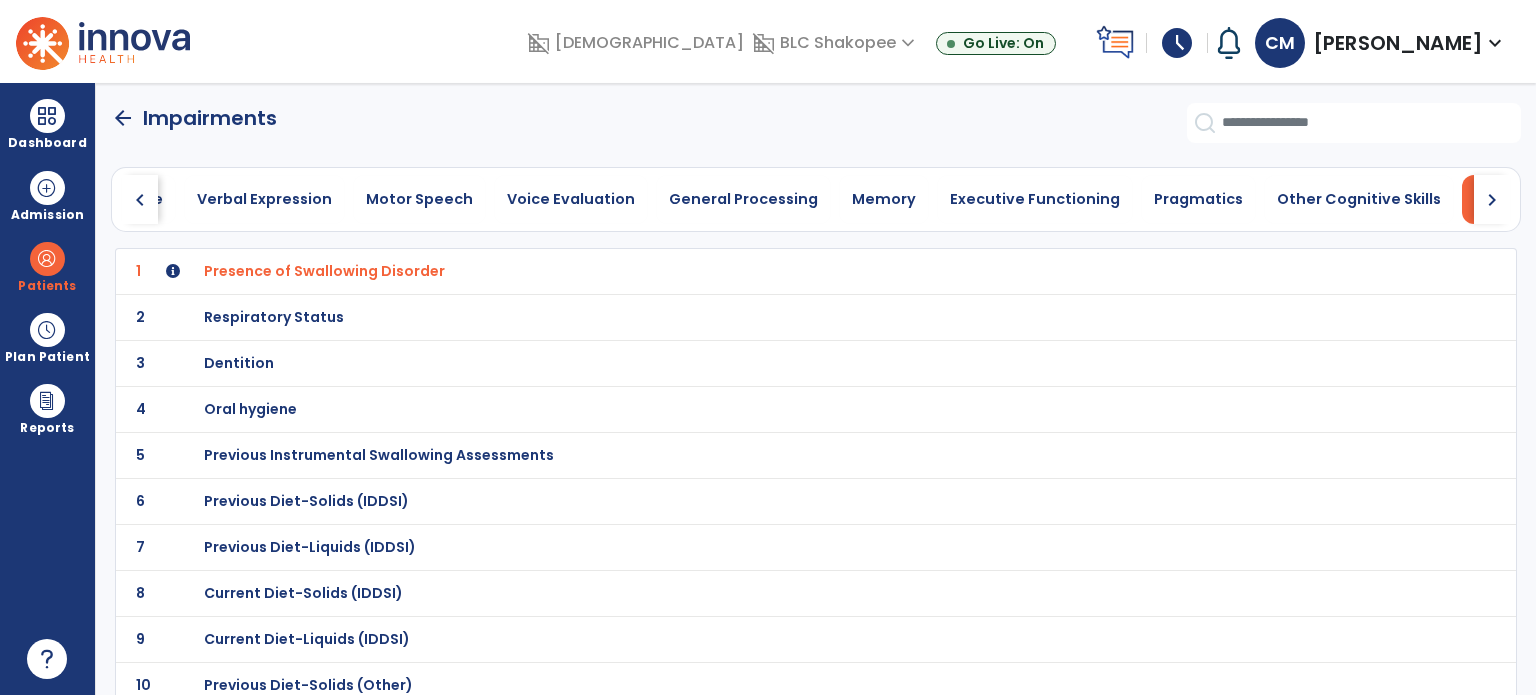click on "Respiratory Status" at bounding box center (772, 271) 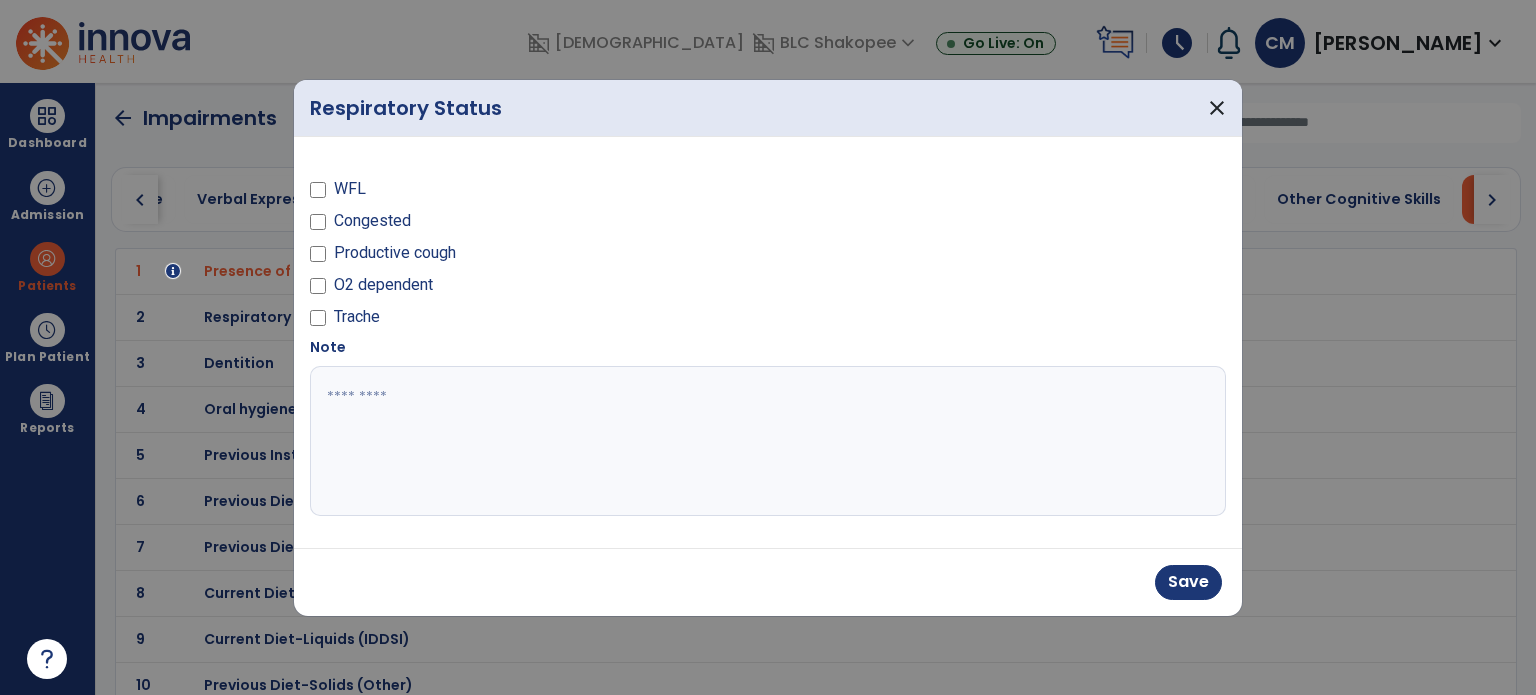 click at bounding box center (768, 441) 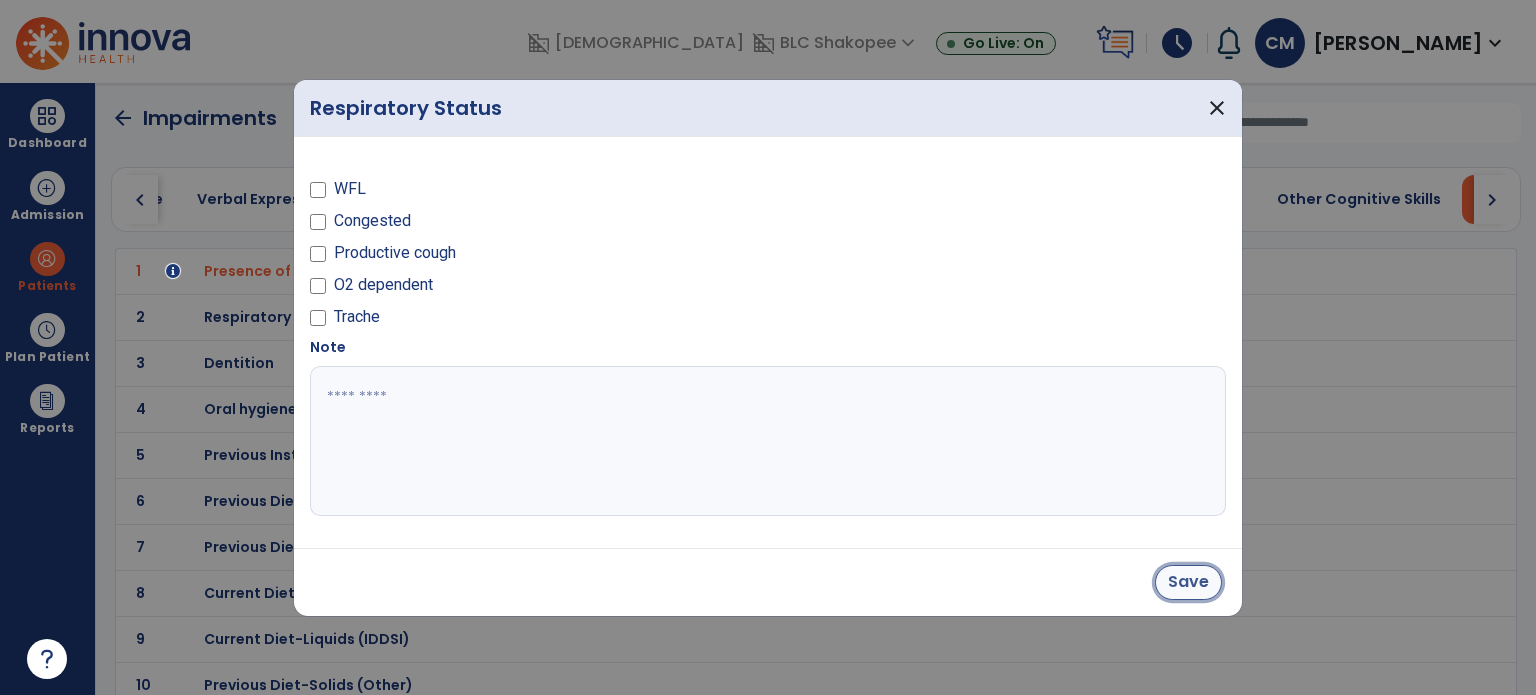 click on "Save" at bounding box center [1188, 582] 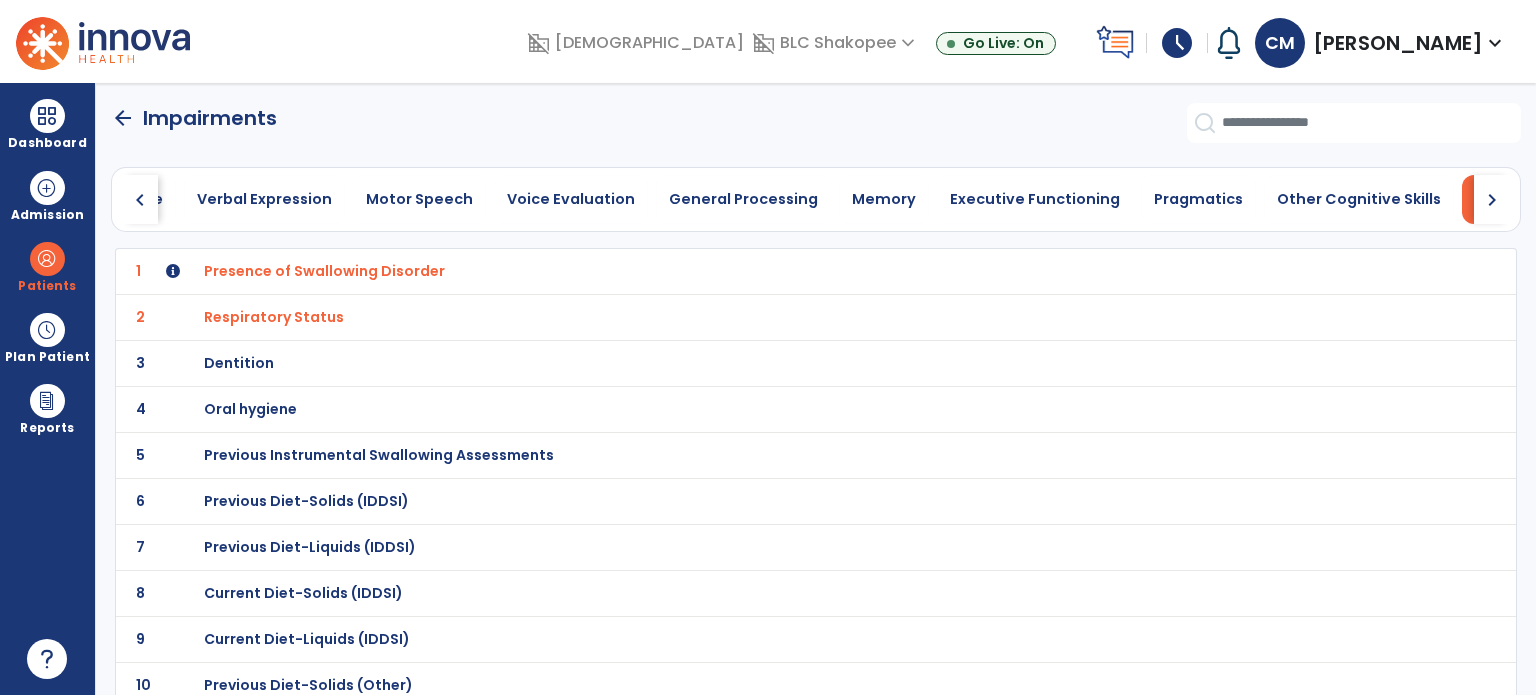 click on "Dentition" at bounding box center (772, 271) 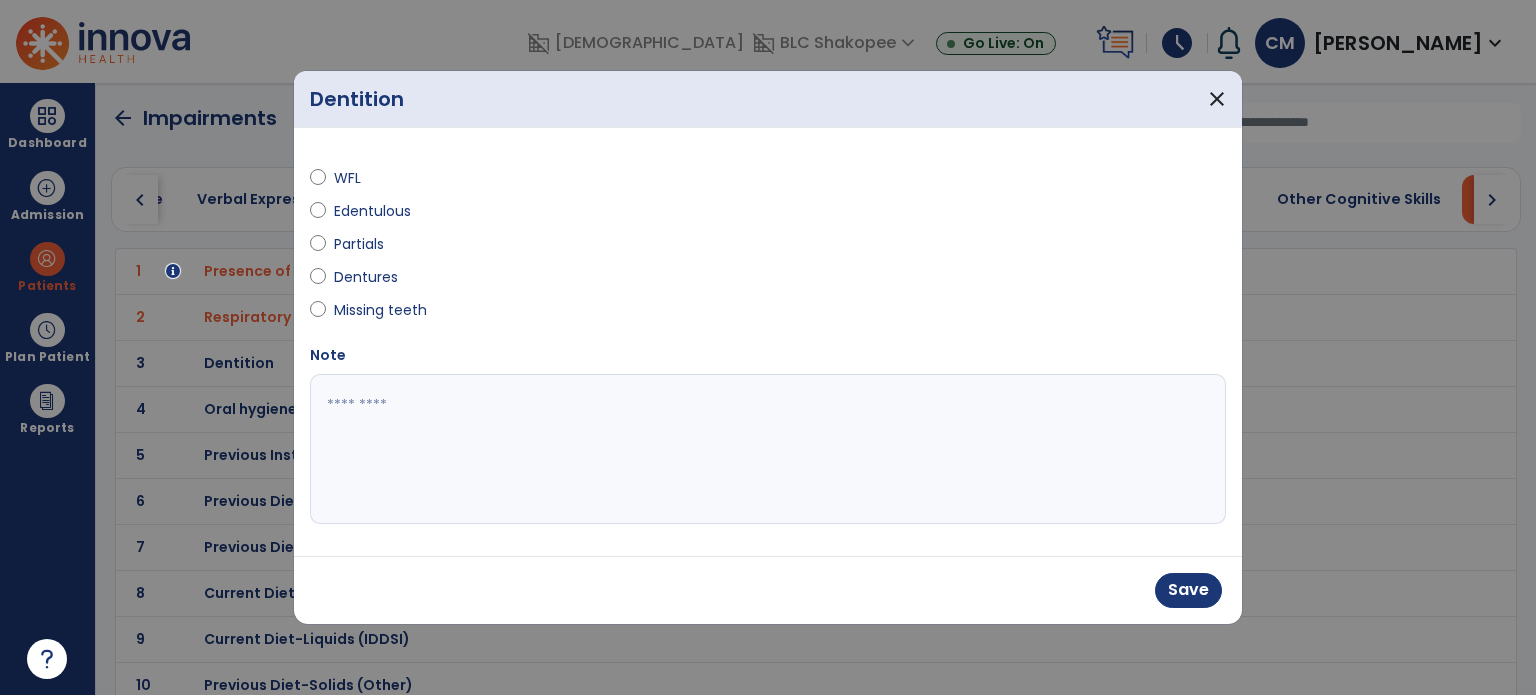 click on "Save" at bounding box center [768, 590] 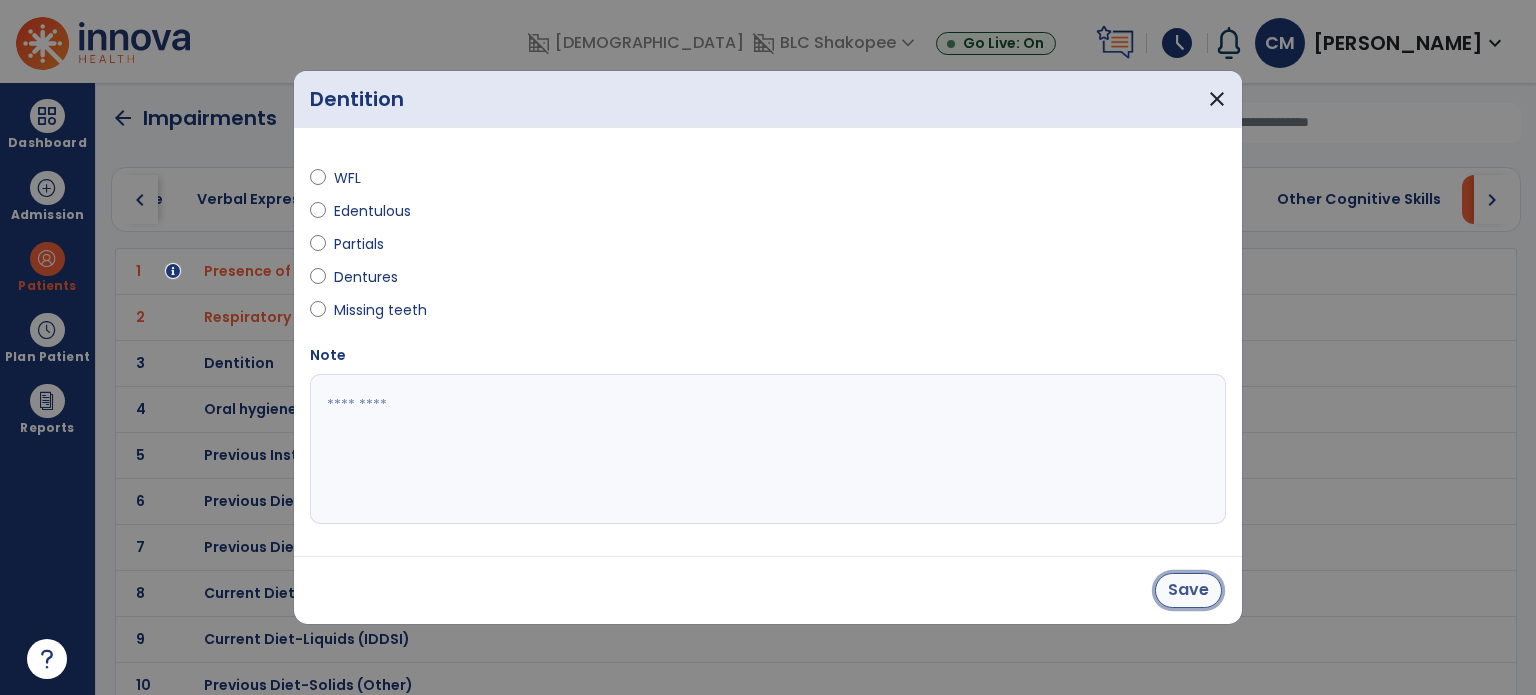 click on "Save" at bounding box center (1188, 590) 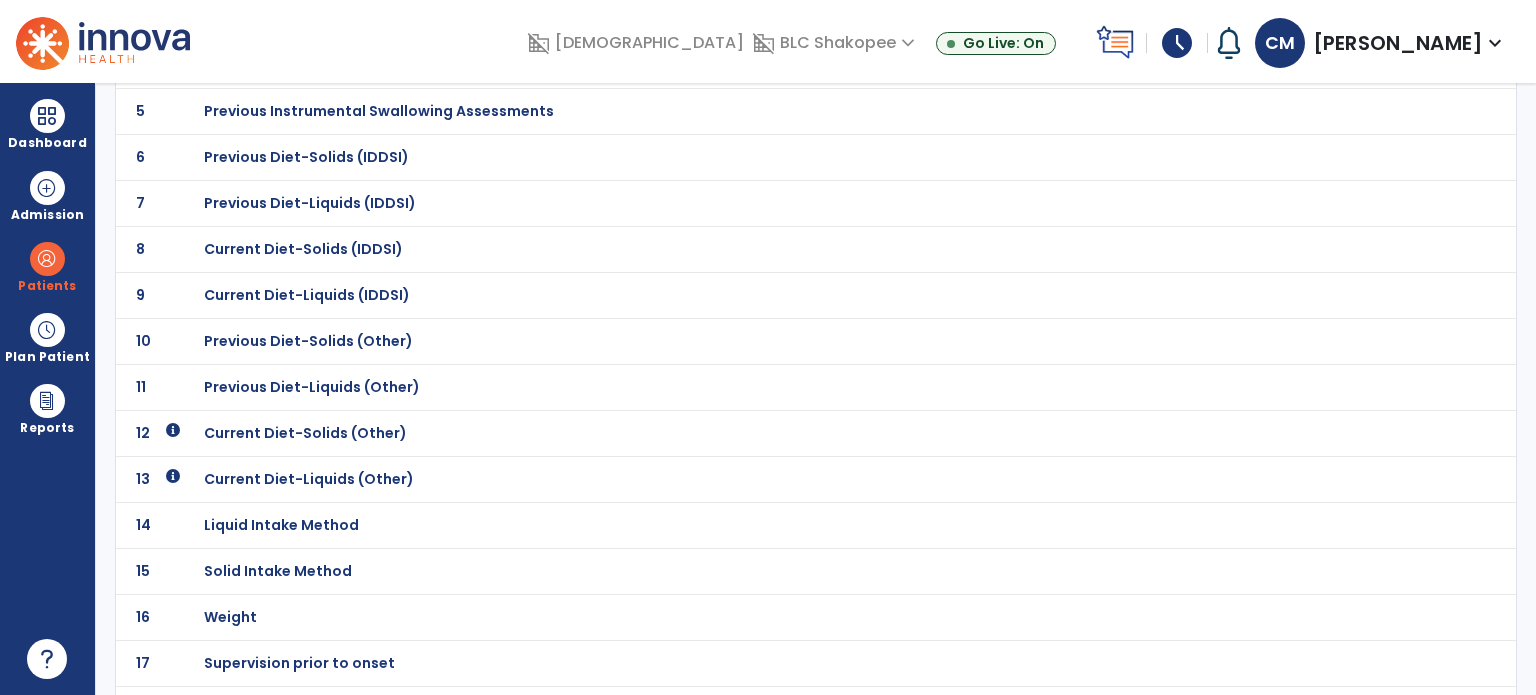 scroll, scrollTop: 344, scrollLeft: 0, axis: vertical 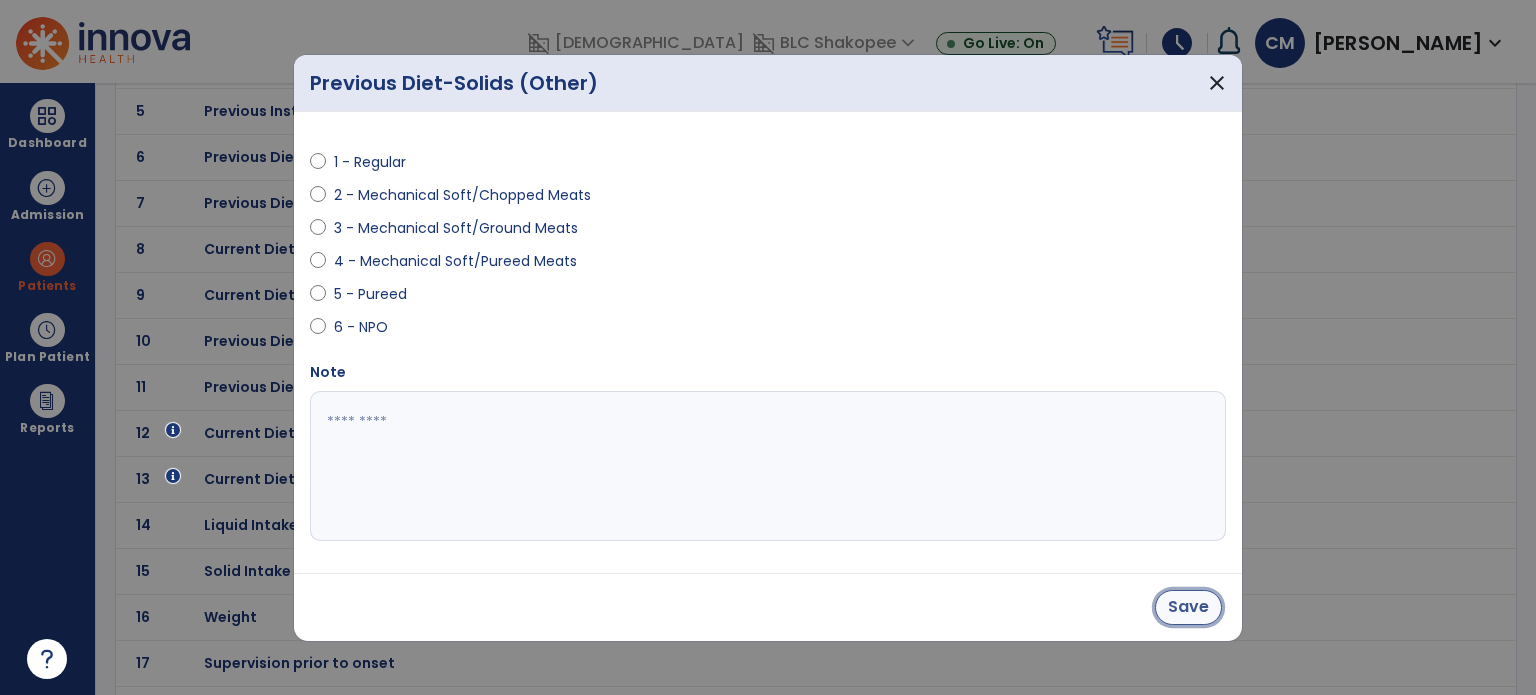 click on "Save" at bounding box center (1188, 607) 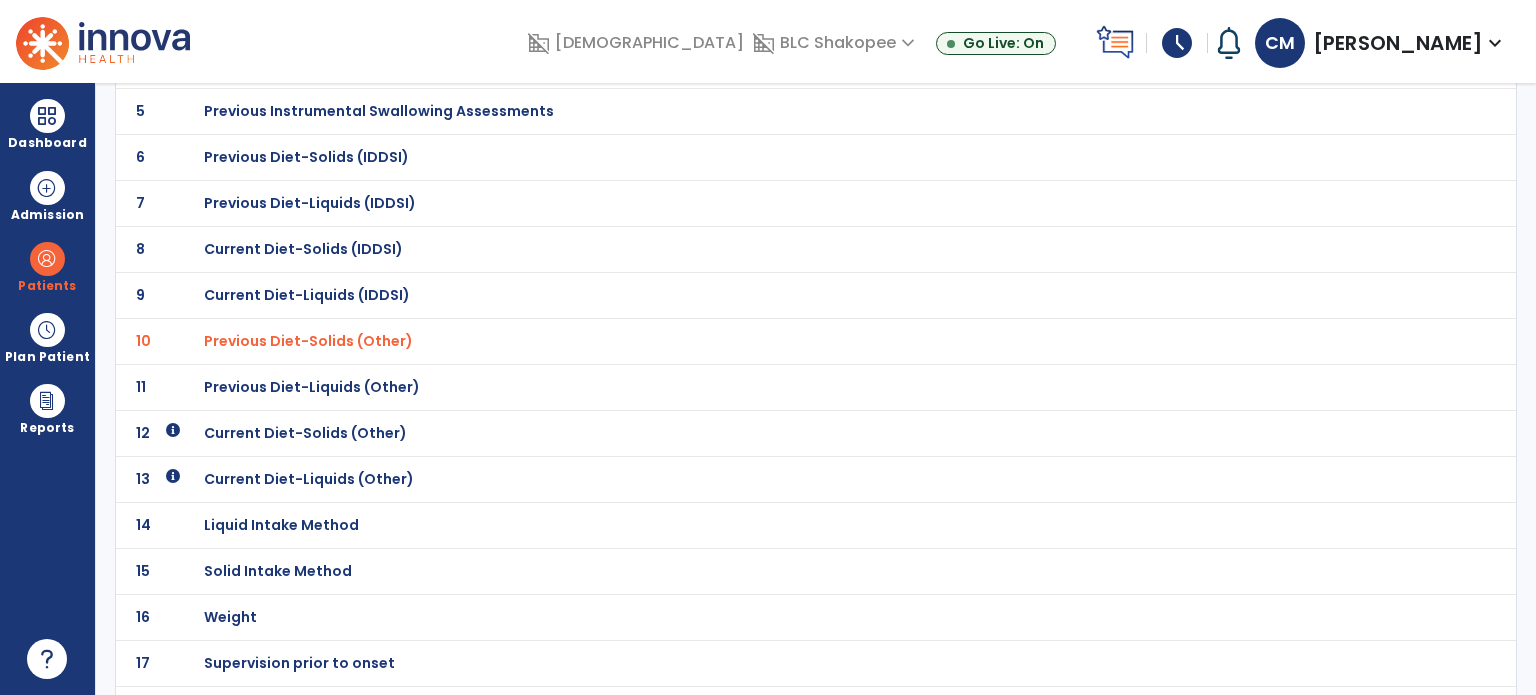 click on "Previous Diet-Liquids (Other)" at bounding box center [324, -73] 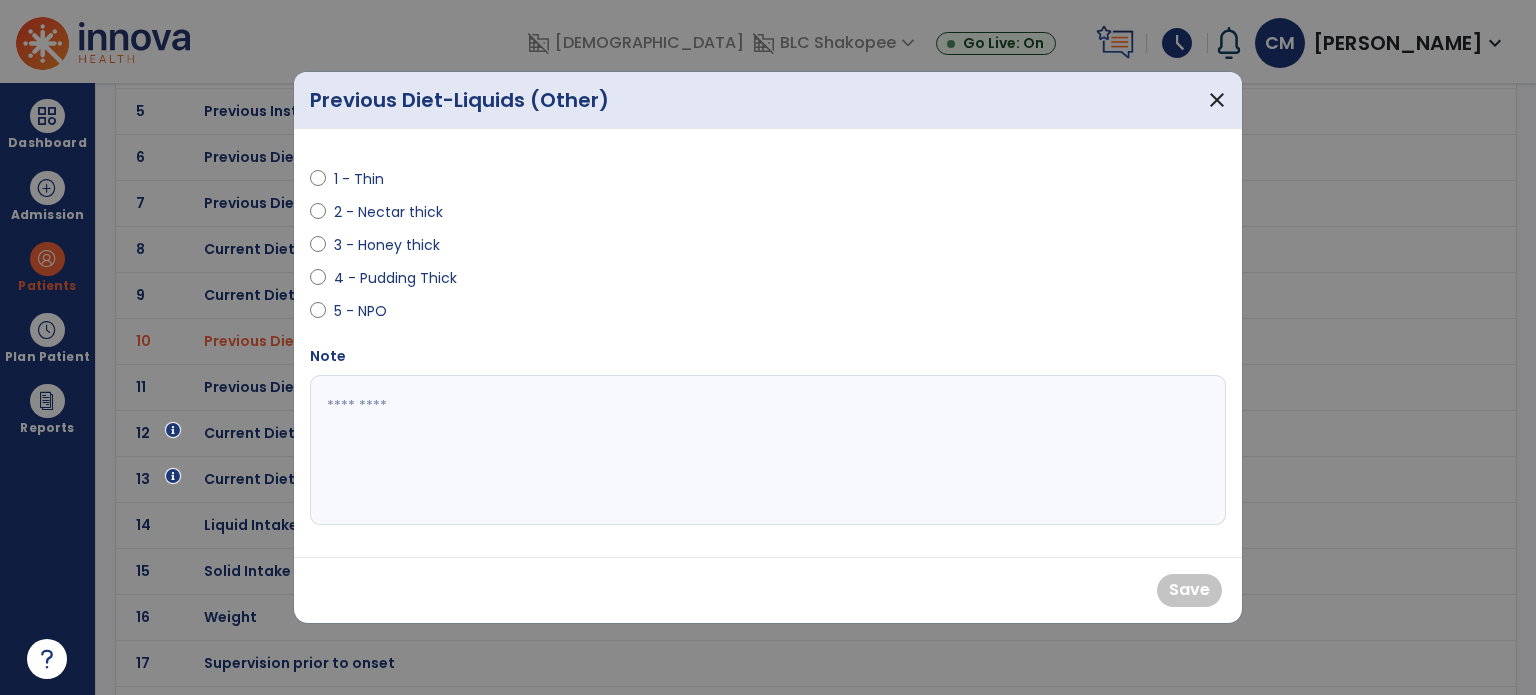 click at bounding box center (318, 183) 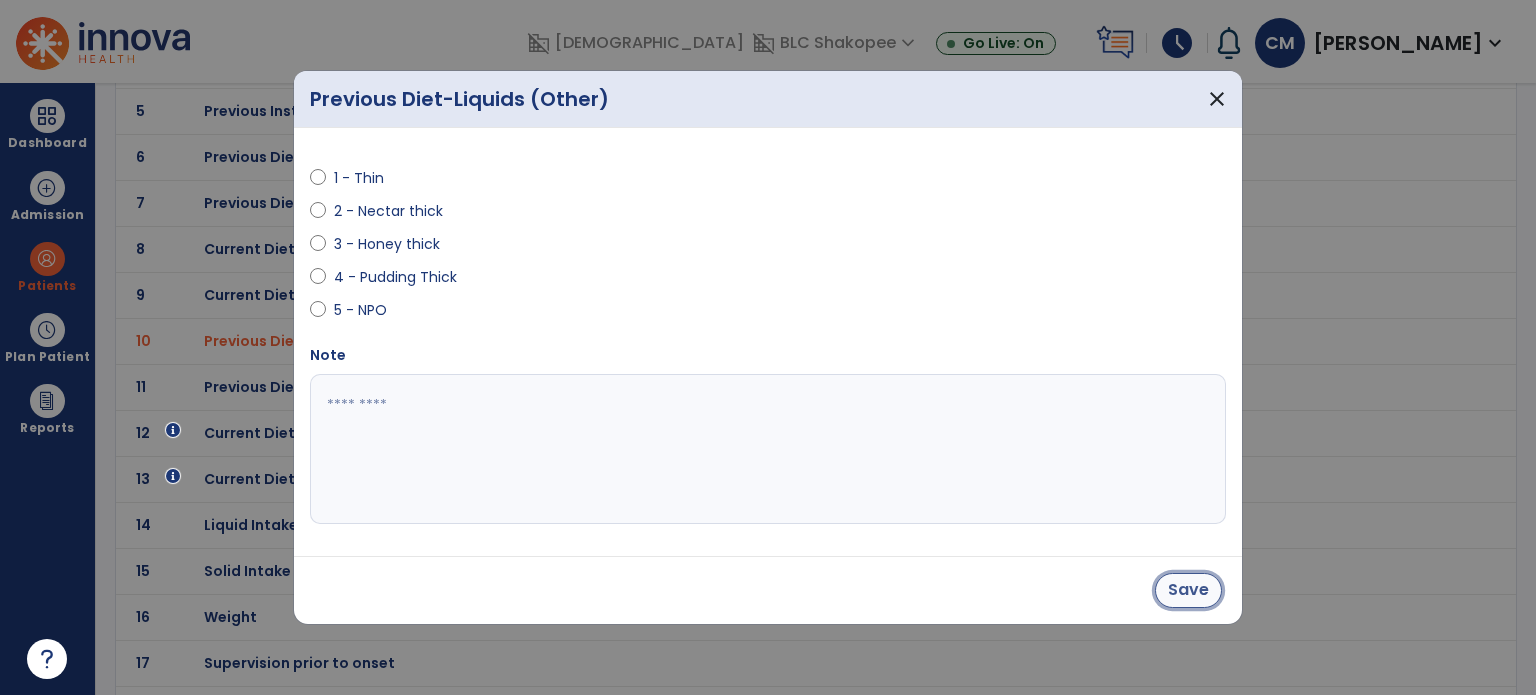 click on "Save" at bounding box center [1188, 590] 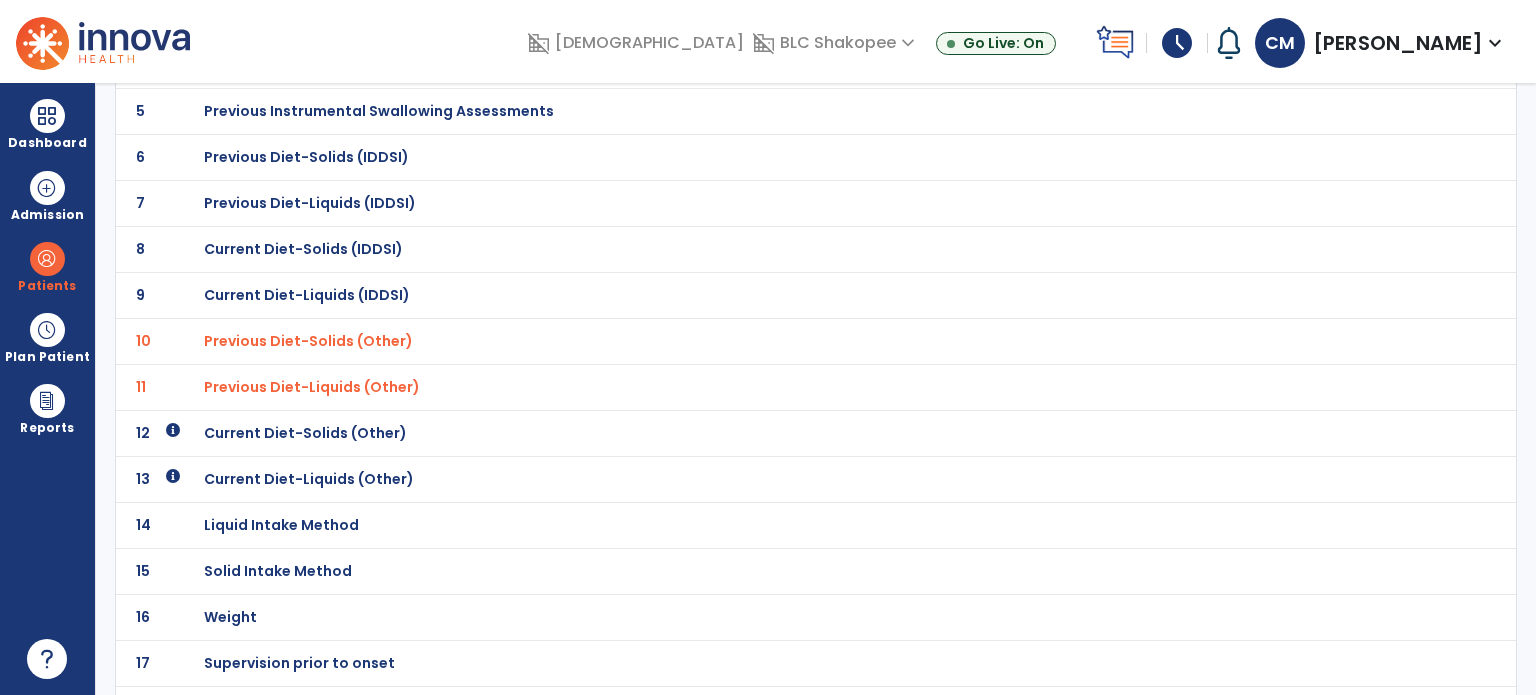 click on "Current Diet-Solids (Other)" at bounding box center [324, -73] 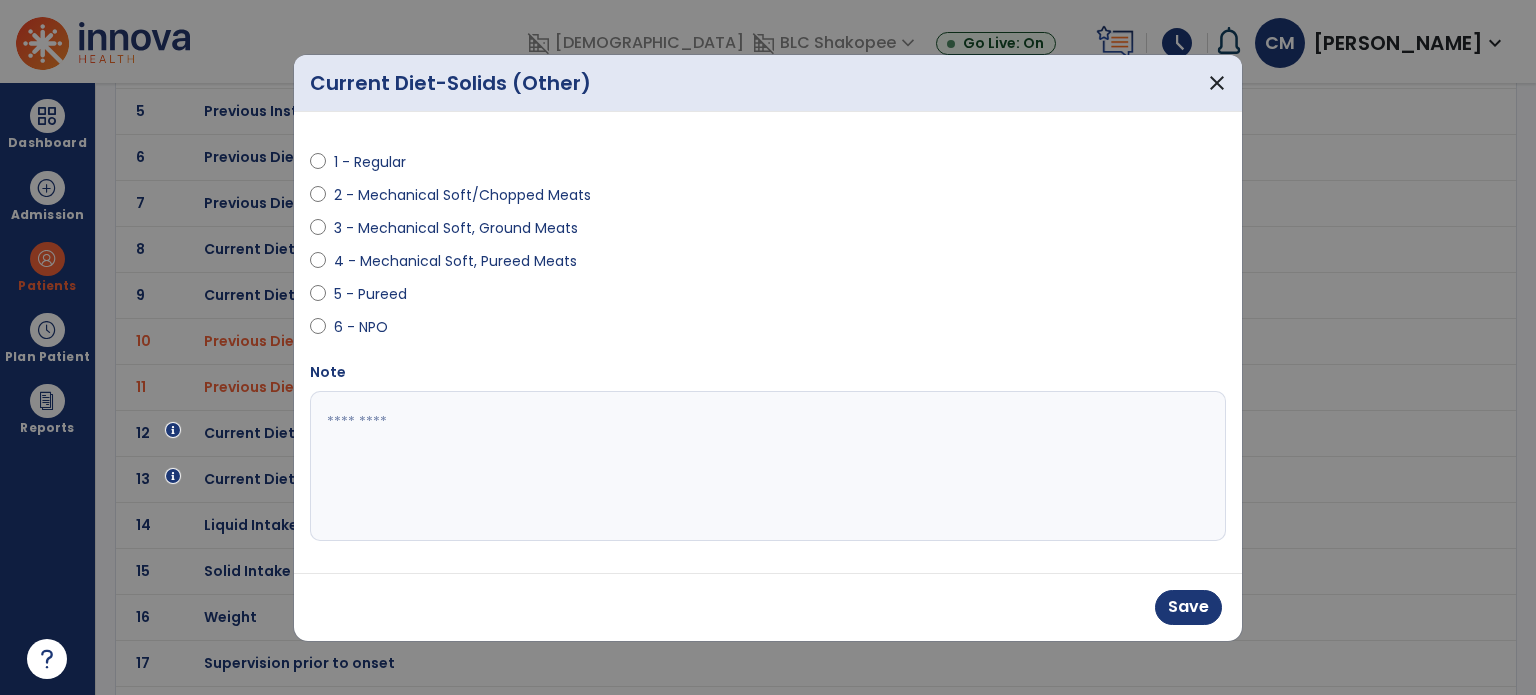 click on "Save" at bounding box center [768, 607] 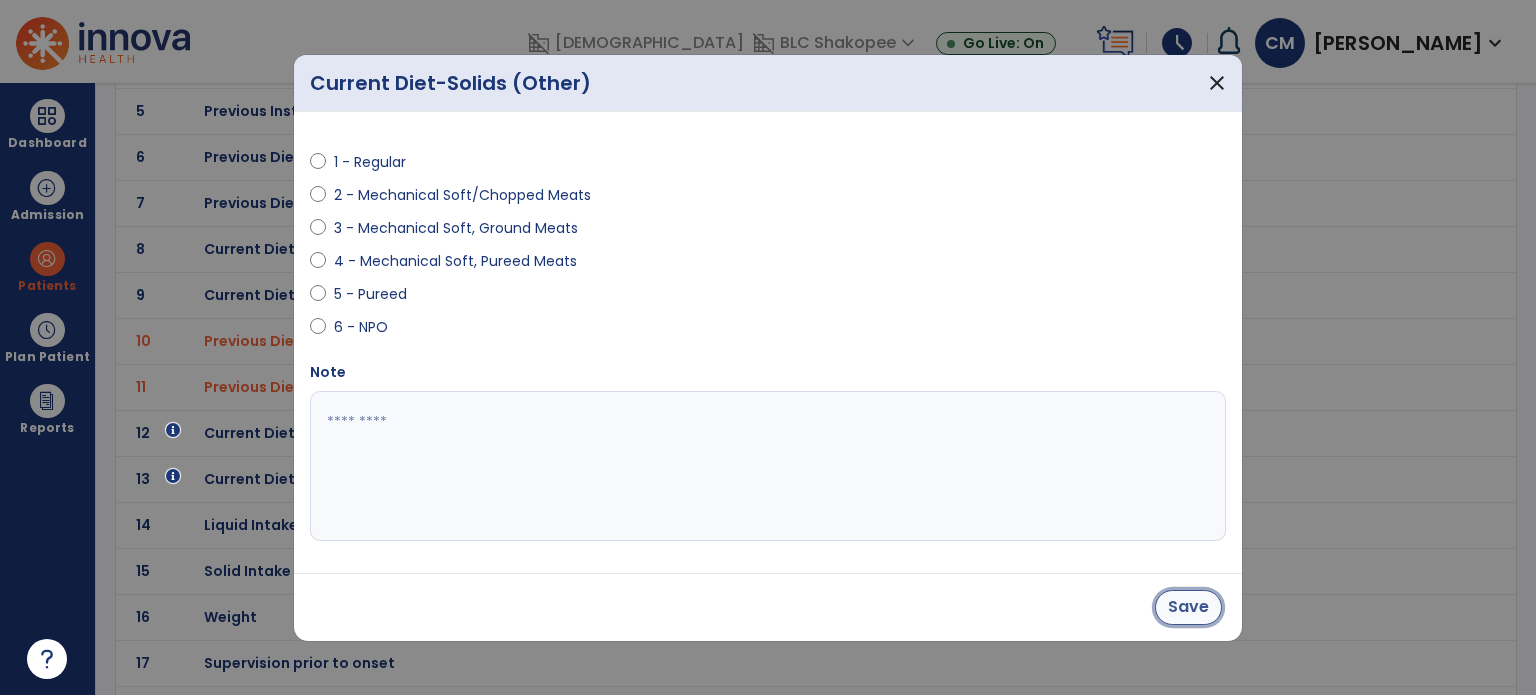click on "Save" at bounding box center (1188, 607) 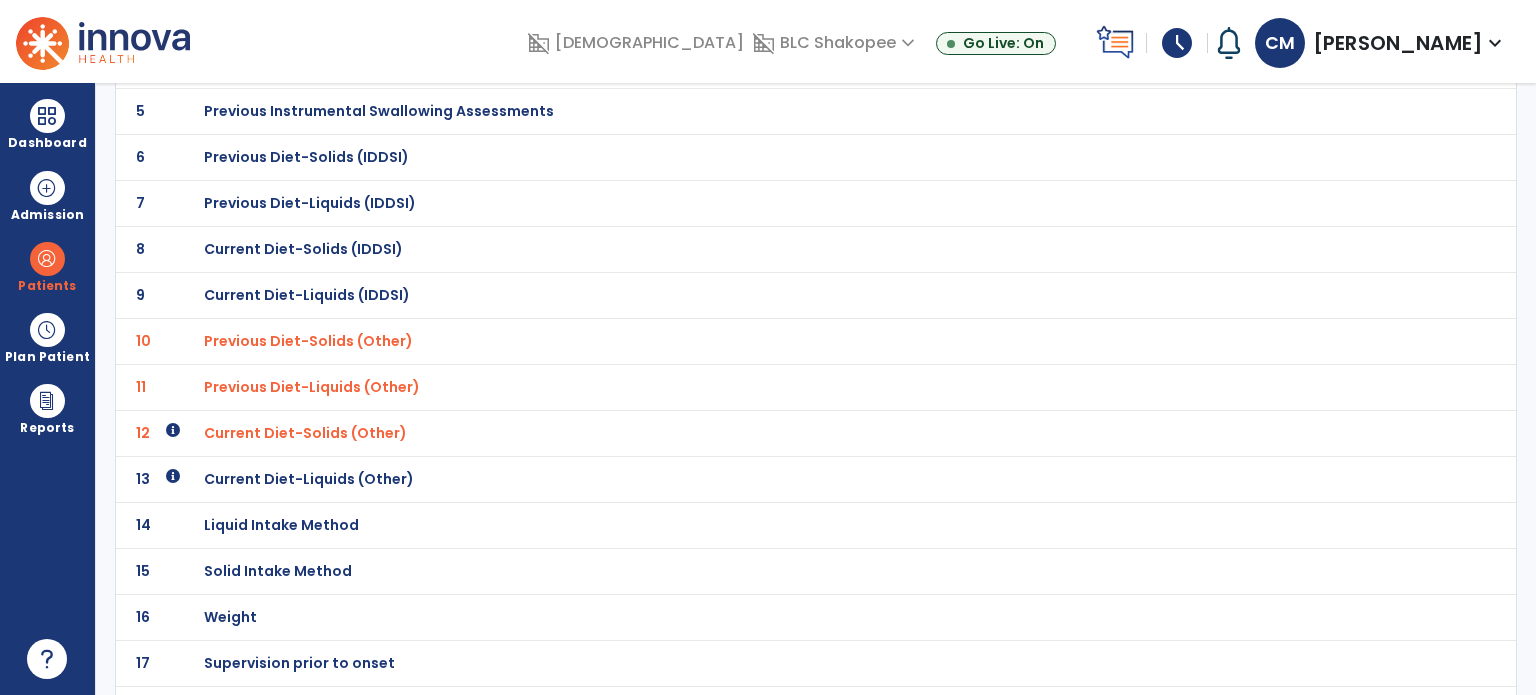 click on "Current Diet-Liquids (Other)" at bounding box center [324, -73] 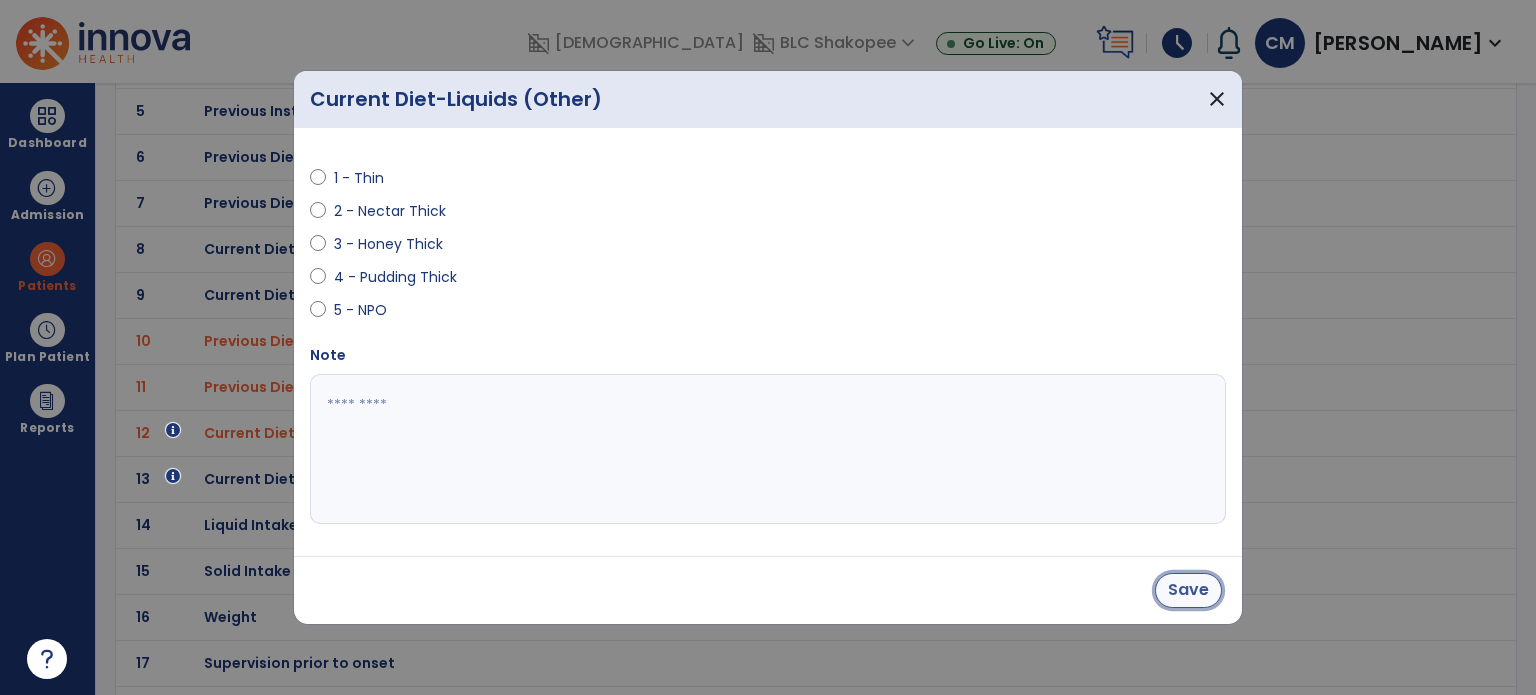 click on "Save" at bounding box center [1188, 590] 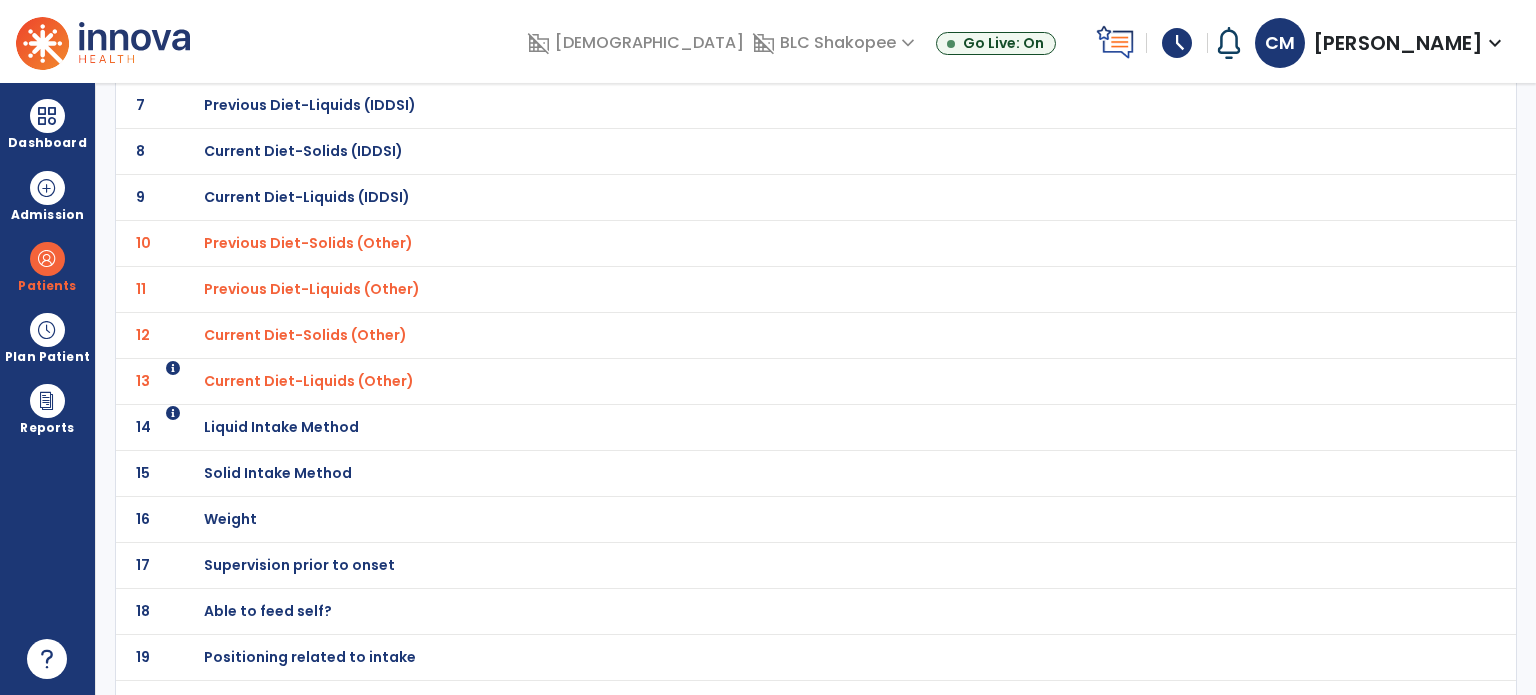 scroll, scrollTop: 468, scrollLeft: 0, axis: vertical 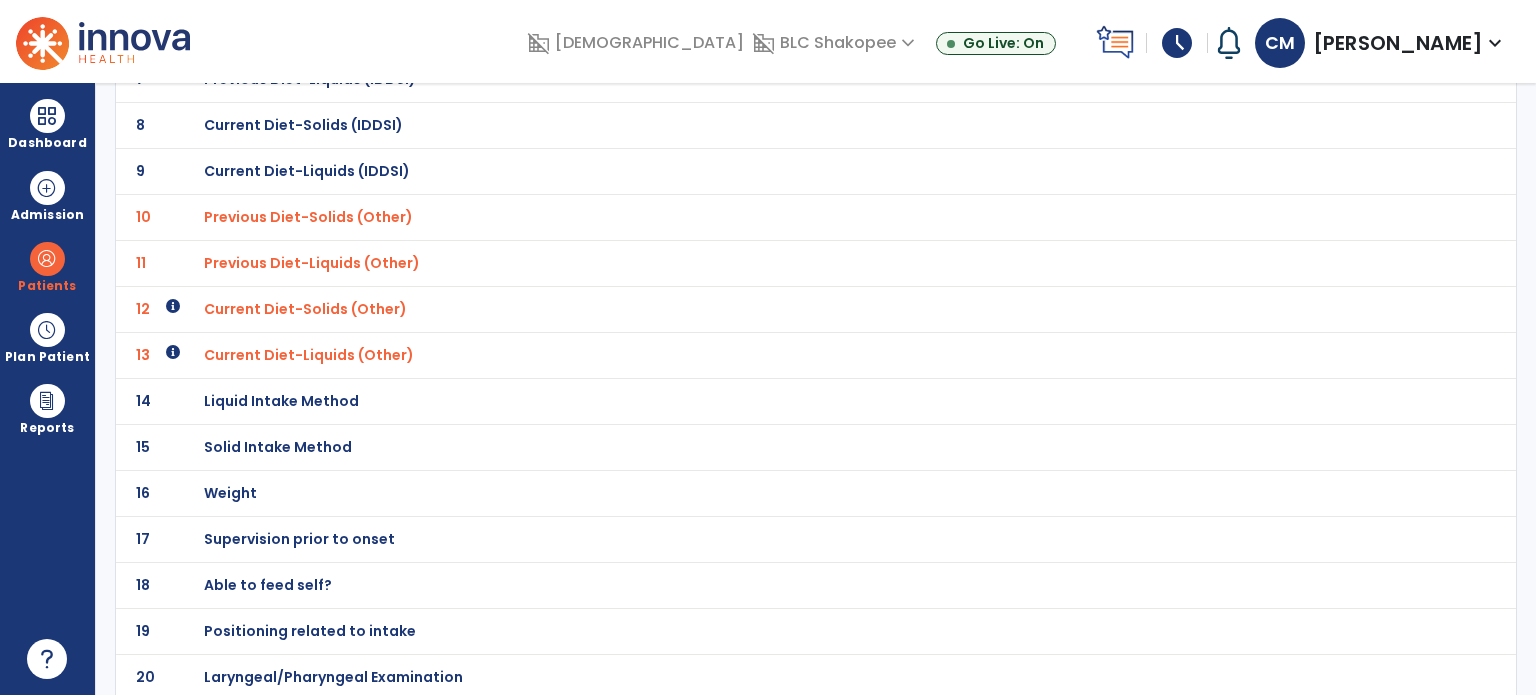 click on "Liquid Intake Method" at bounding box center [324, -197] 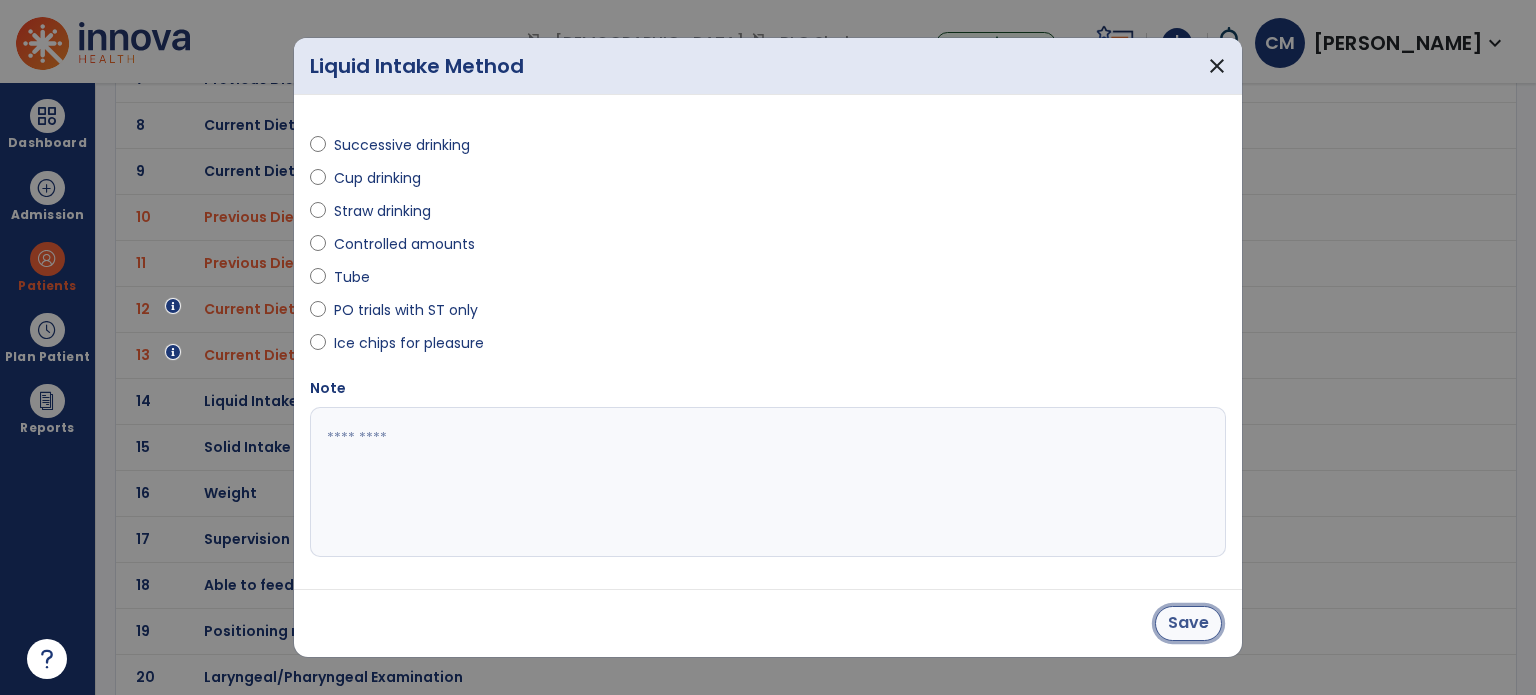 click on "Save" at bounding box center [1188, 623] 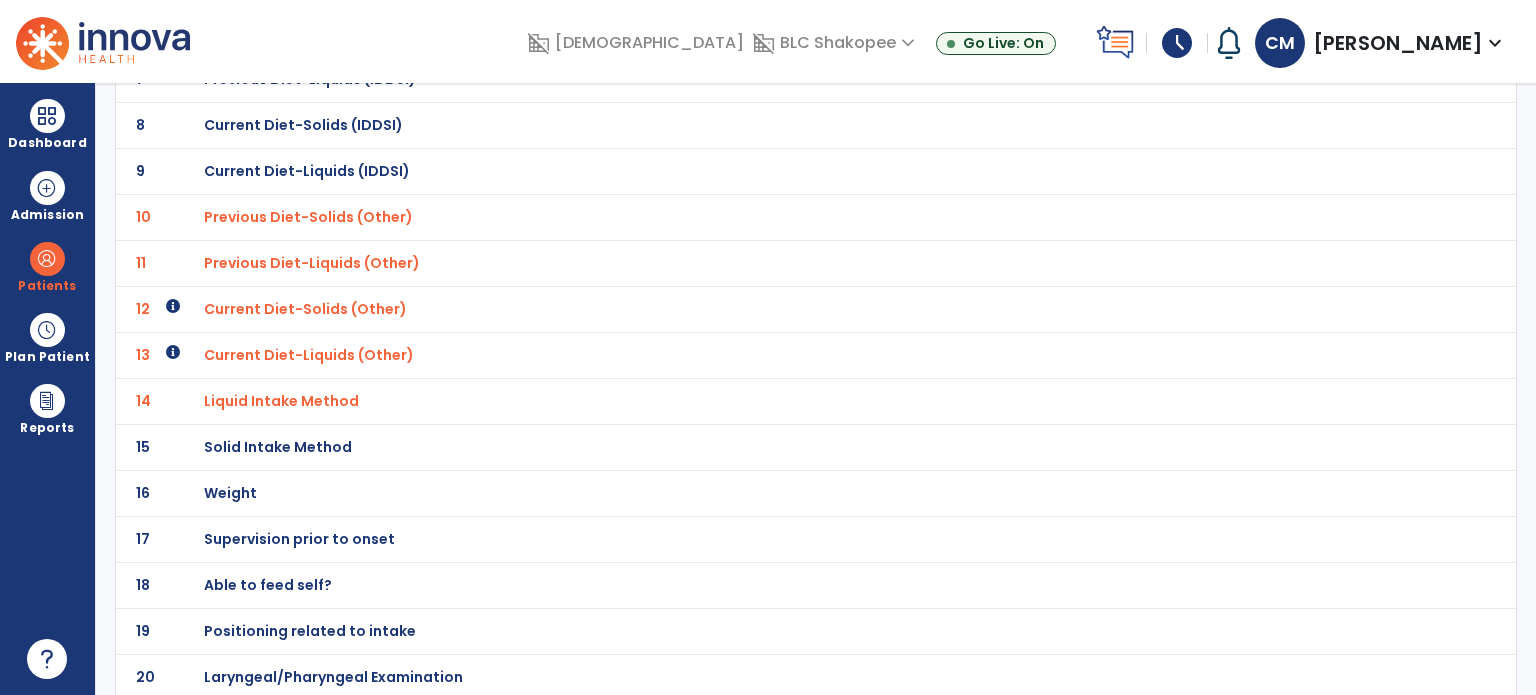click on "Supervision prior to onset" at bounding box center [324, -197] 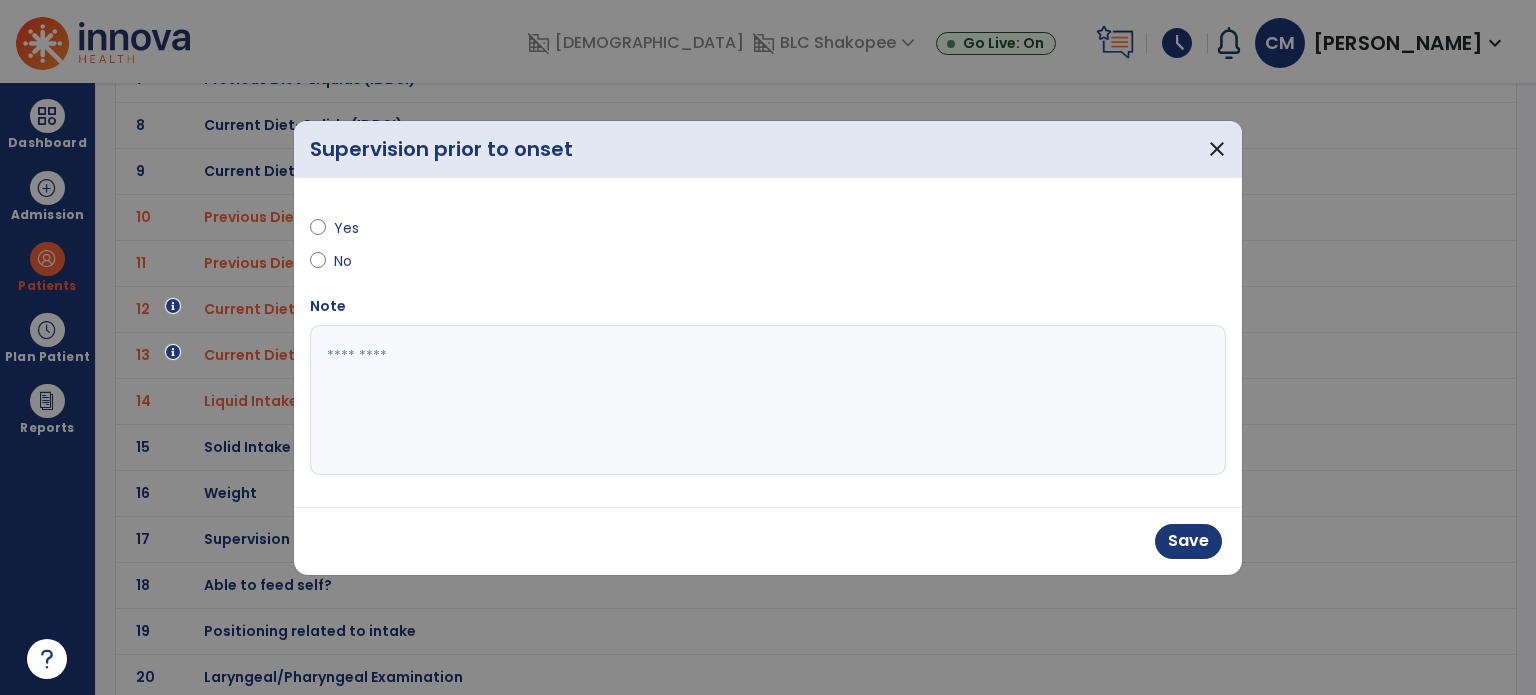 click at bounding box center (768, 400) 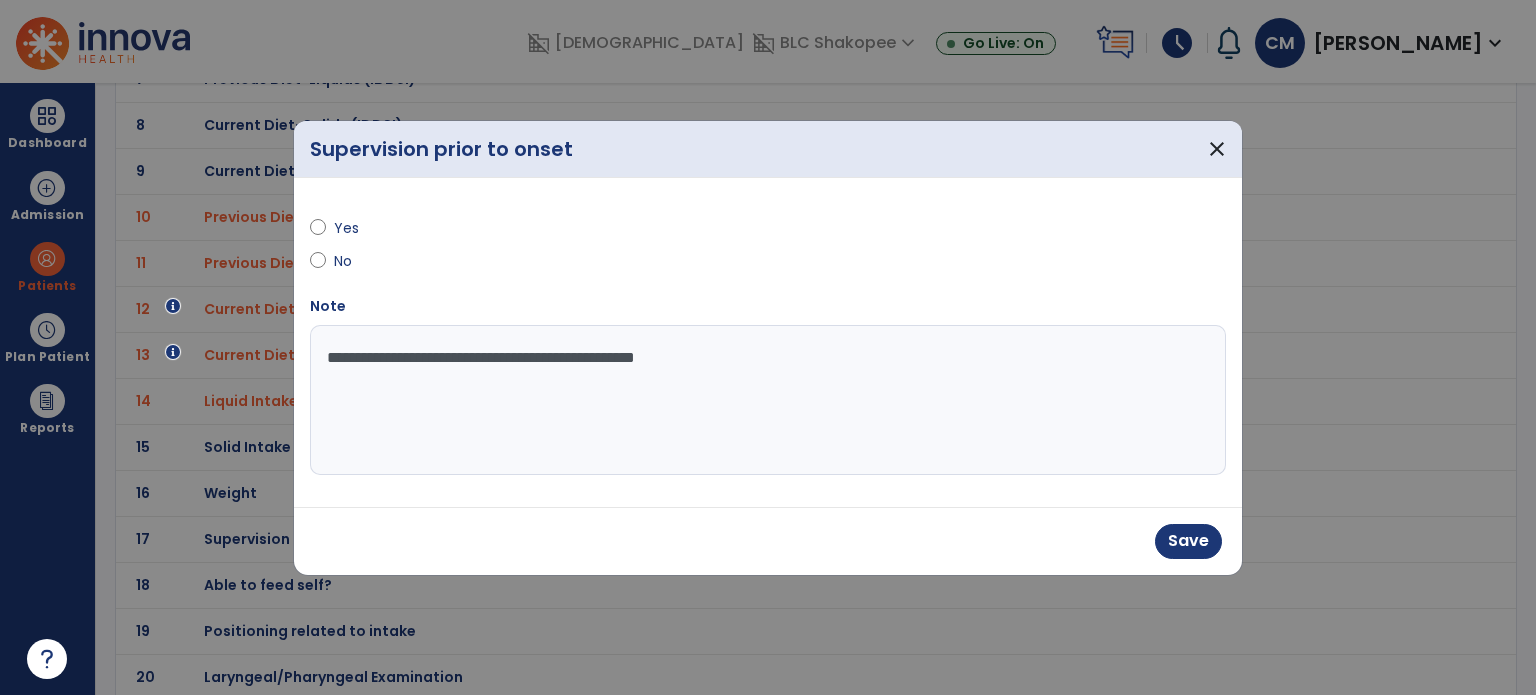 click on "**********" at bounding box center (768, 400) 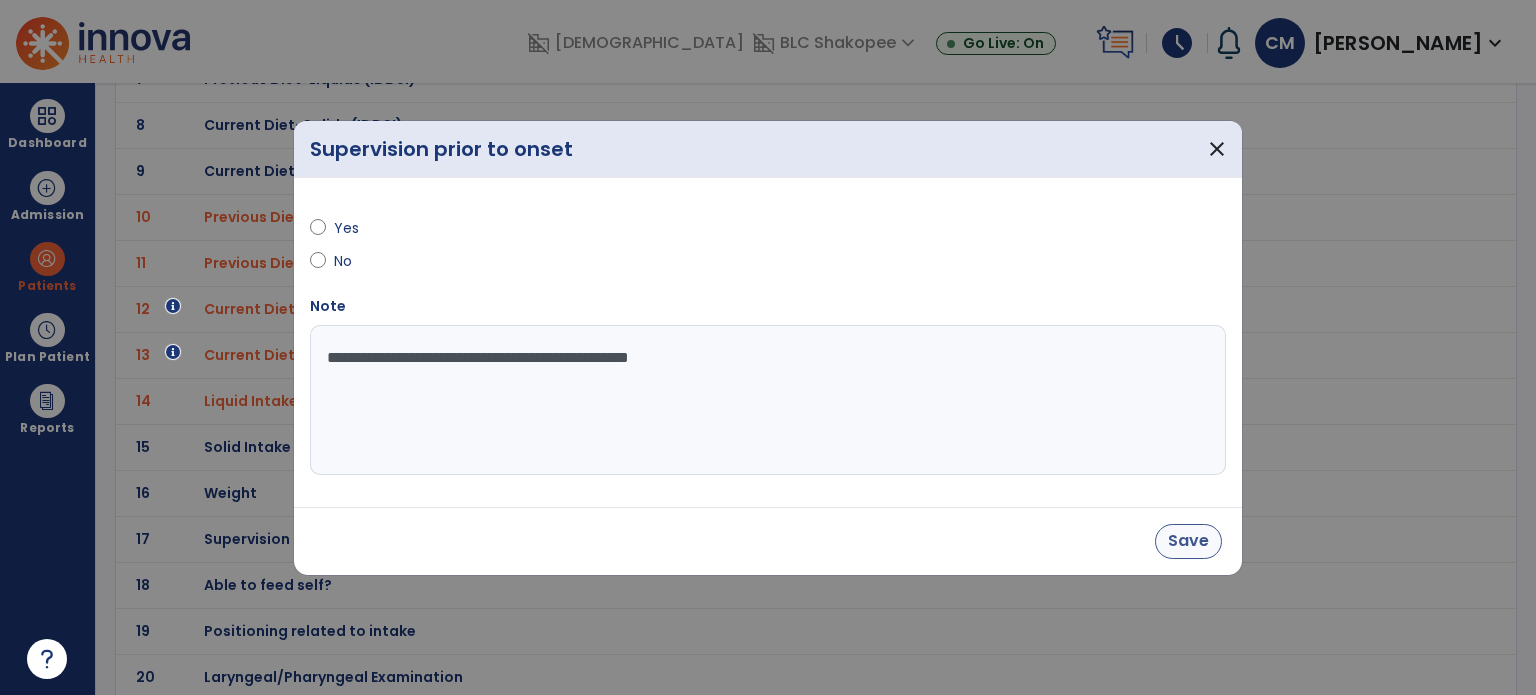 type on "**********" 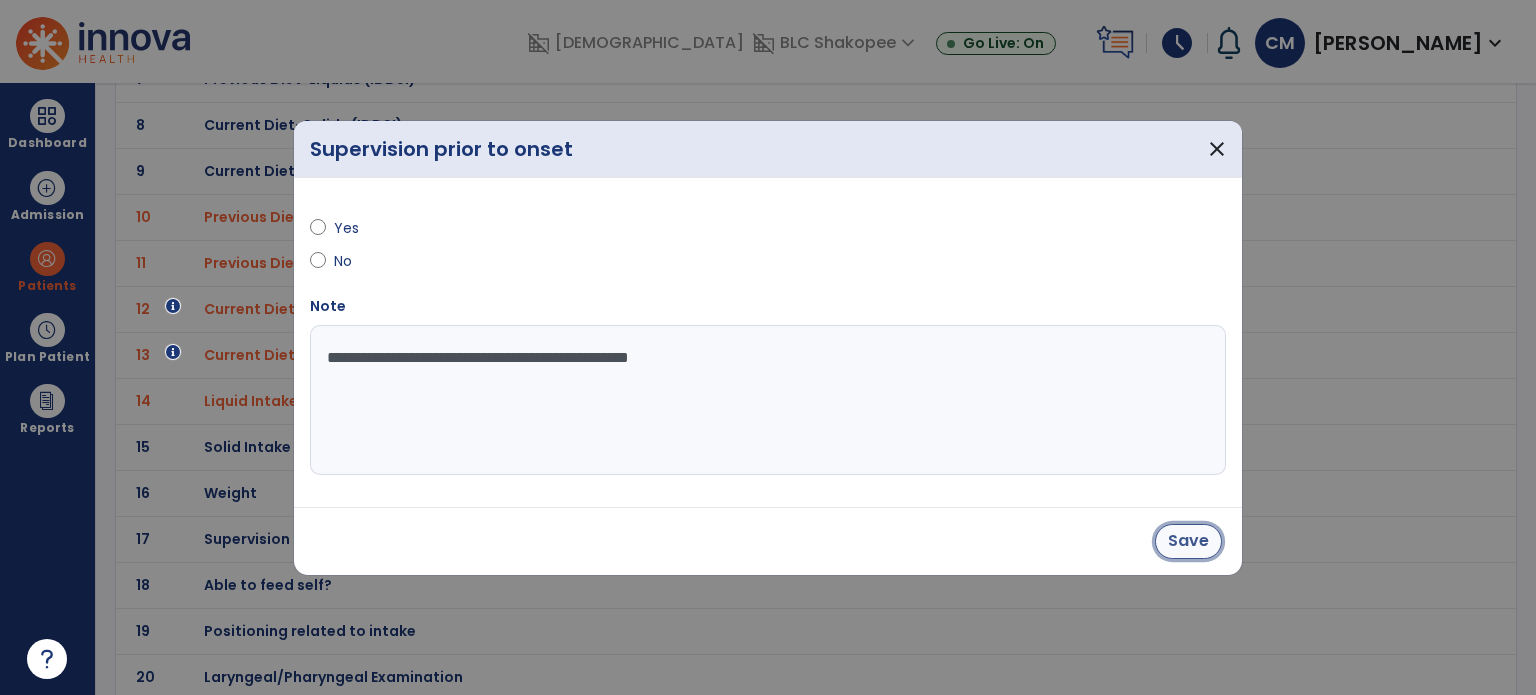 click on "Save" at bounding box center [1188, 541] 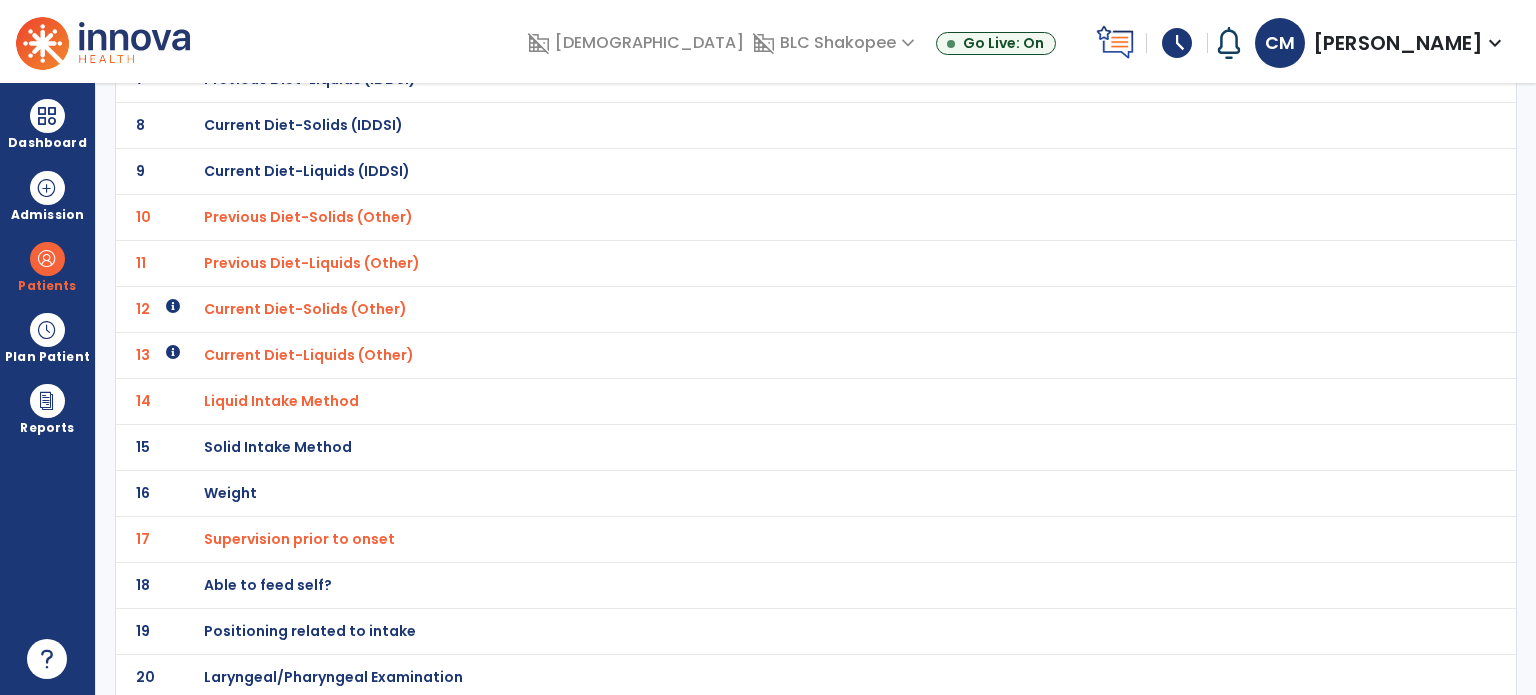 click on "Able to feed self?" at bounding box center (324, -197) 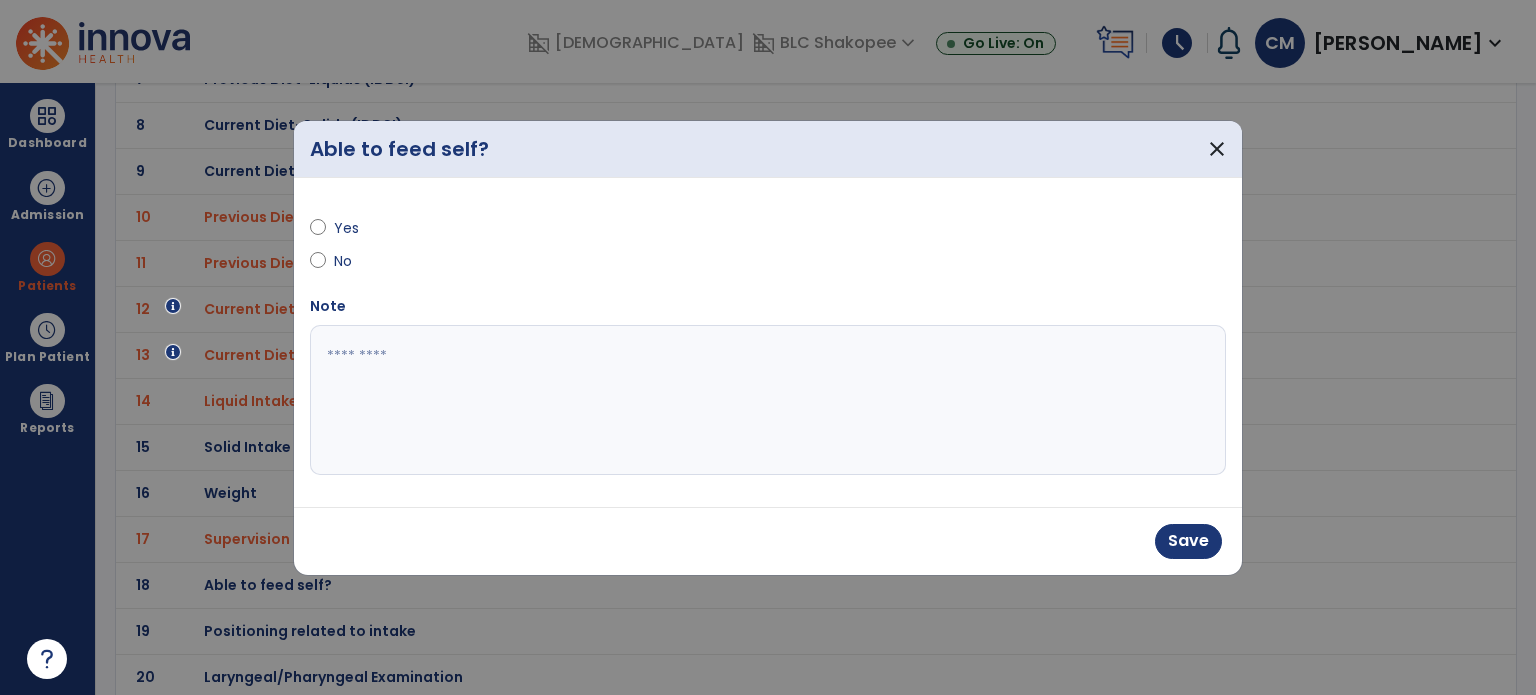 click at bounding box center (768, 400) 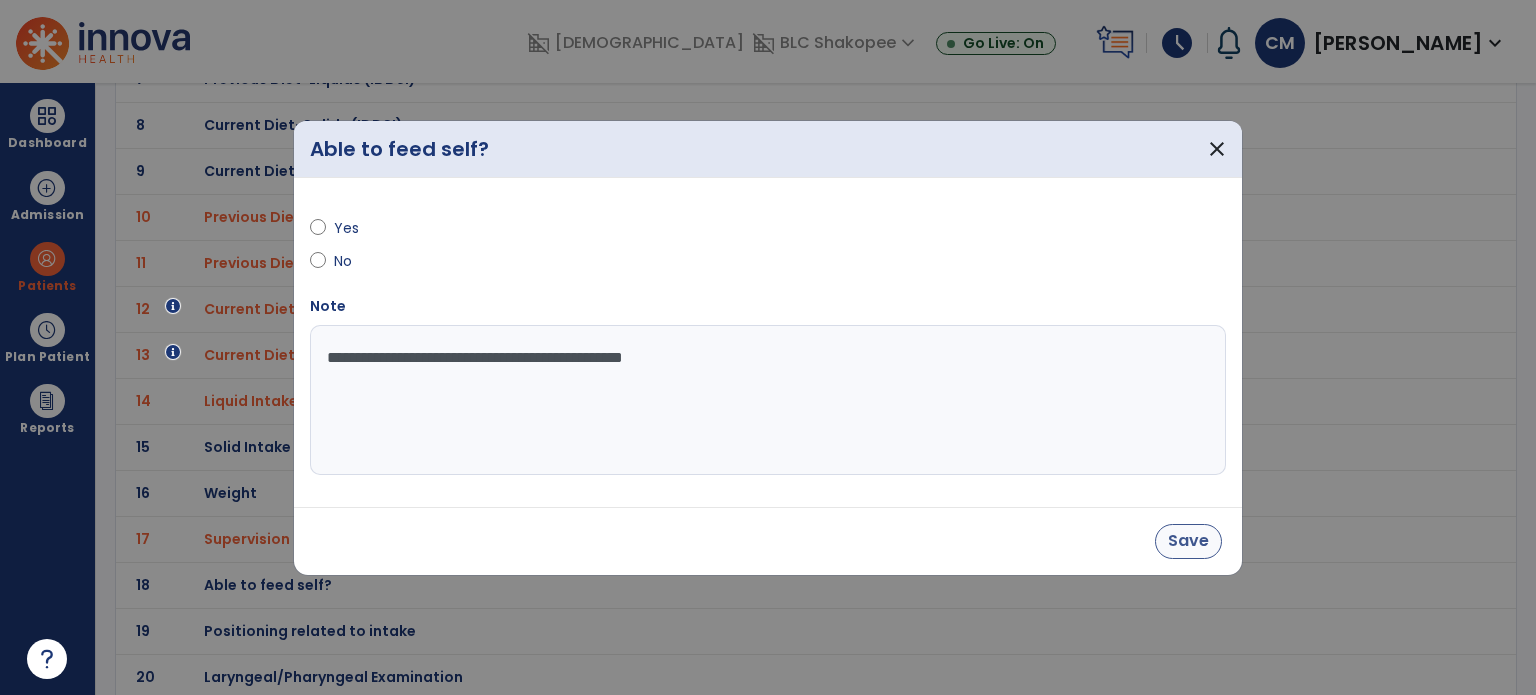 type on "**********" 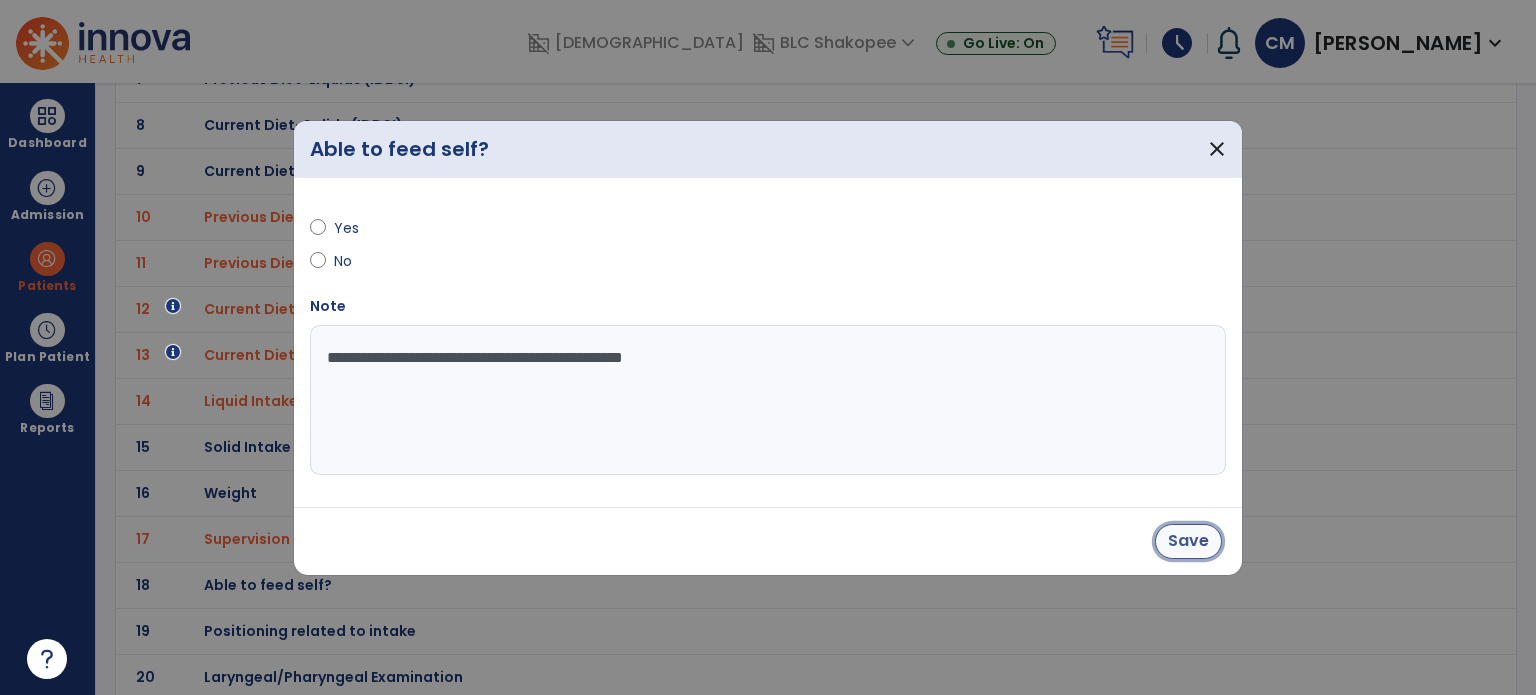 click on "Save" at bounding box center [1188, 541] 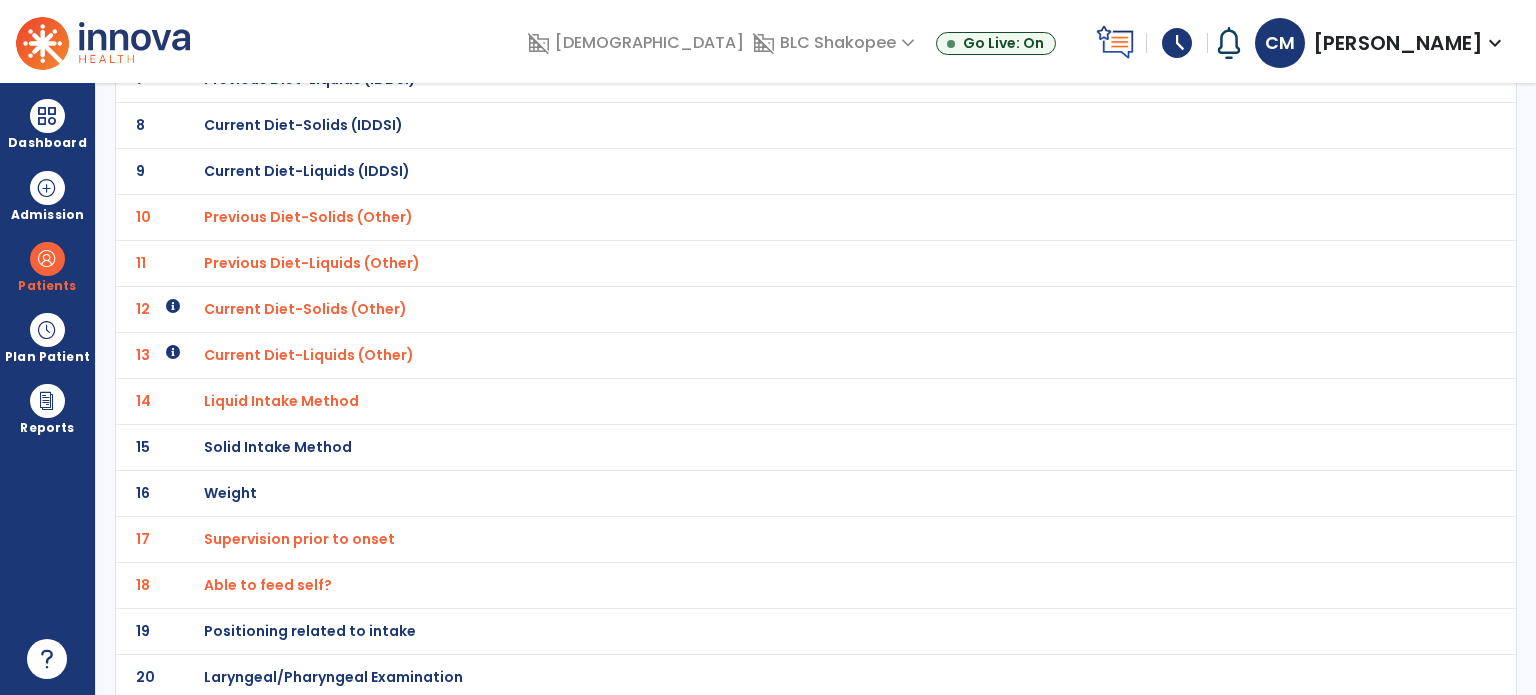 click on "Positioning related to intake" at bounding box center (324, -197) 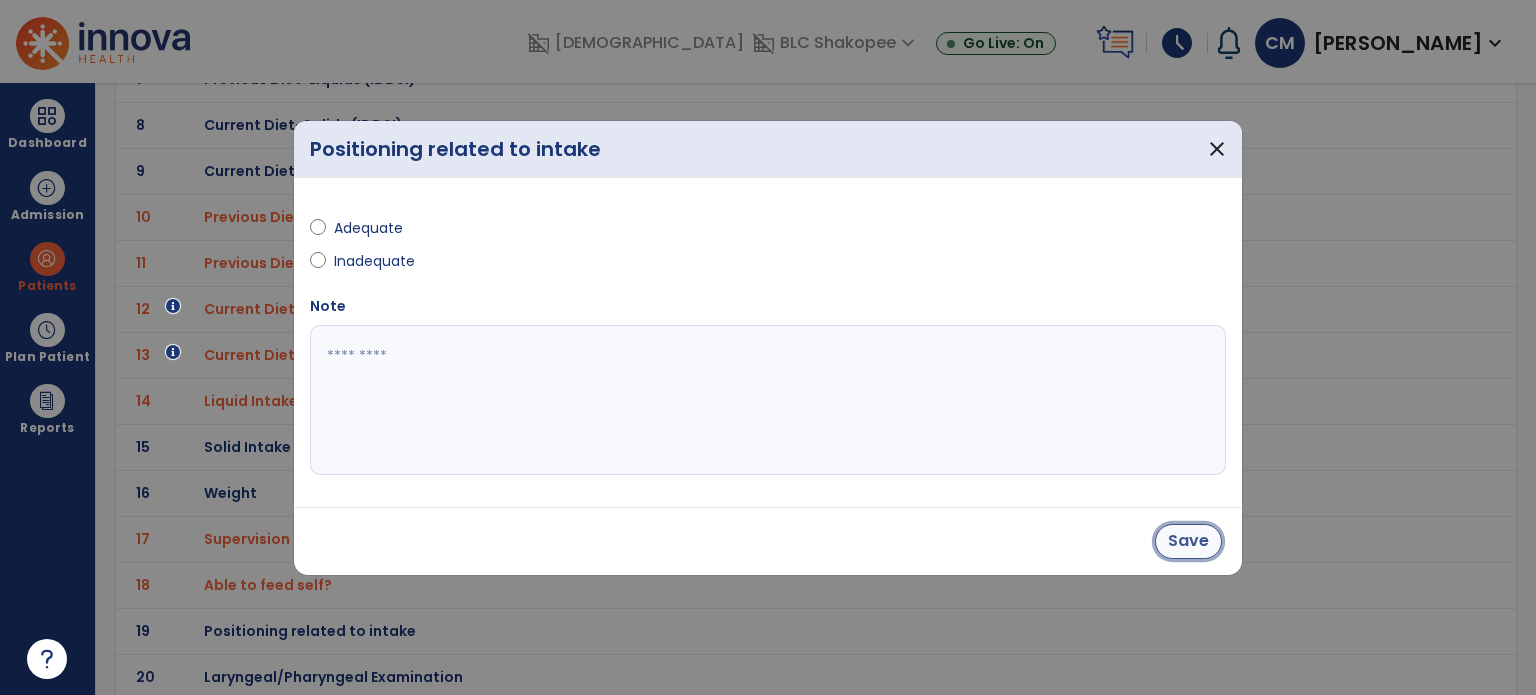 click on "Save" at bounding box center [1188, 541] 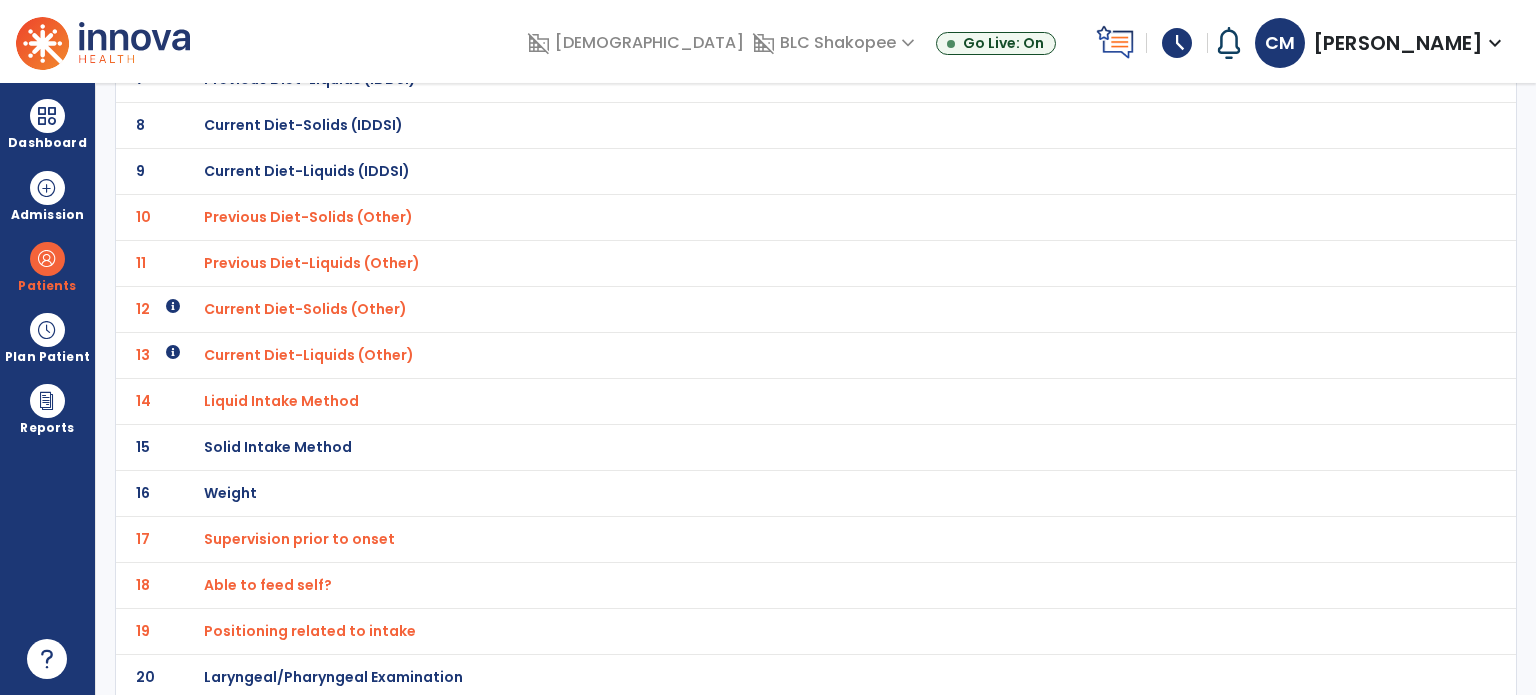 click on "Laryngeal/Pharyngeal Examination" at bounding box center [324, -197] 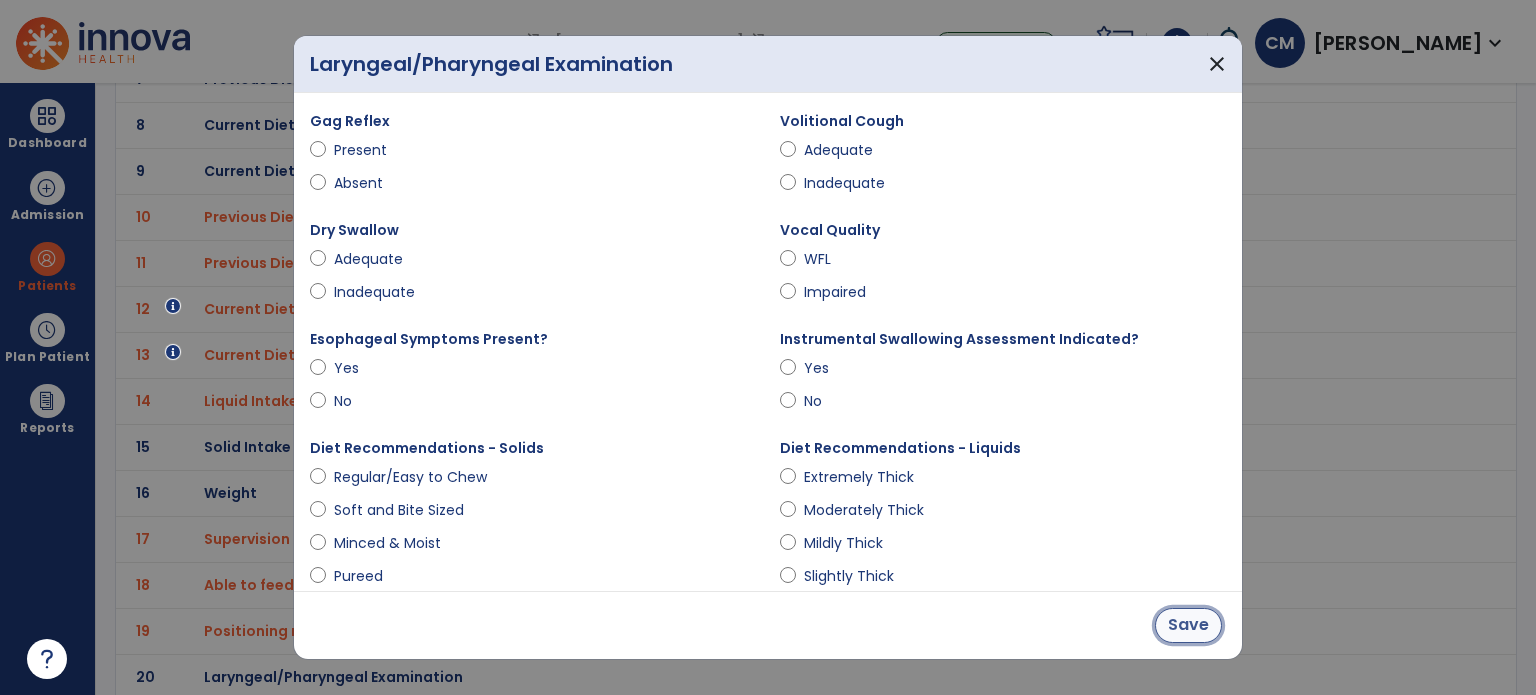 click on "Save" at bounding box center [1188, 625] 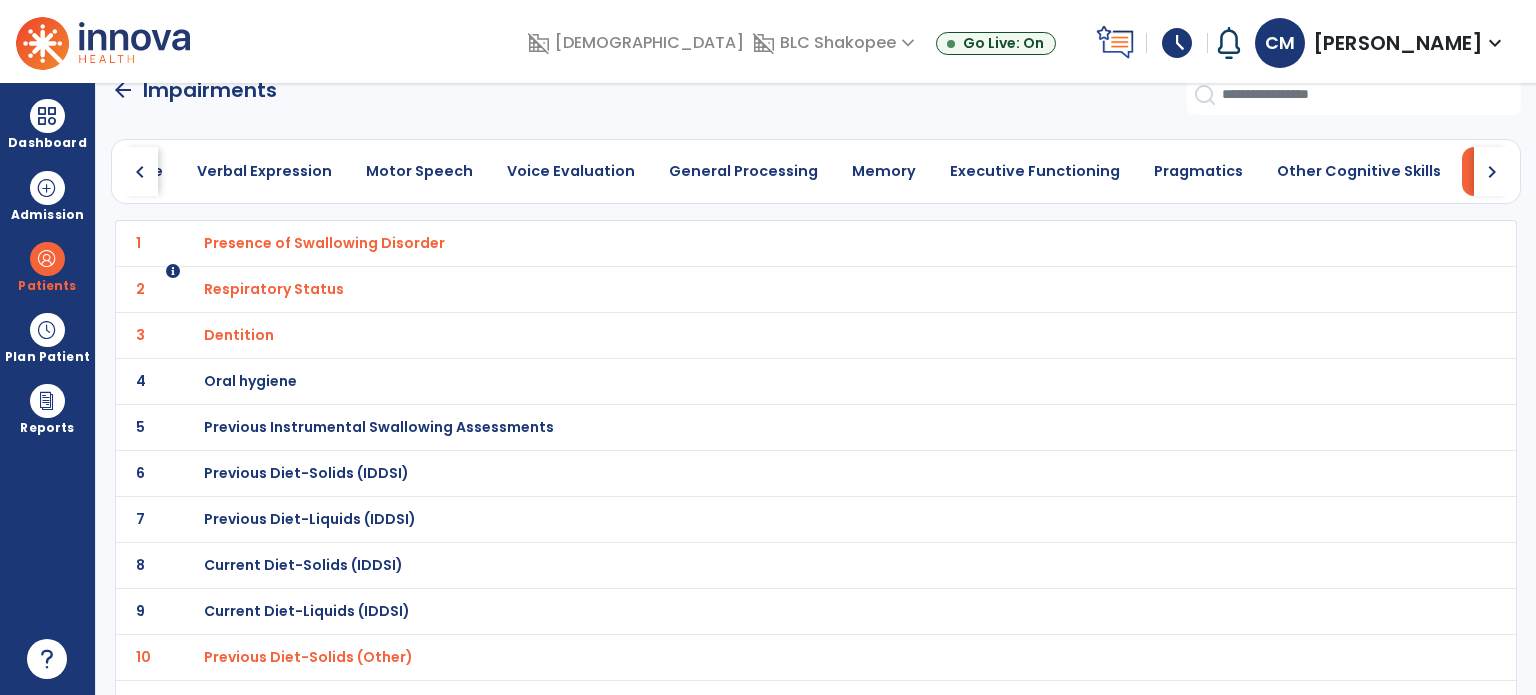 scroll, scrollTop: 0, scrollLeft: 0, axis: both 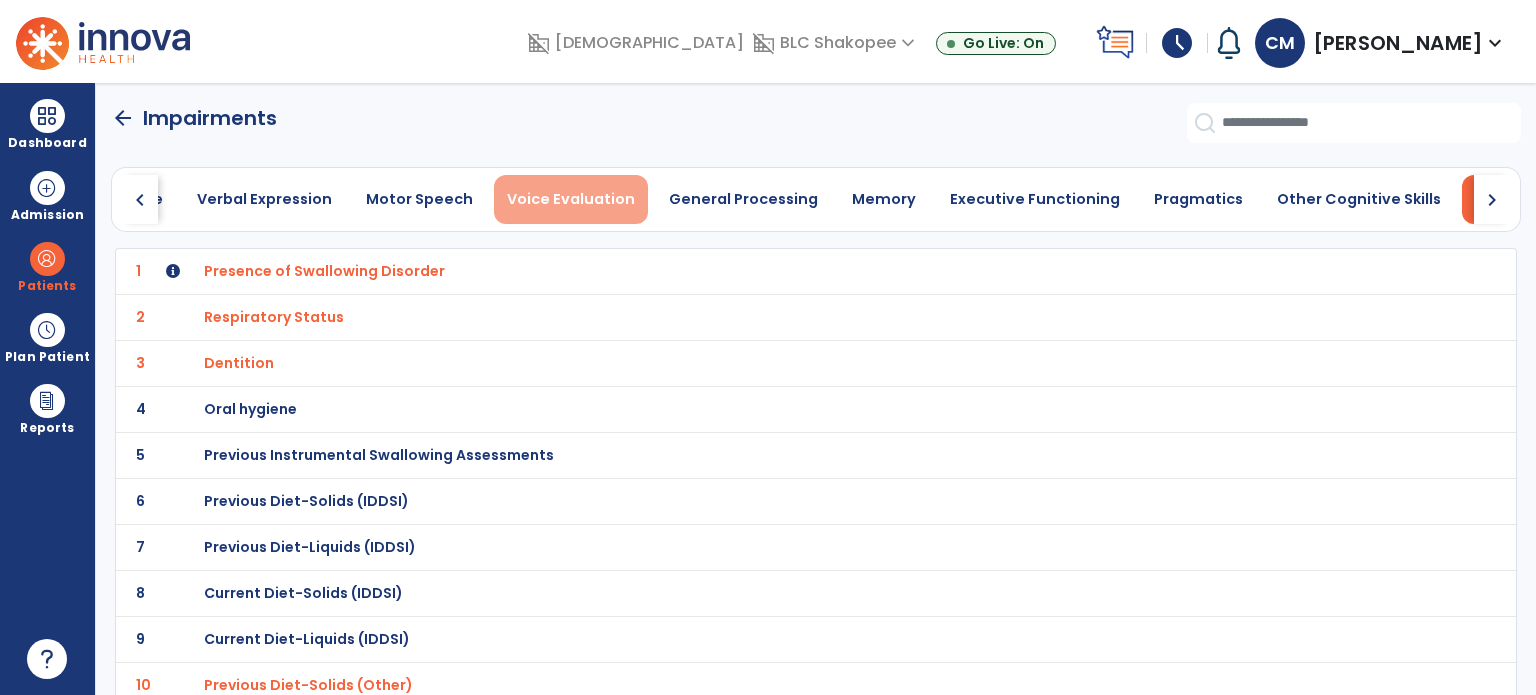 click on "Voice Evaluation" at bounding box center [571, 199] 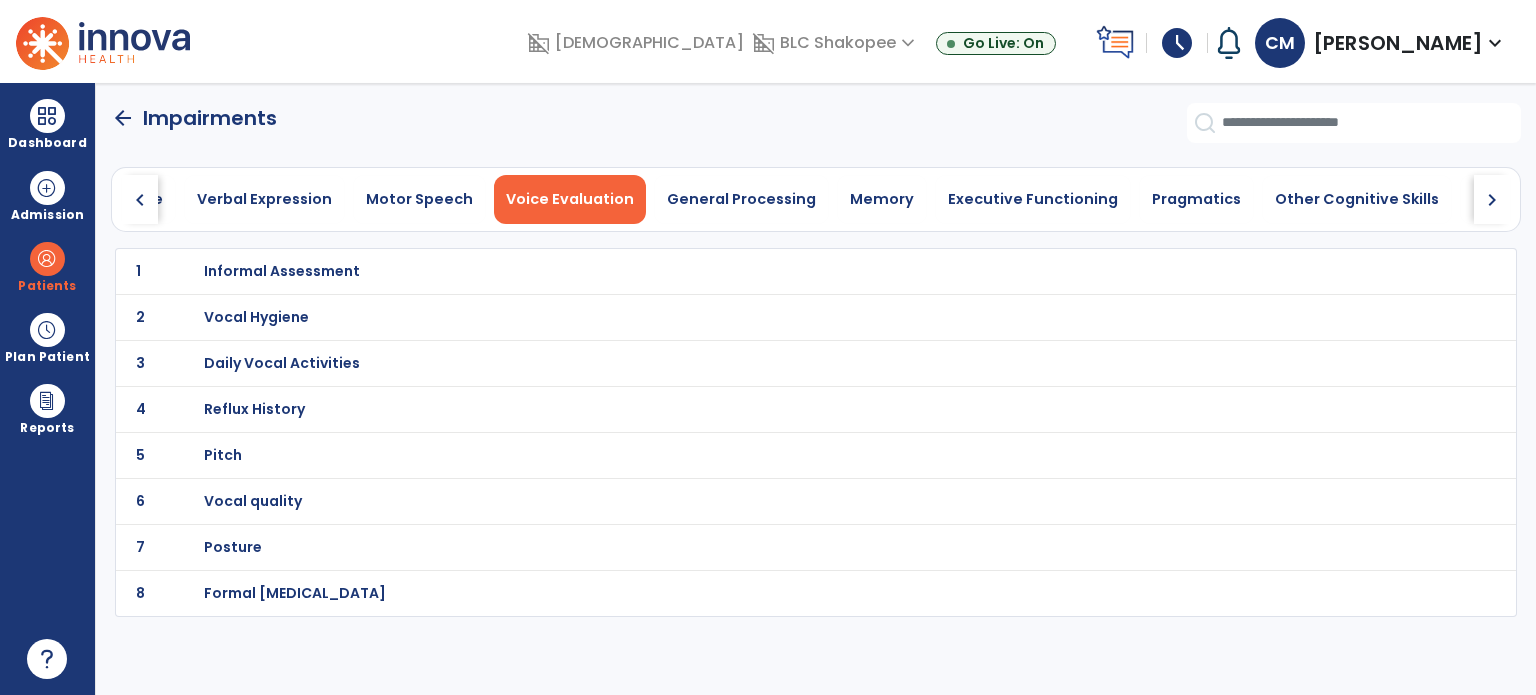 click on "Vocal quality" at bounding box center [282, 271] 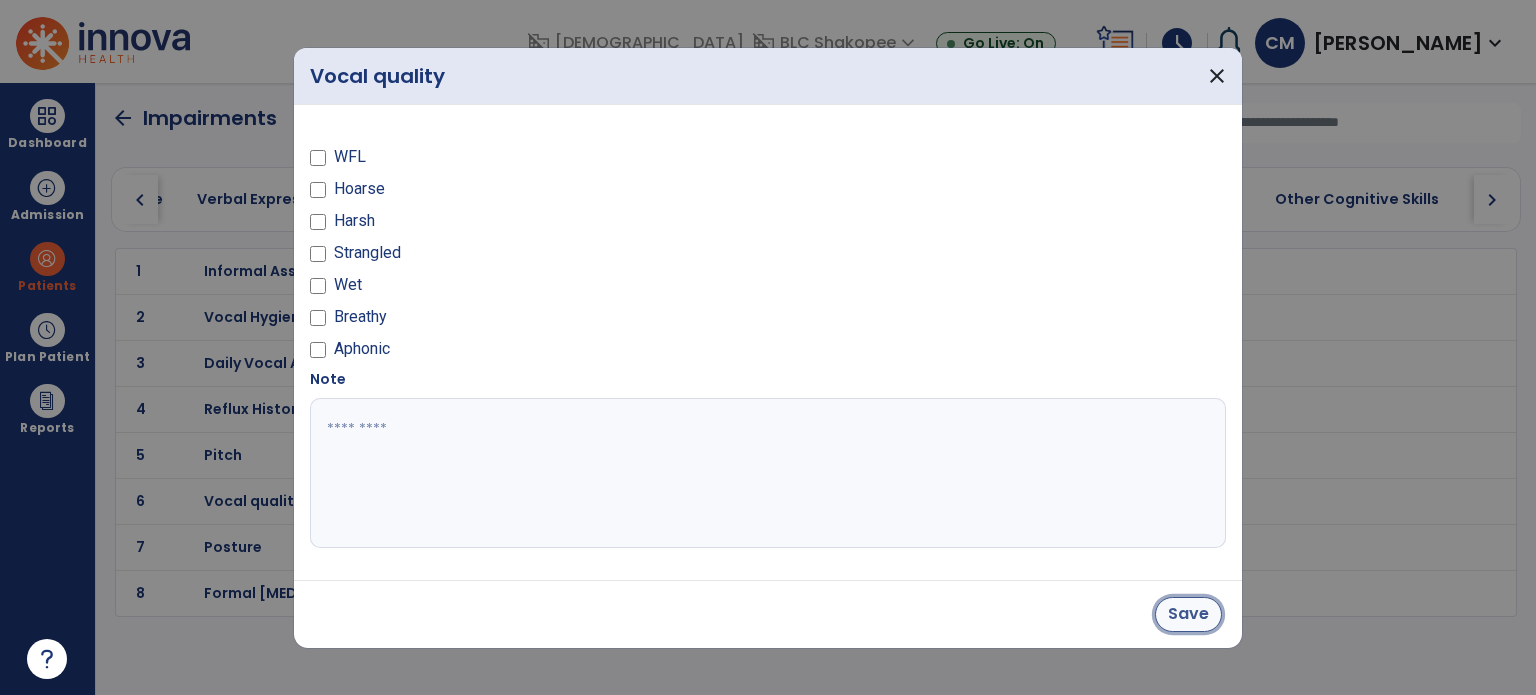 click on "Save" at bounding box center (1188, 614) 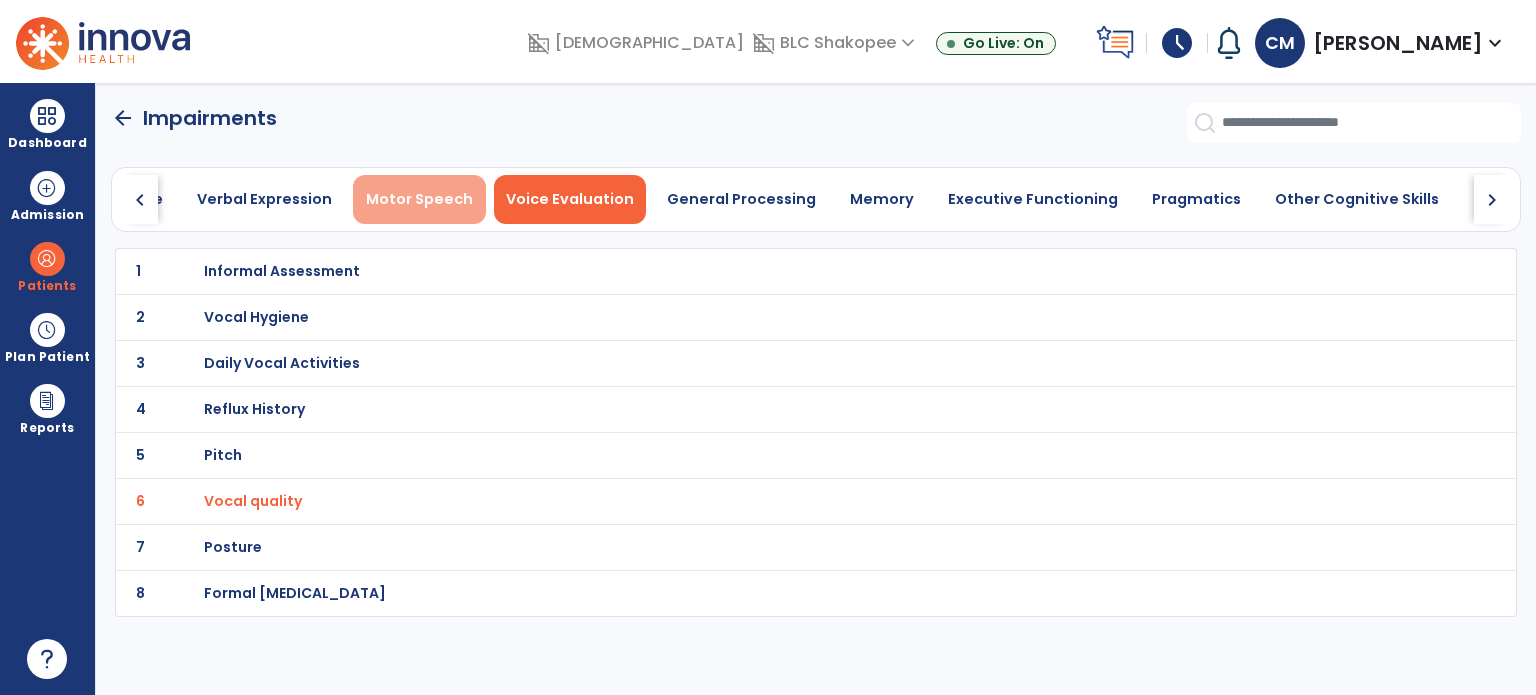click on "Motor Speech" at bounding box center (419, 199) 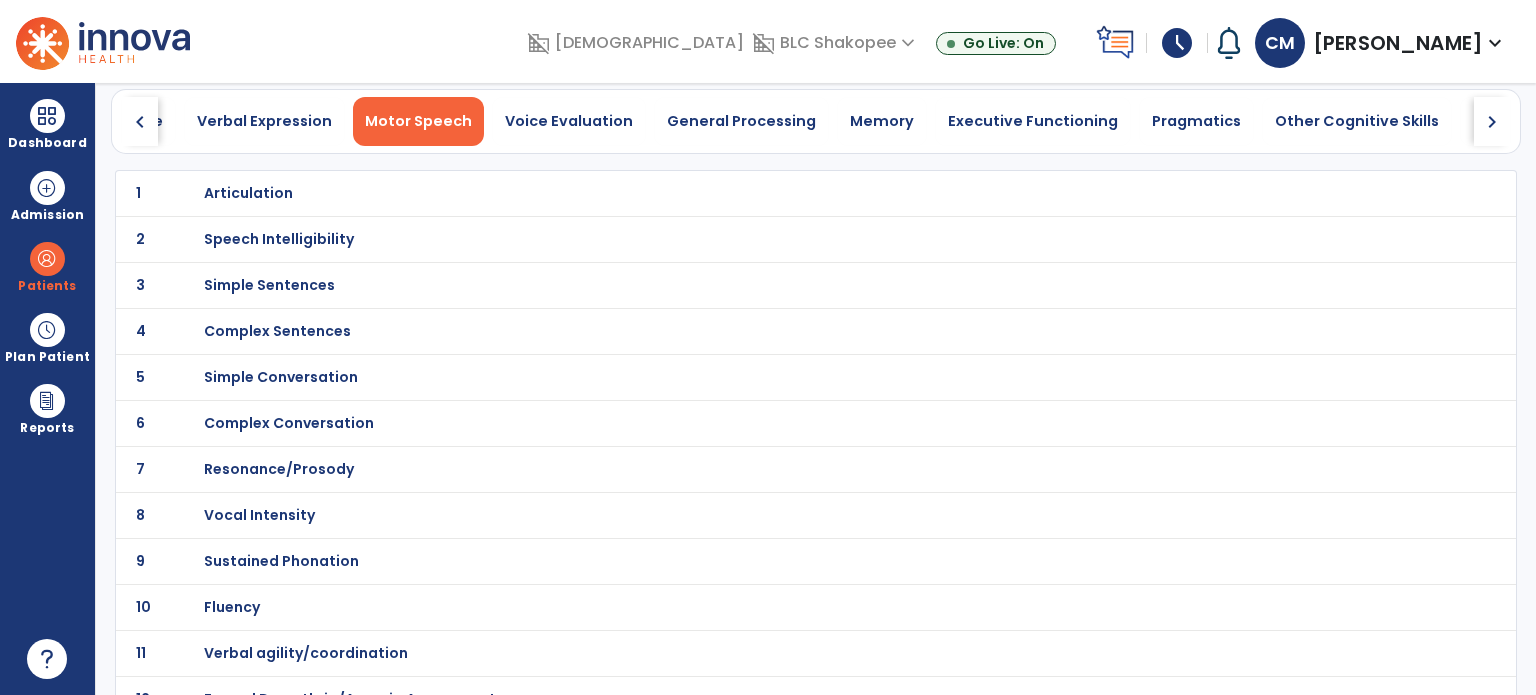 scroll, scrollTop: 102, scrollLeft: 0, axis: vertical 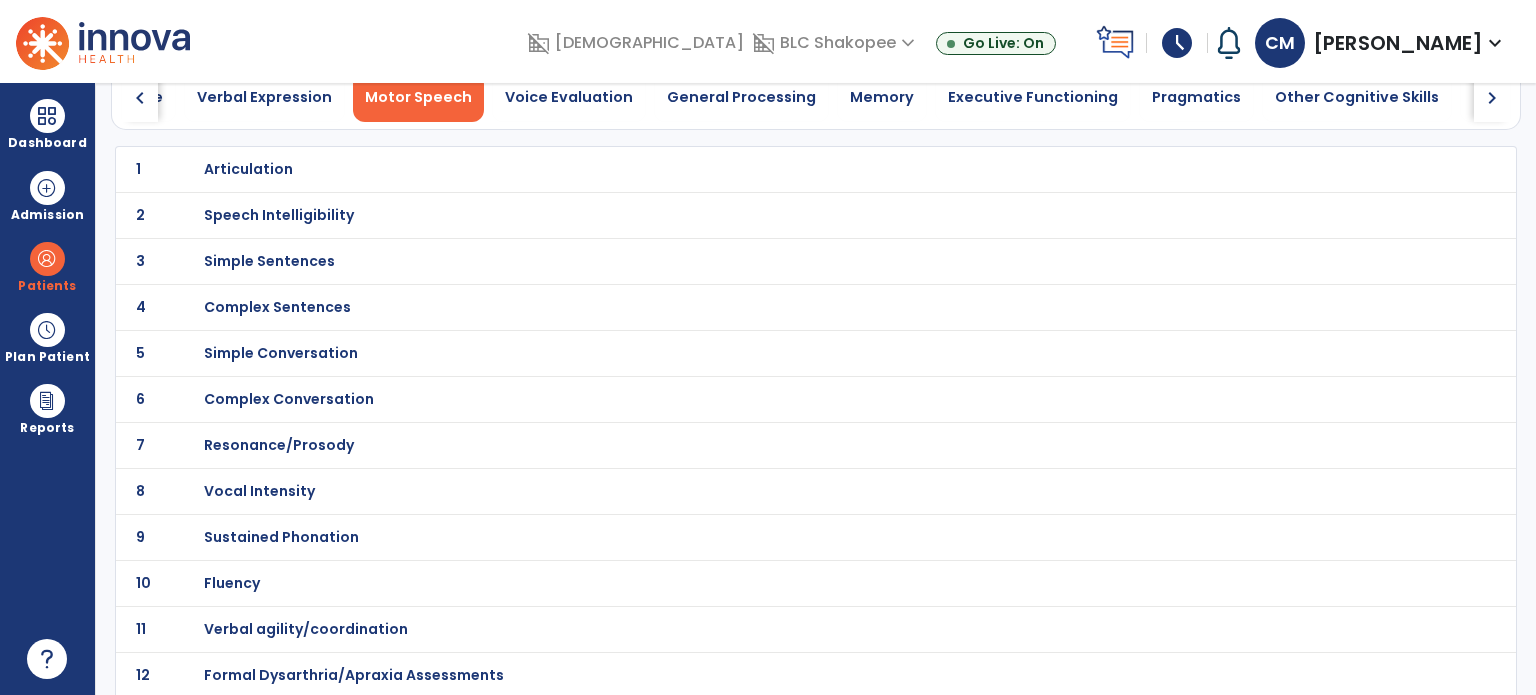 click on "Resonance/Prosody" at bounding box center (248, 169) 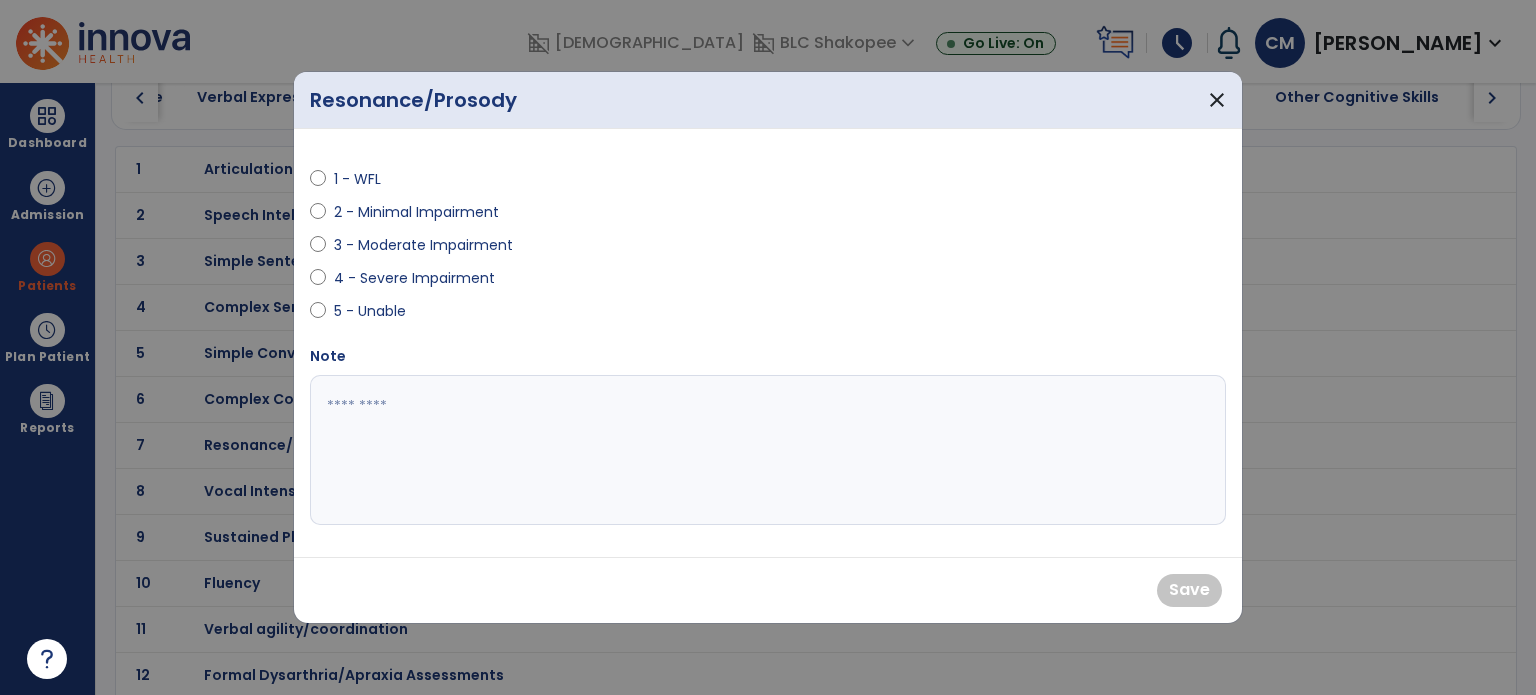 click at bounding box center (318, 249) 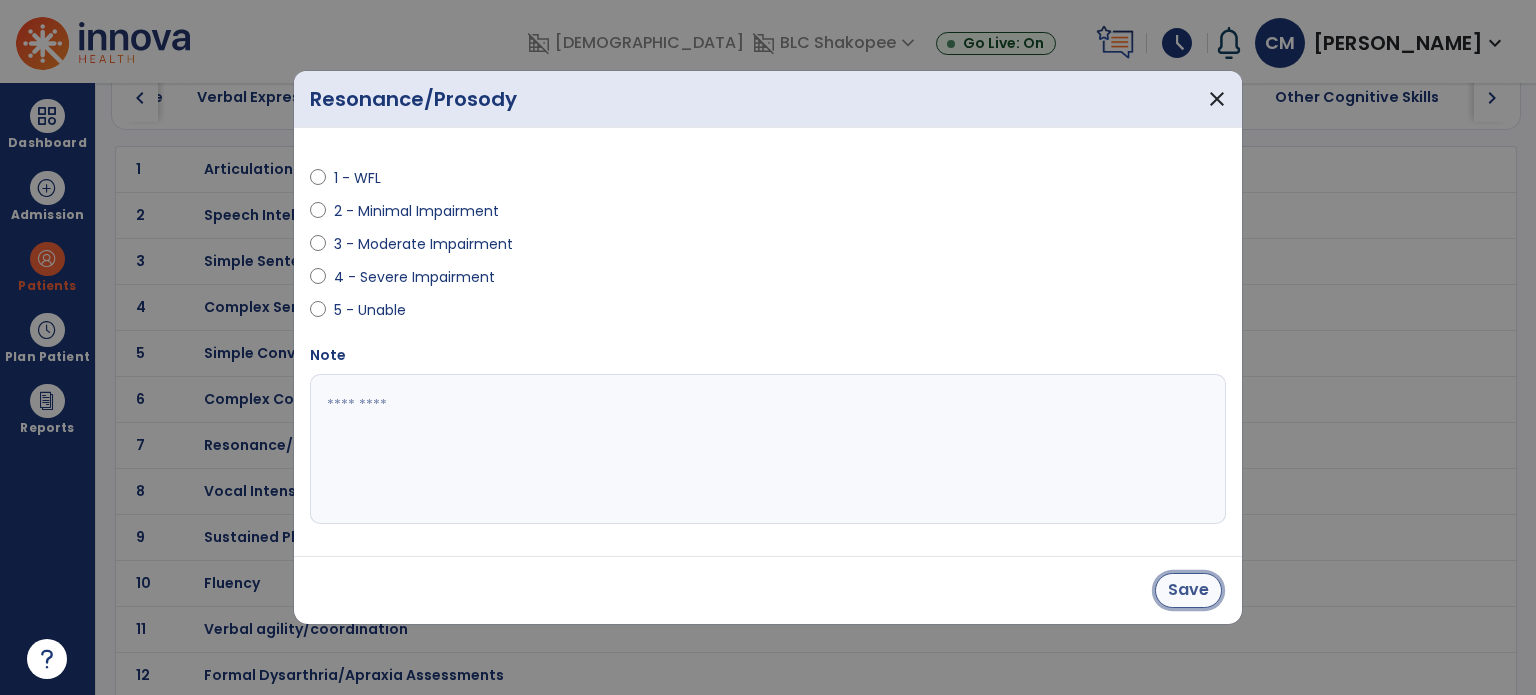 click on "Save" at bounding box center [1188, 590] 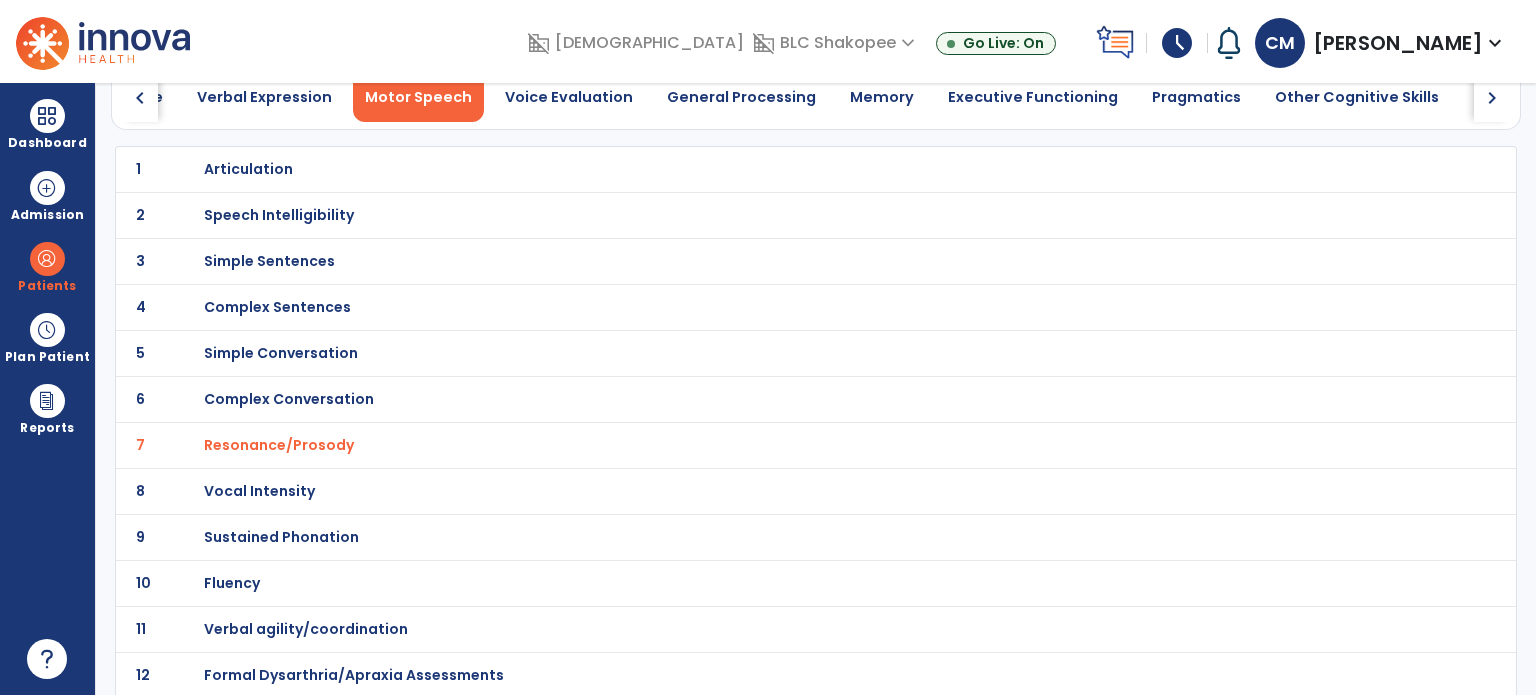click on "Verbal agility/coordination" at bounding box center (248, 169) 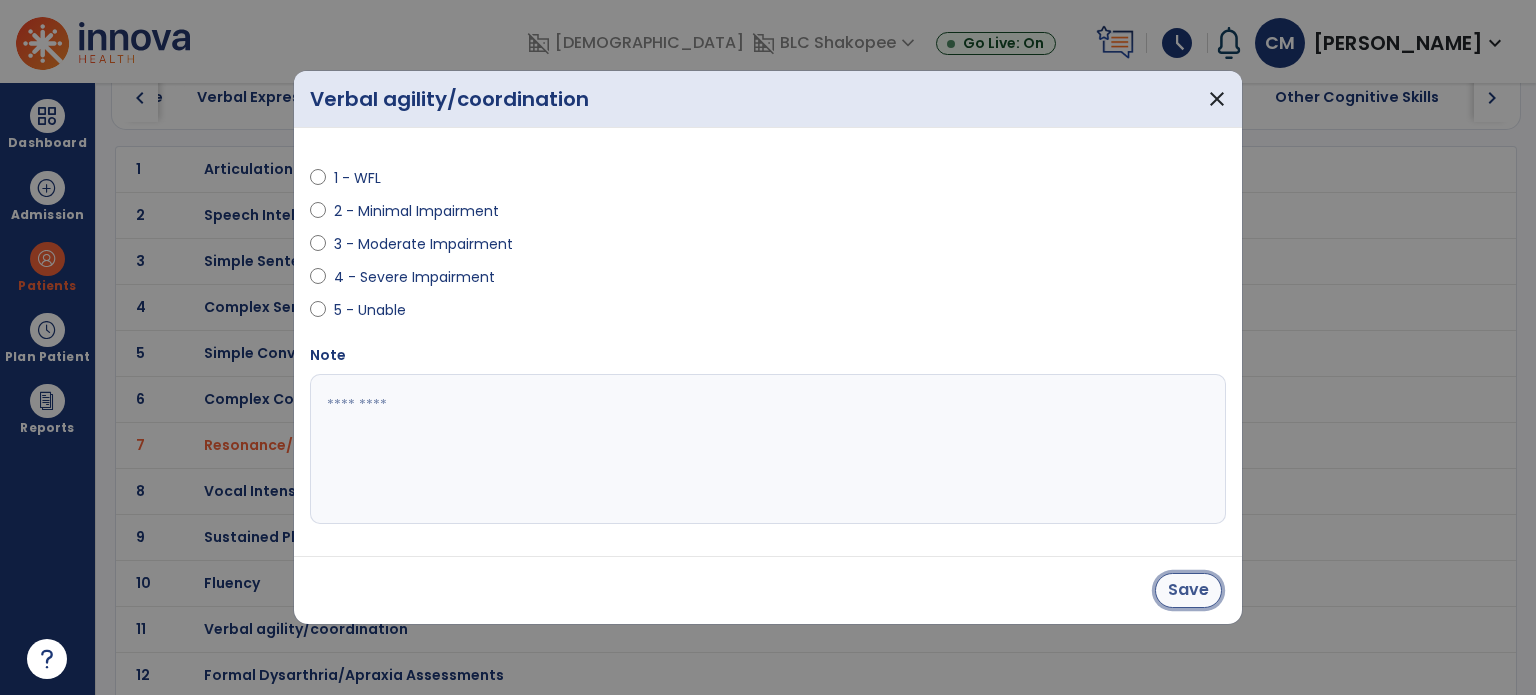click on "Save" at bounding box center [1188, 590] 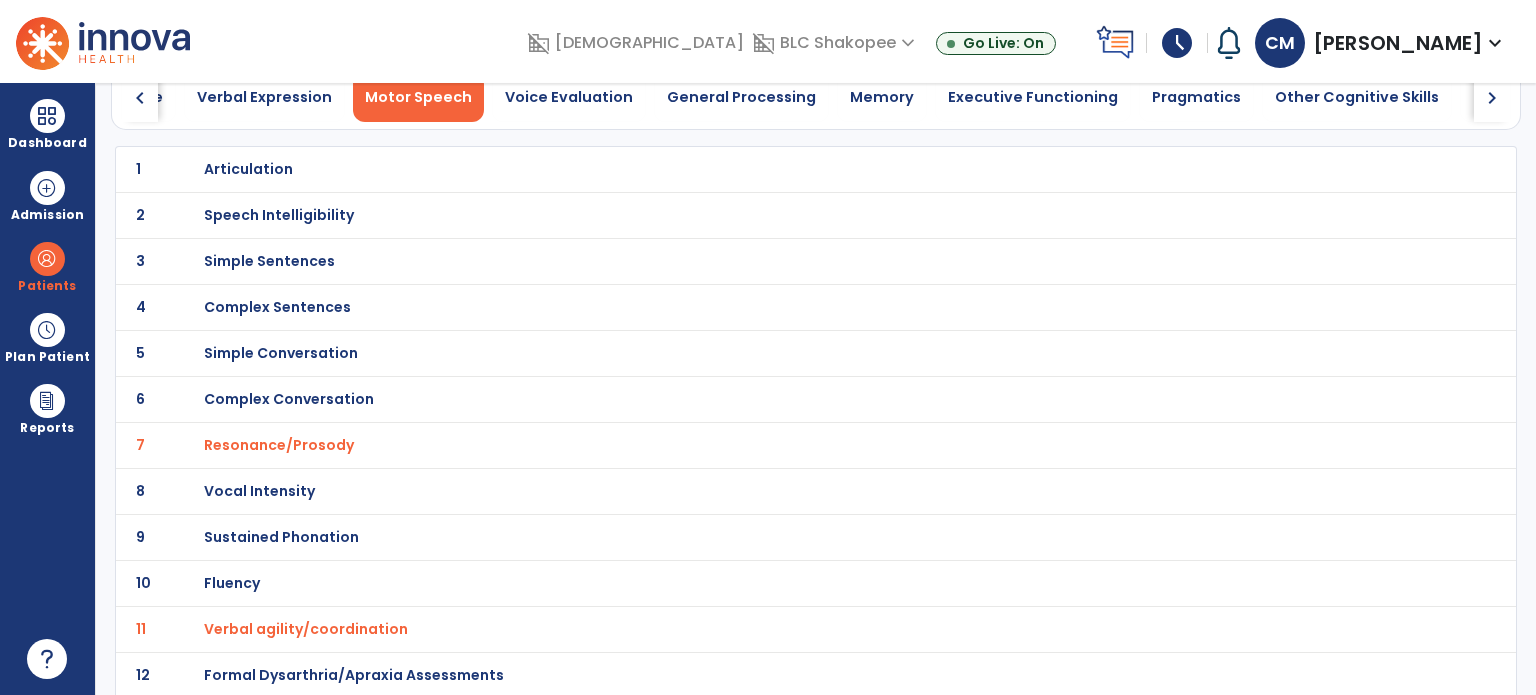 click on "Simple Sentences" at bounding box center [248, 169] 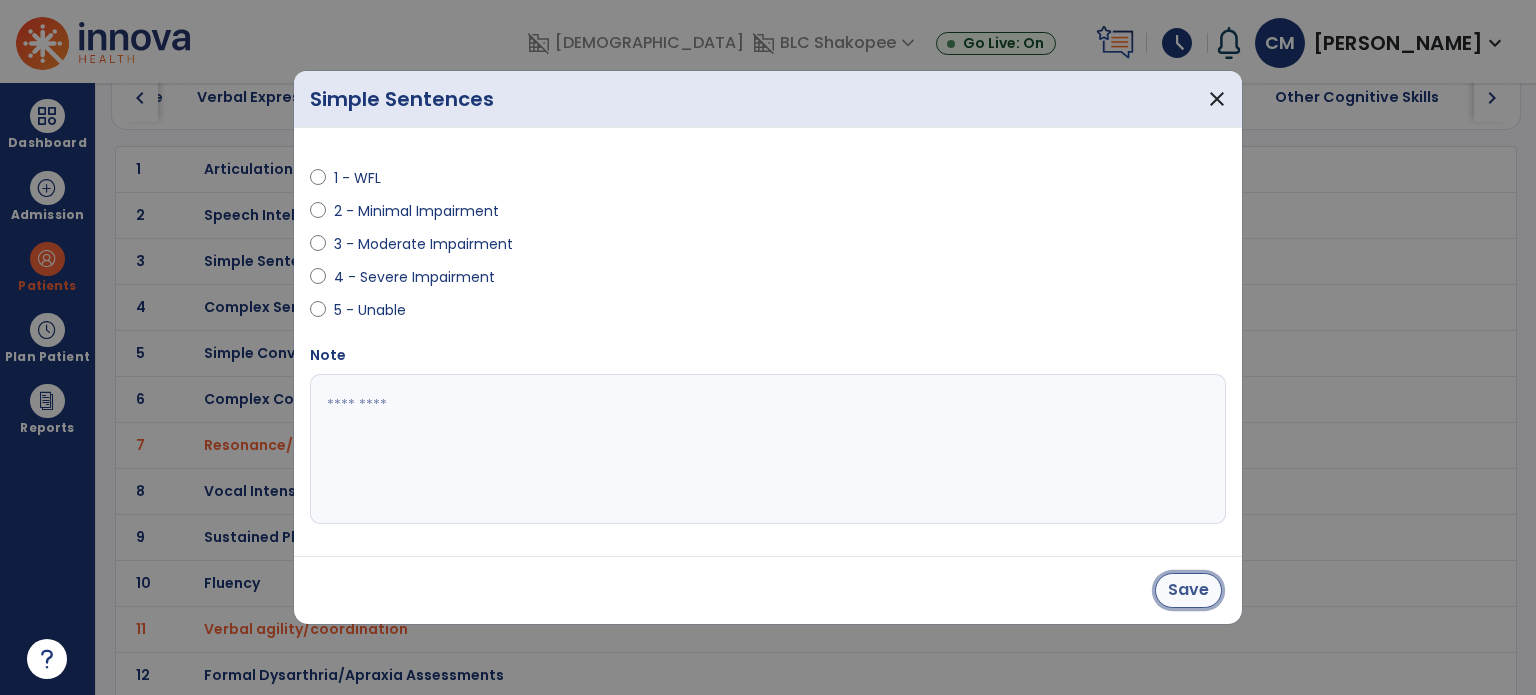 click on "Save" at bounding box center (1188, 590) 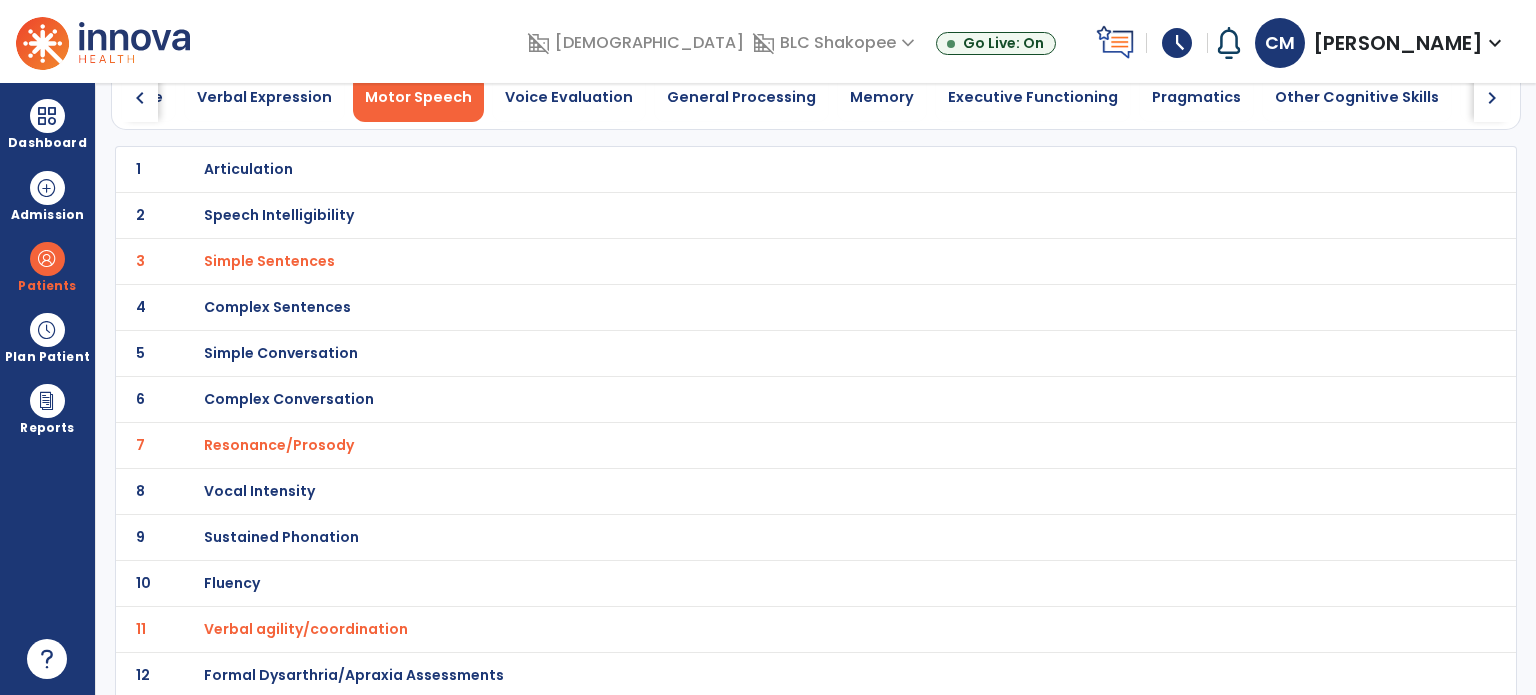 click on "Simple Conversation" at bounding box center (248, 169) 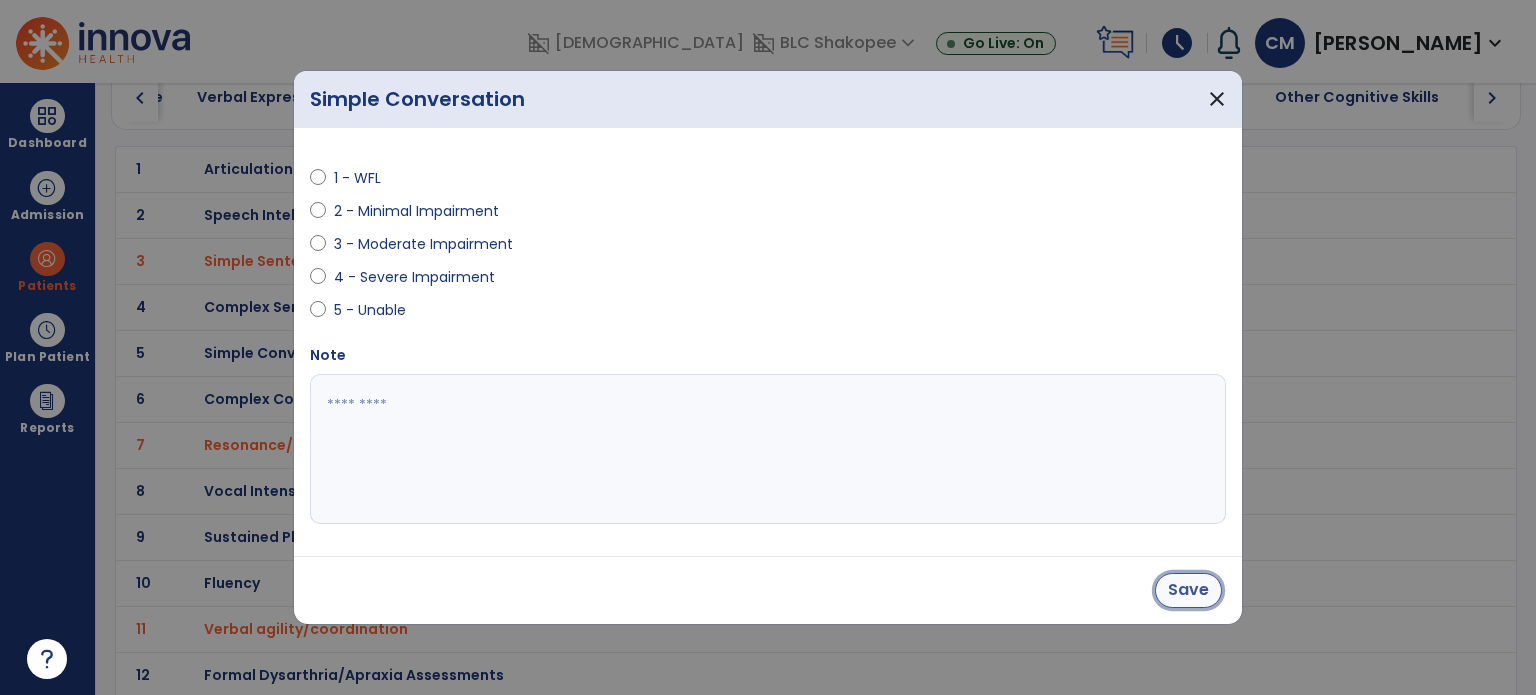 click on "Save" at bounding box center (1188, 590) 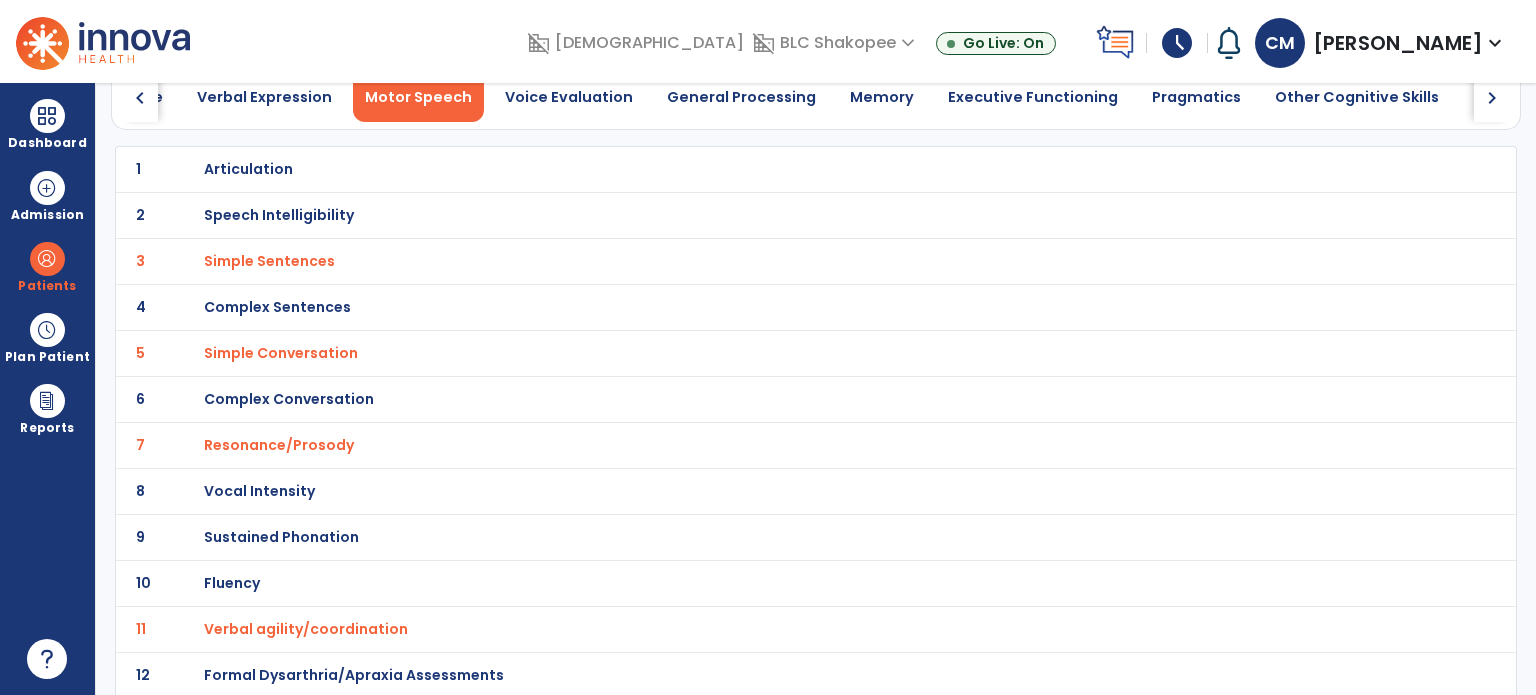 click on "Articulation" at bounding box center (248, 169) 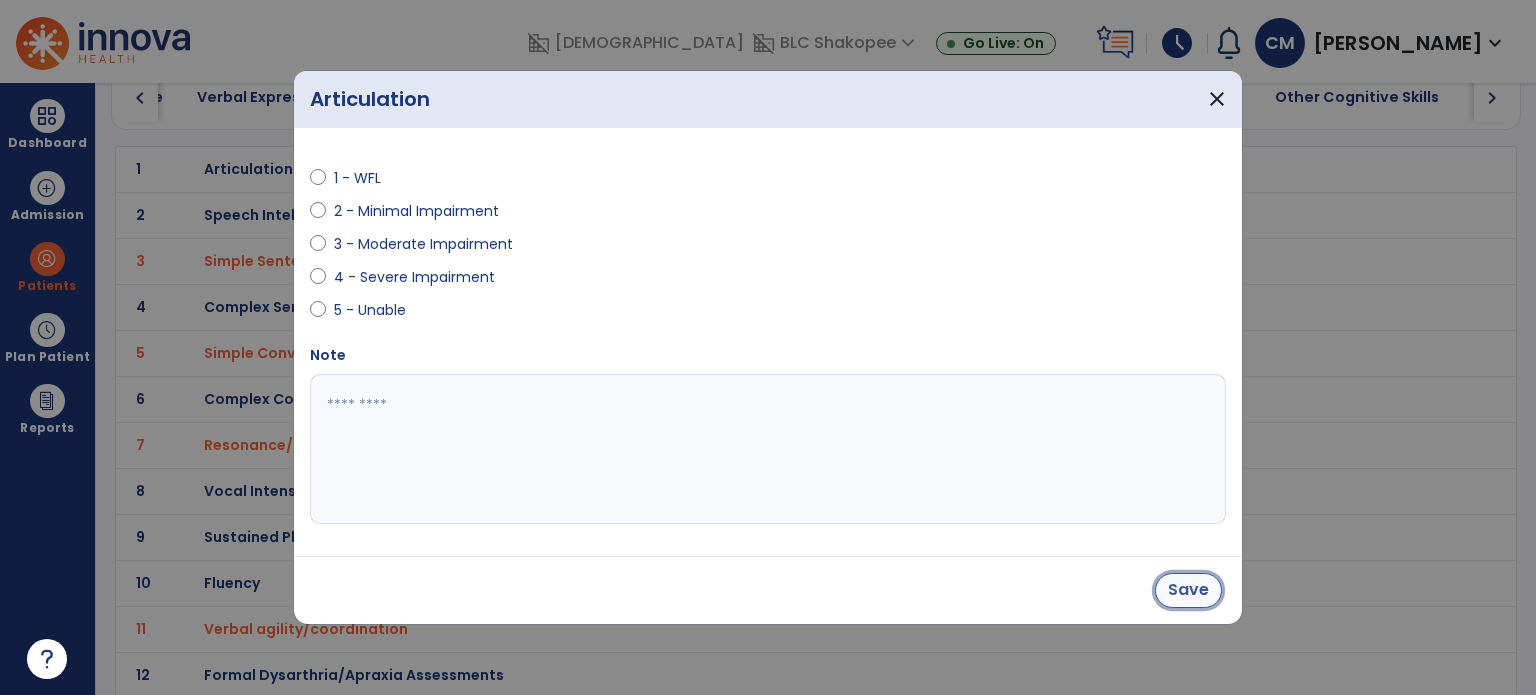 click on "Save" at bounding box center (1188, 590) 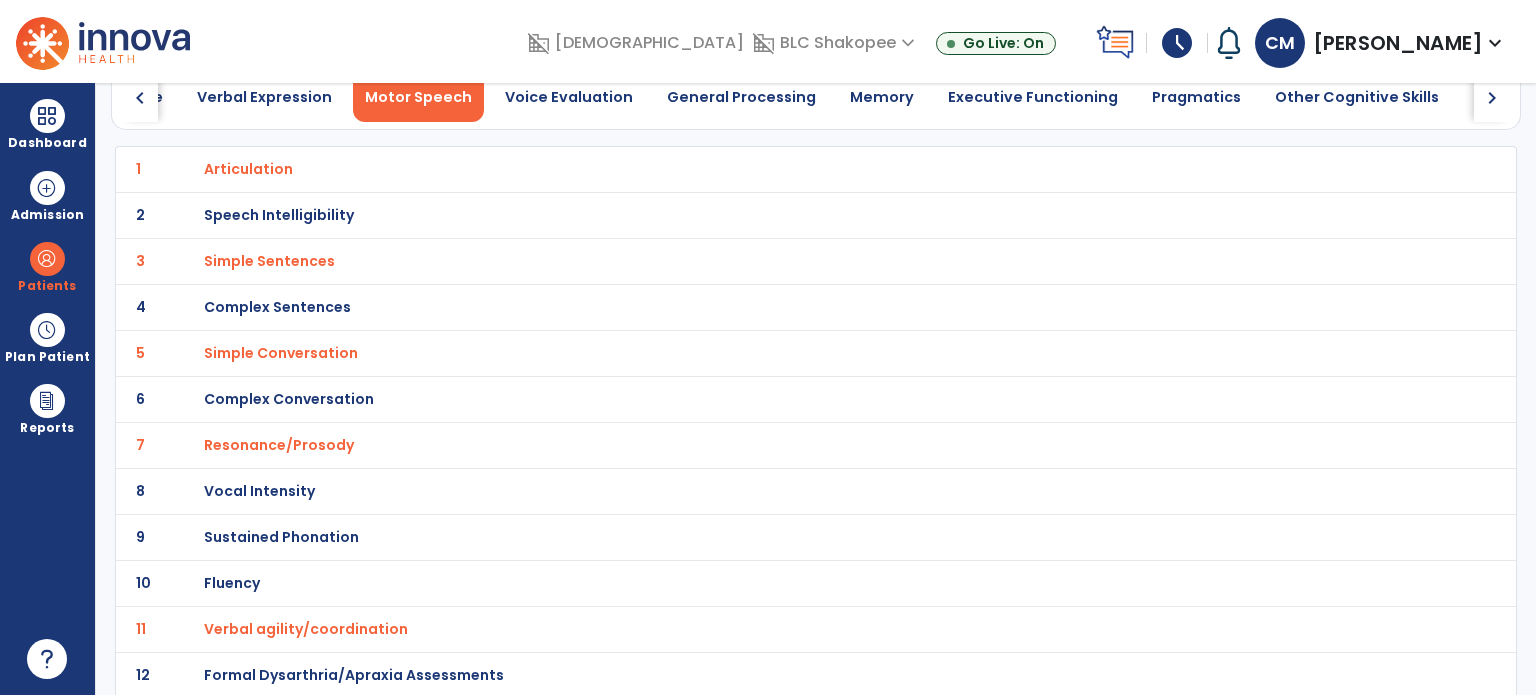 click on "Articulation" at bounding box center [248, 169] 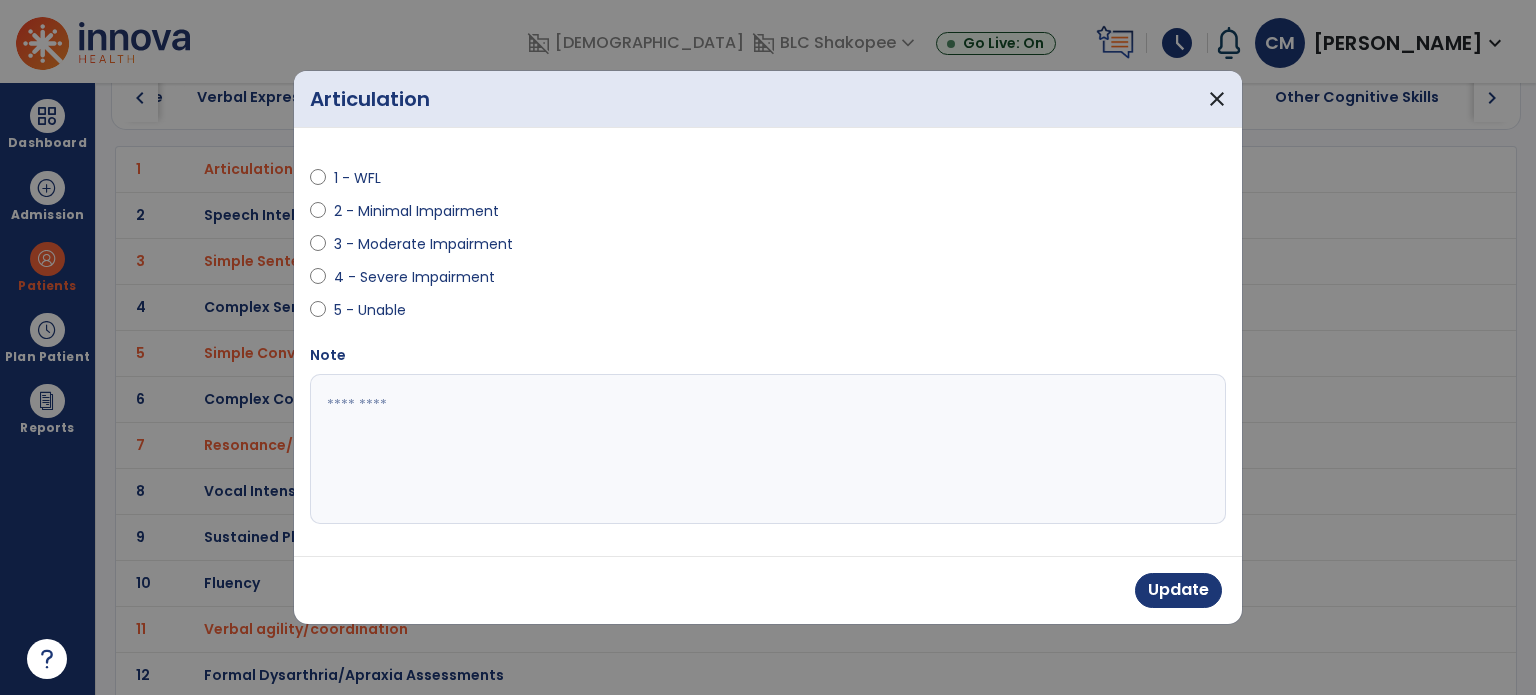 click at bounding box center [768, 449] 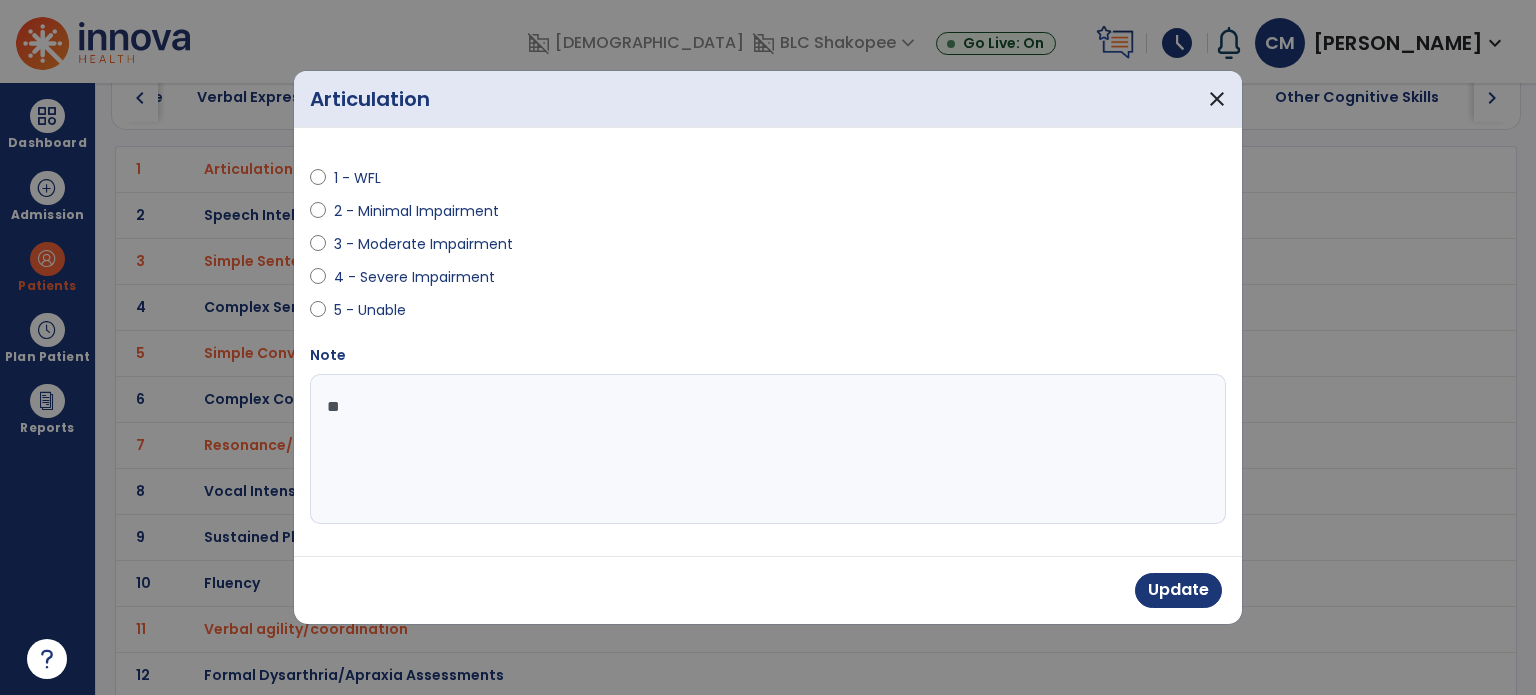 type on "*" 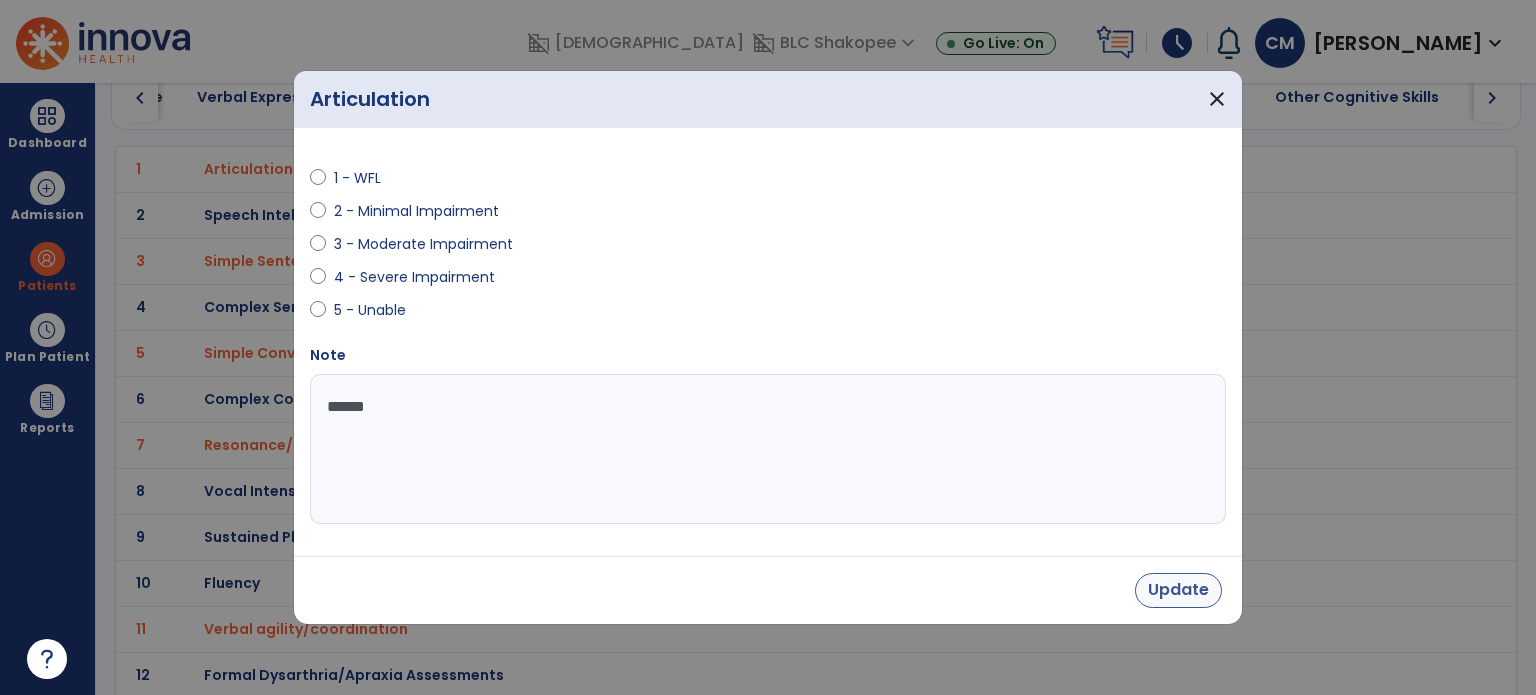 type on "******" 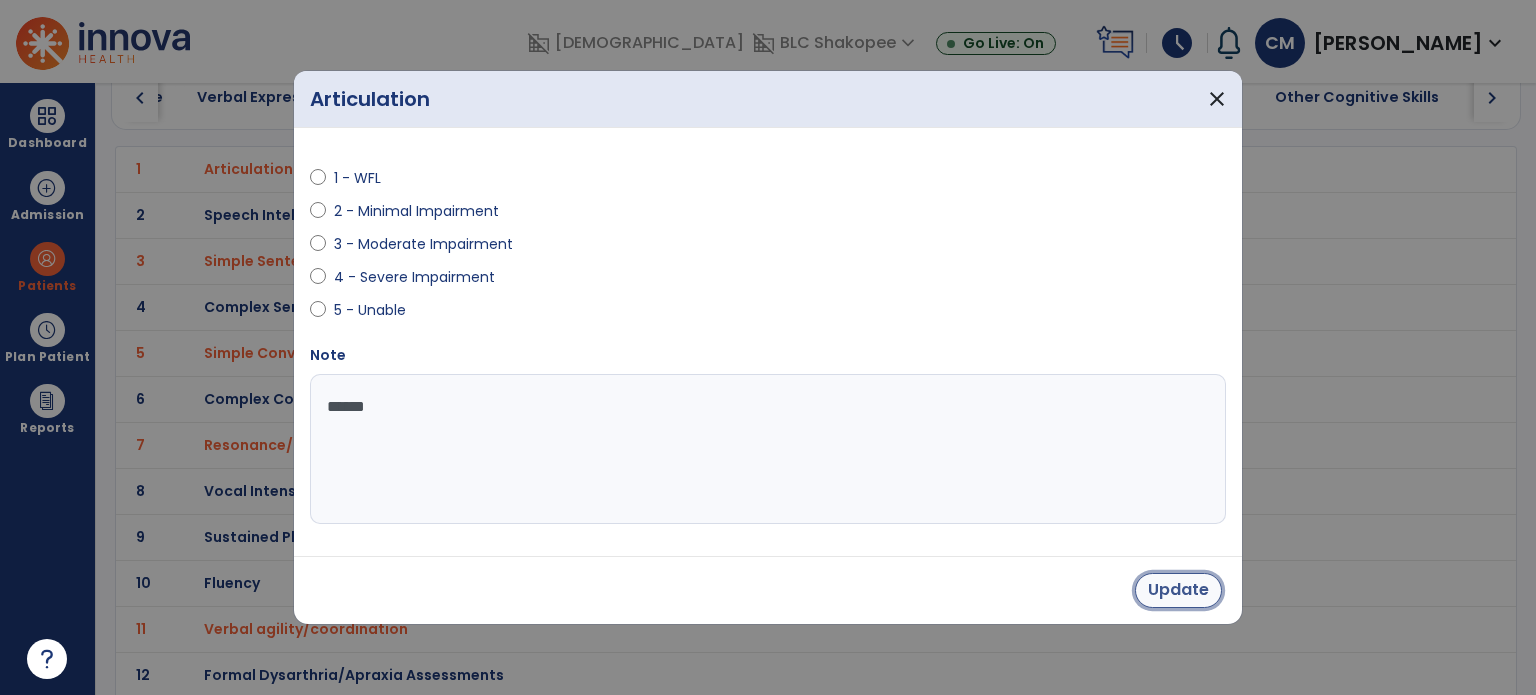 click on "Update" at bounding box center (1178, 590) 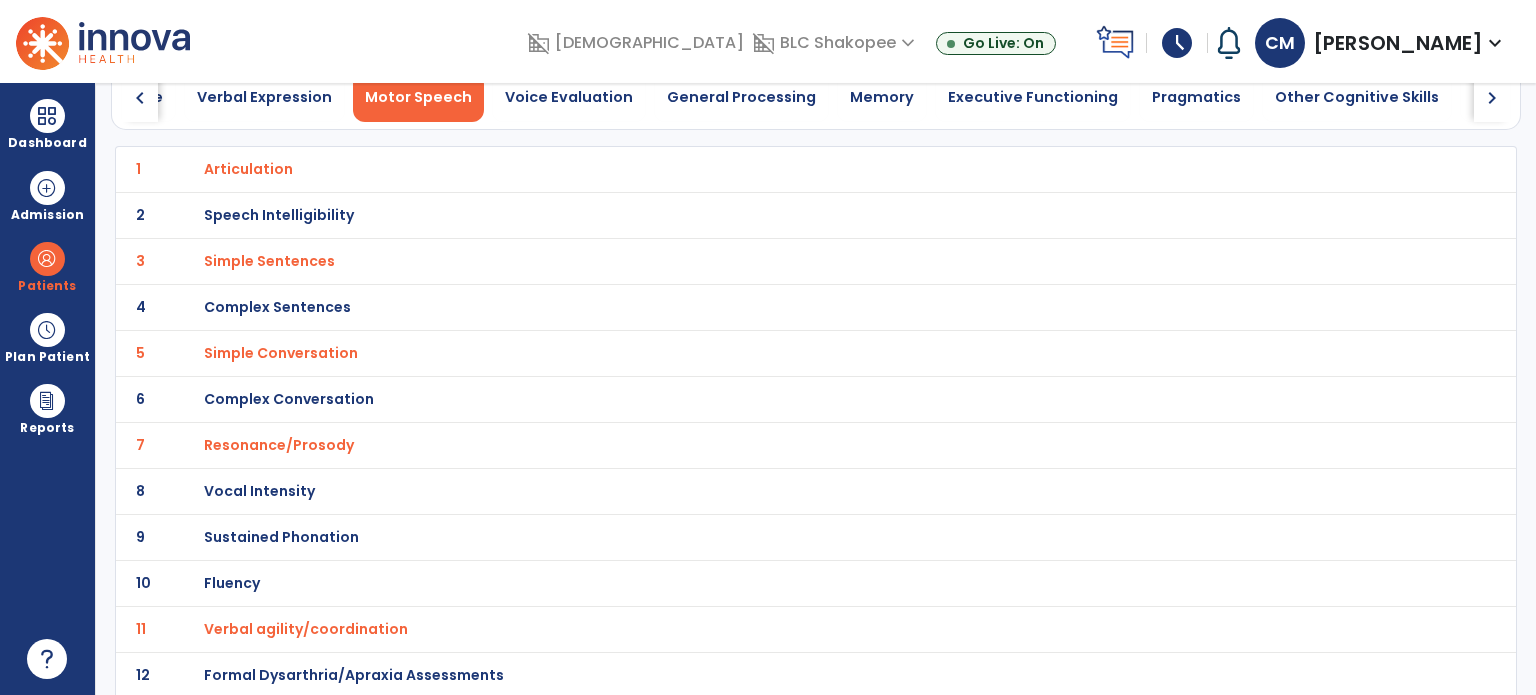 scroll, scrollTop: 0, scrollLeft: 0, axis: both 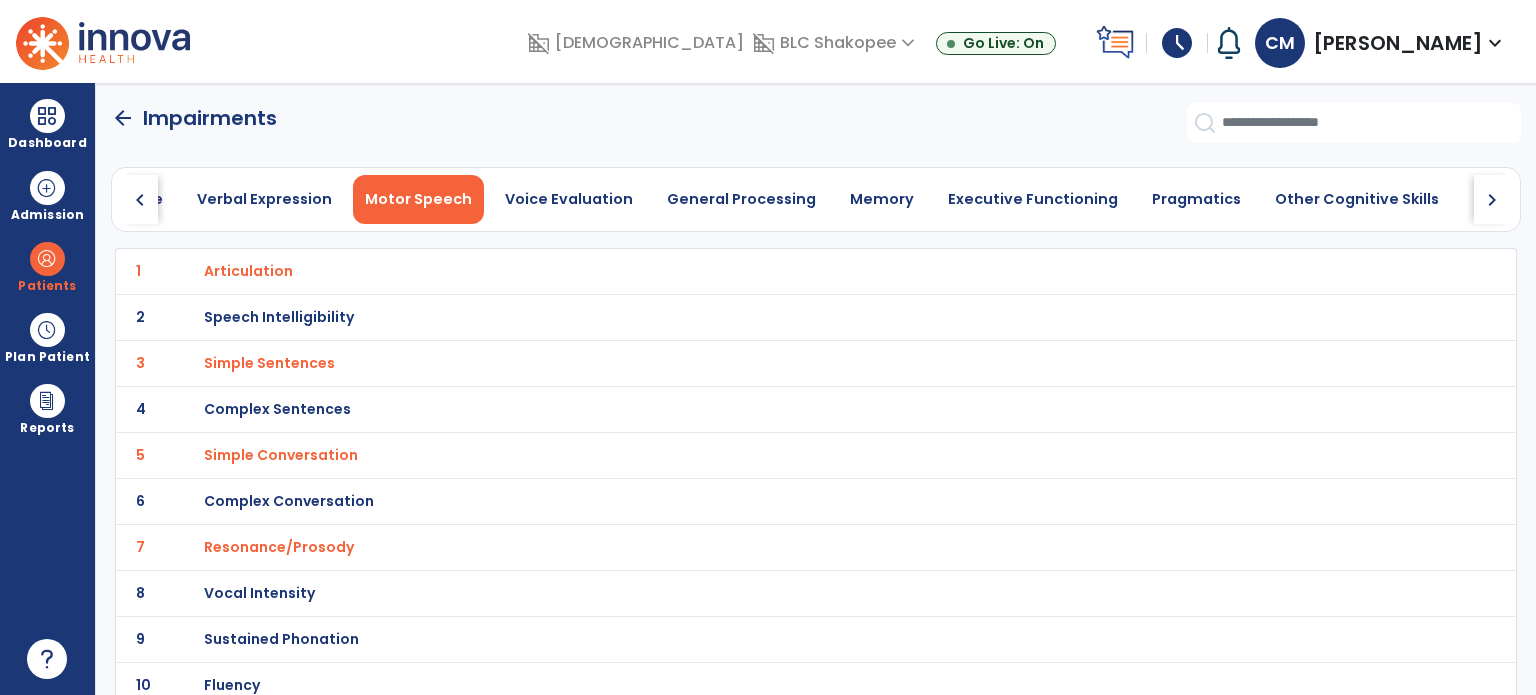 click on "arrow_back" 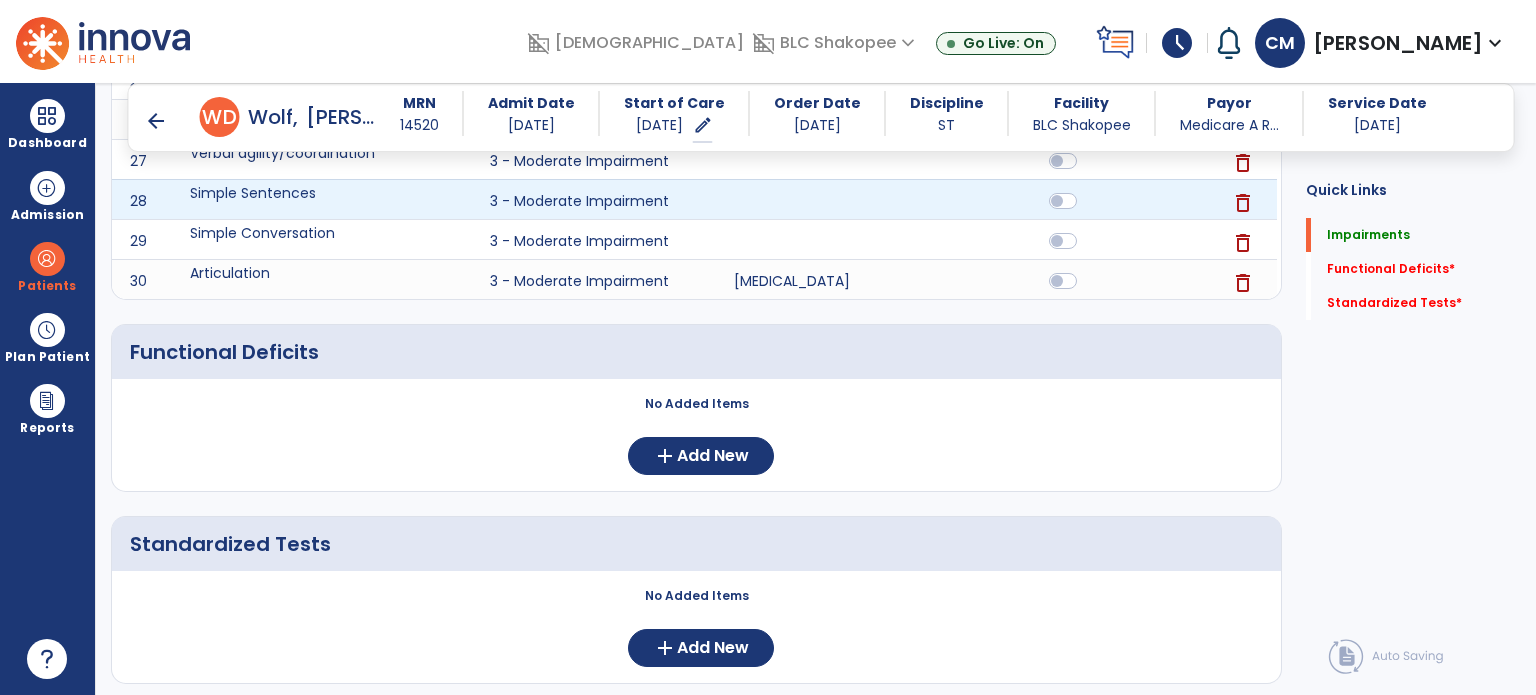 scroll, scrollTop: 1563, scrollLeft: 0, axis: vertical 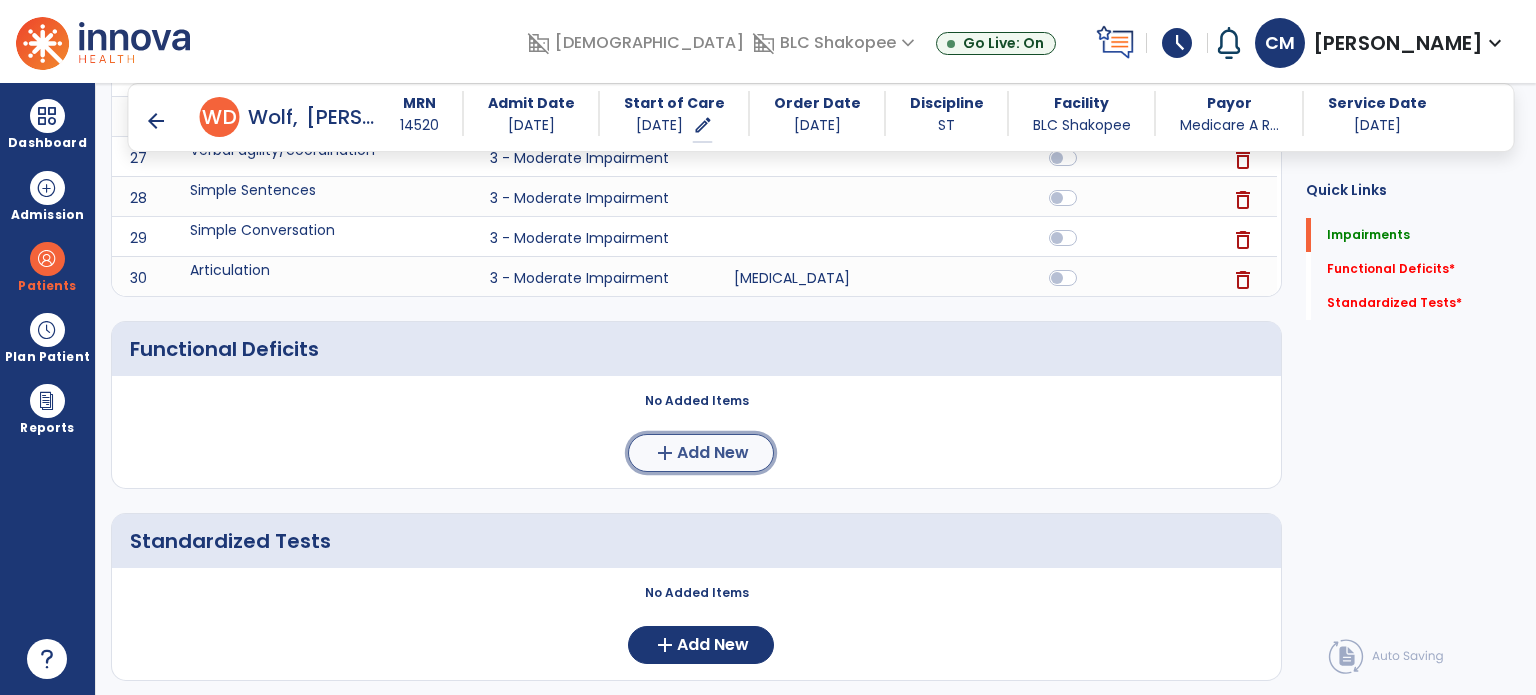 click on "Add New" 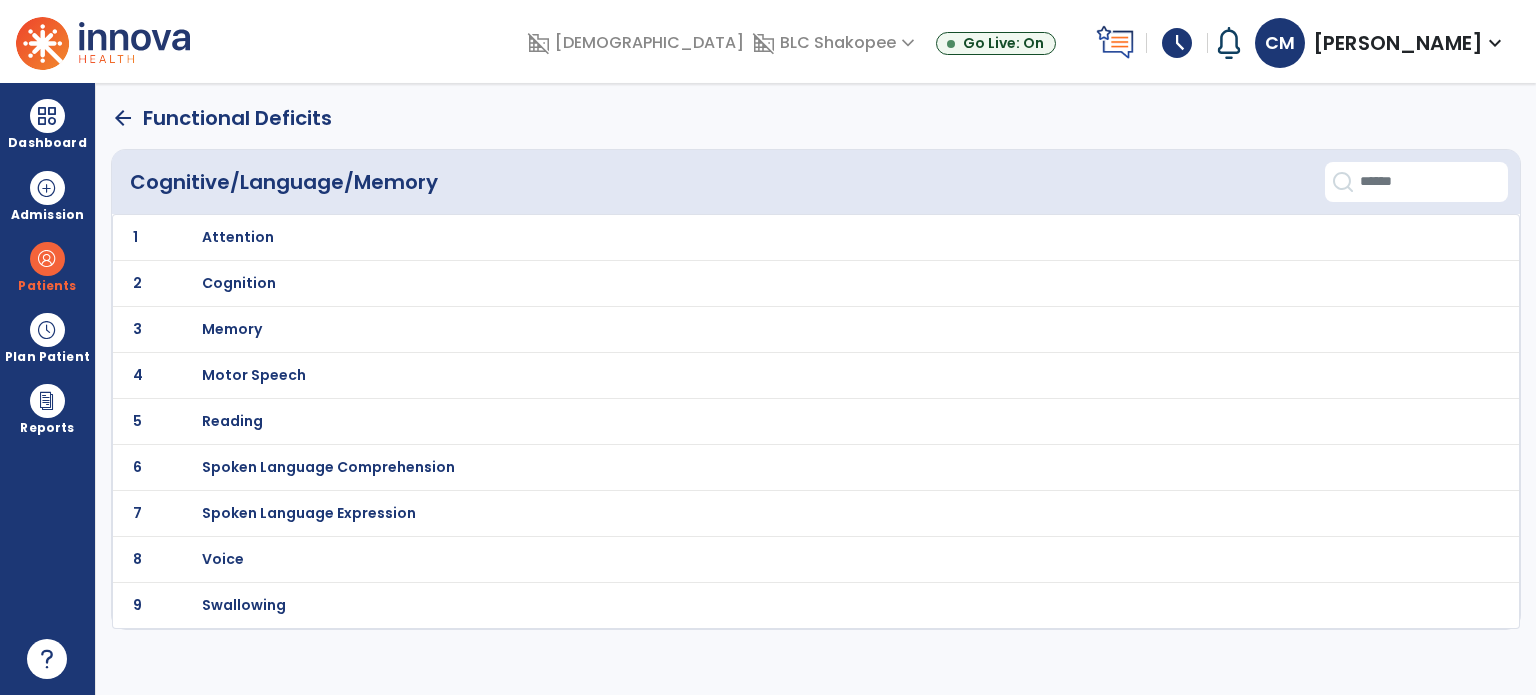 scroll, scrollTop: 0, scrollLeft: 0, axis: both 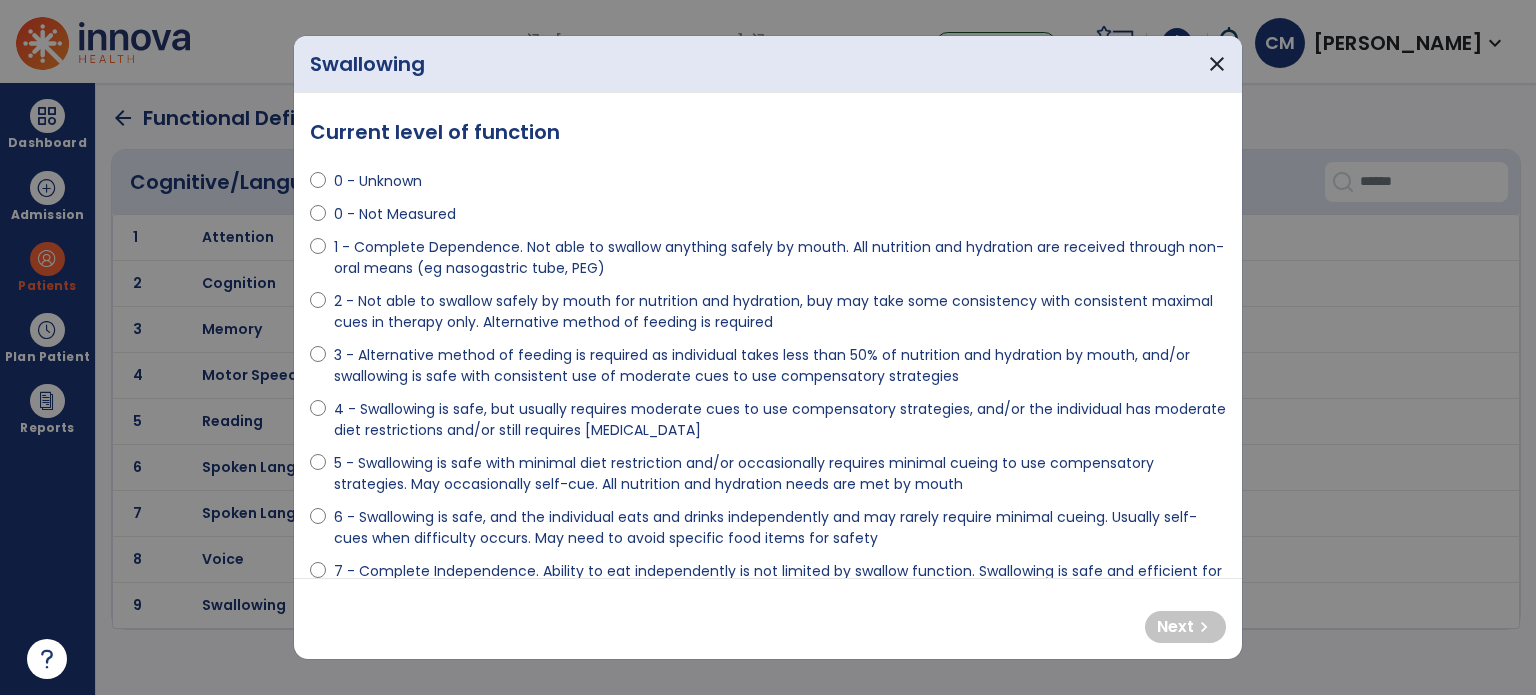 click at bounding box center (318, 478) 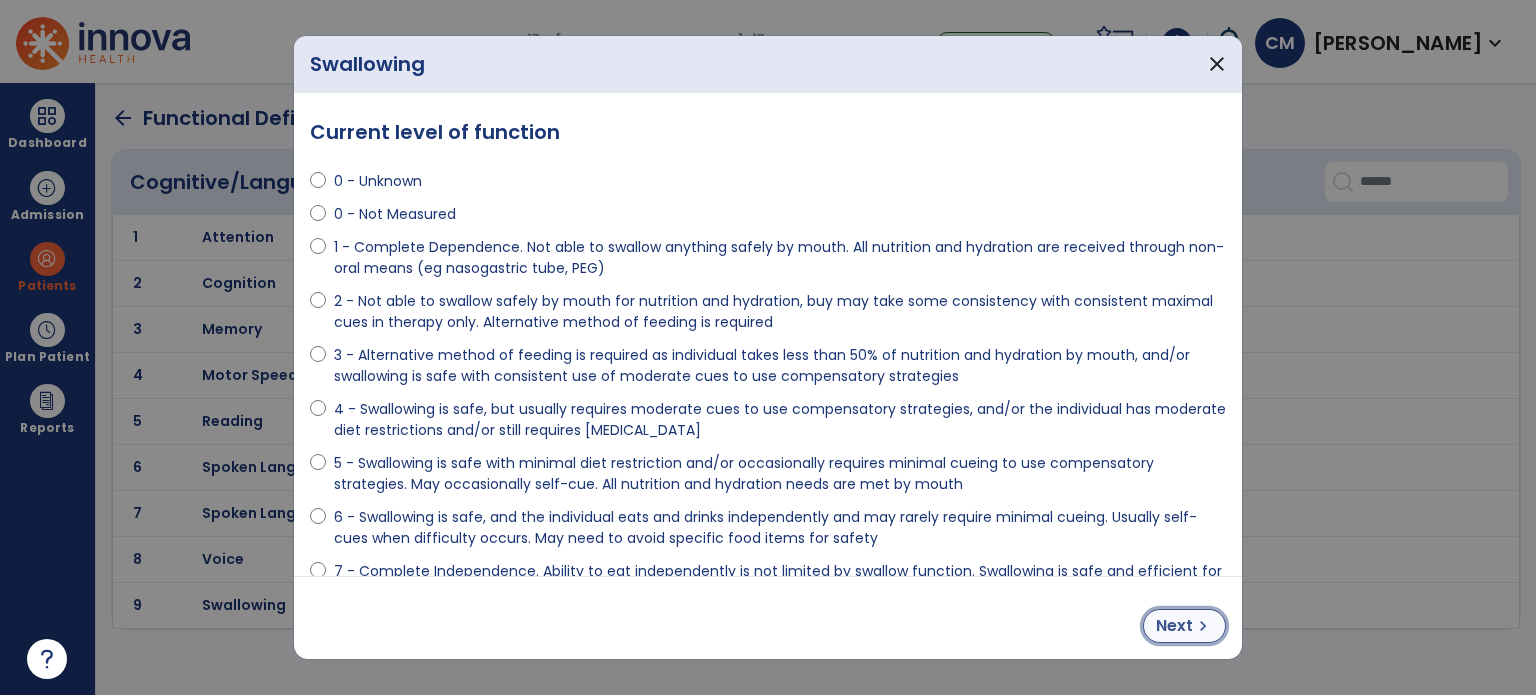 click on "Next" at bounding box center [1174, 626] 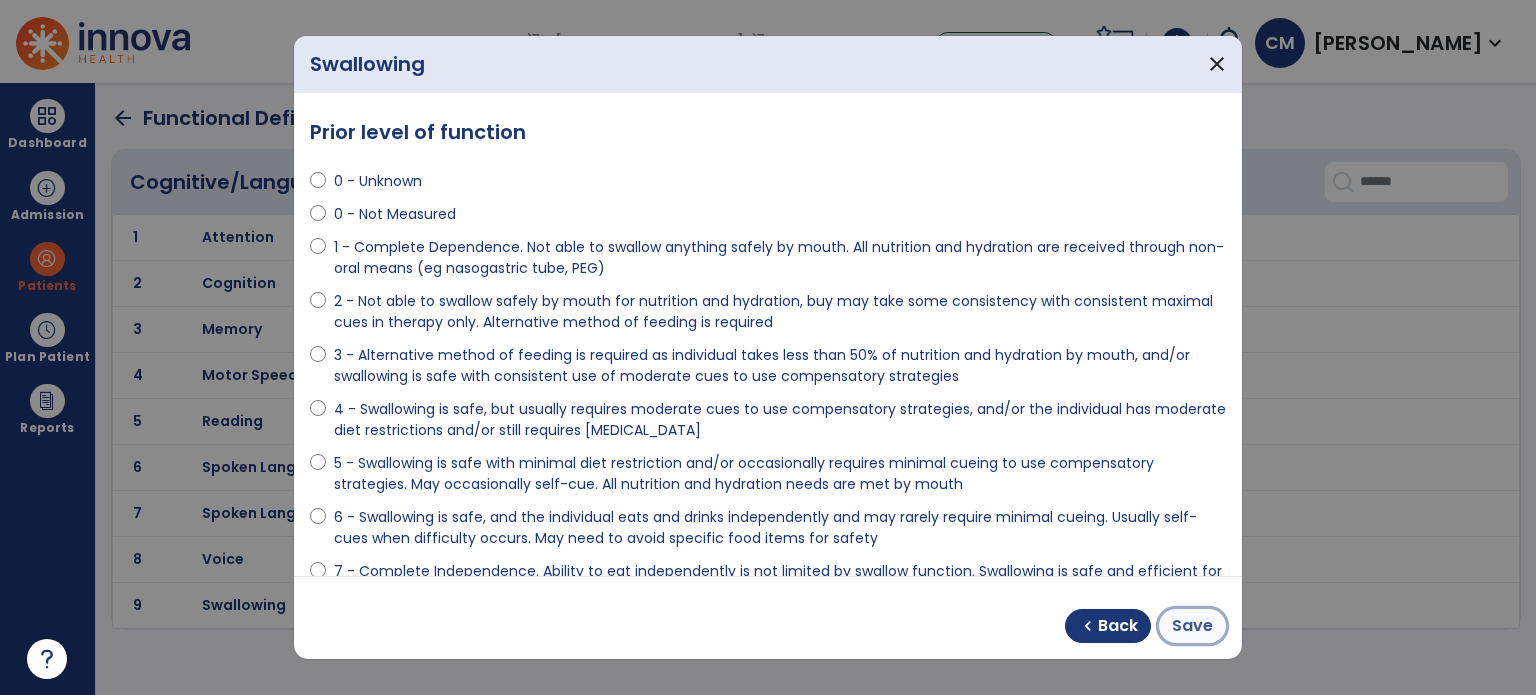 click on "Save" at bounding box center [1192, 626] 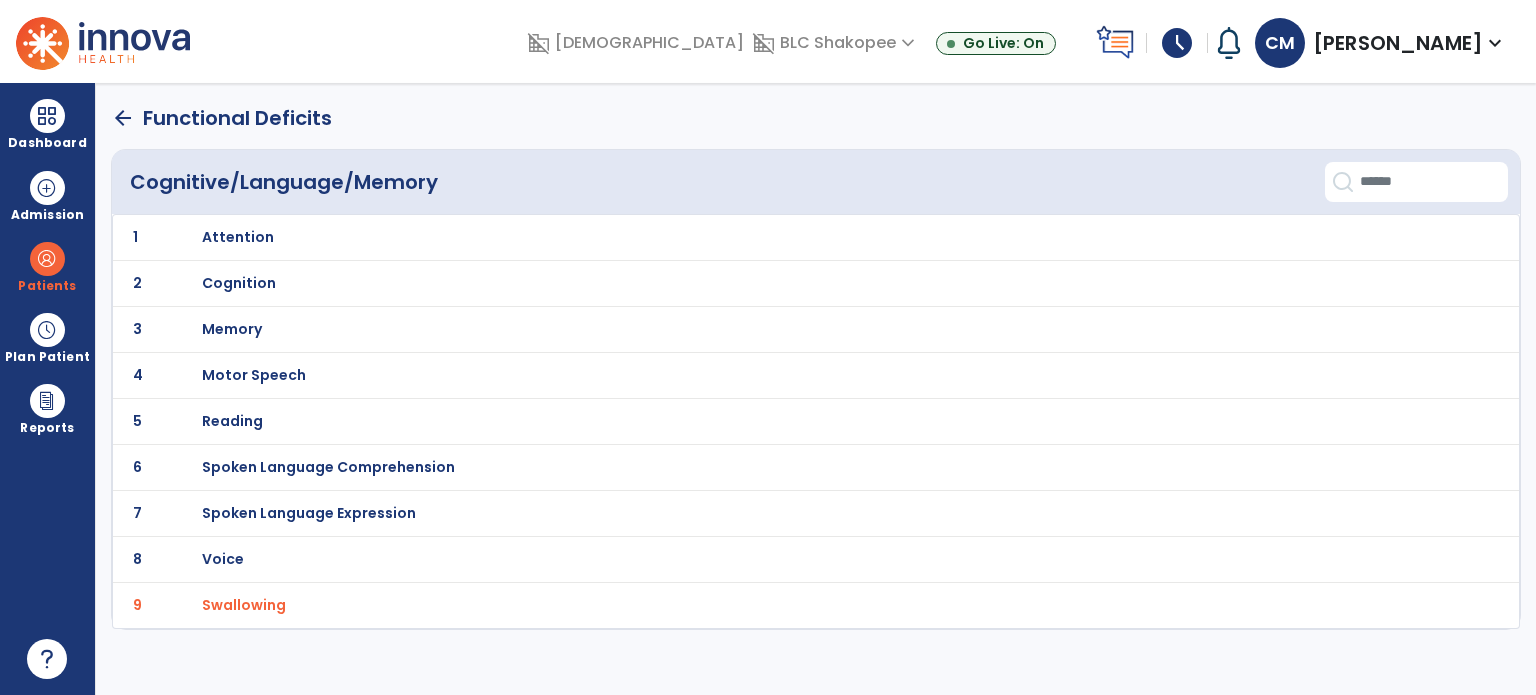 click on "arrow_back" 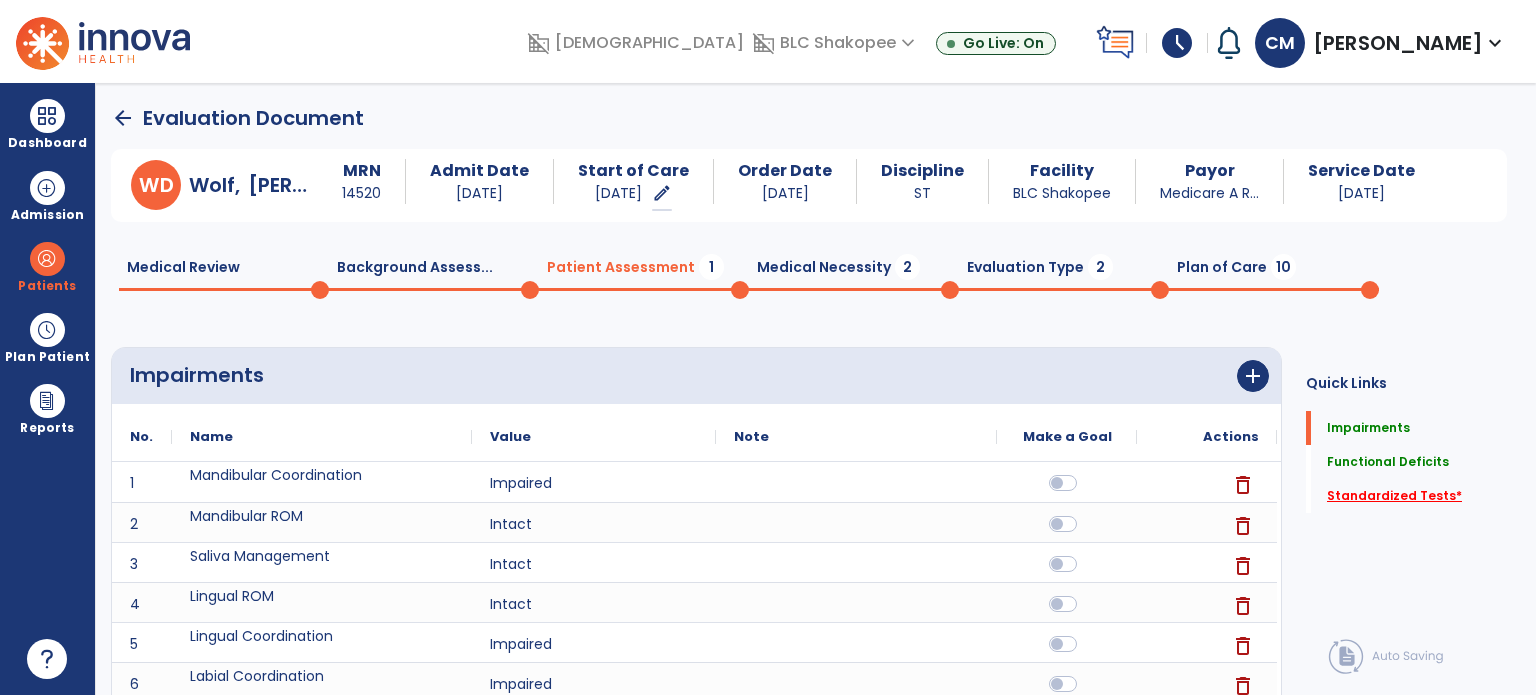 click on "Standardized Tests   *" 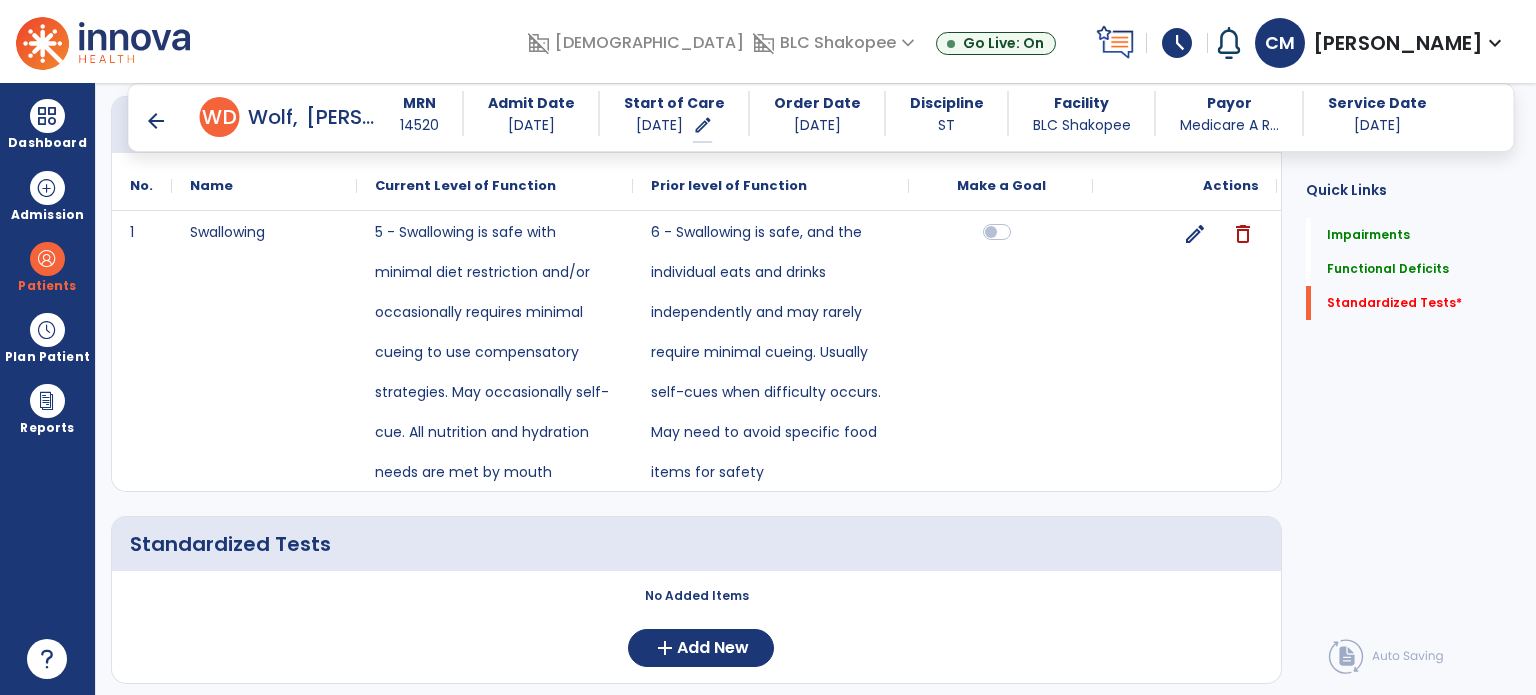 scroll, scrollTop: 1844, scrollLeft: 0, axis: vertical 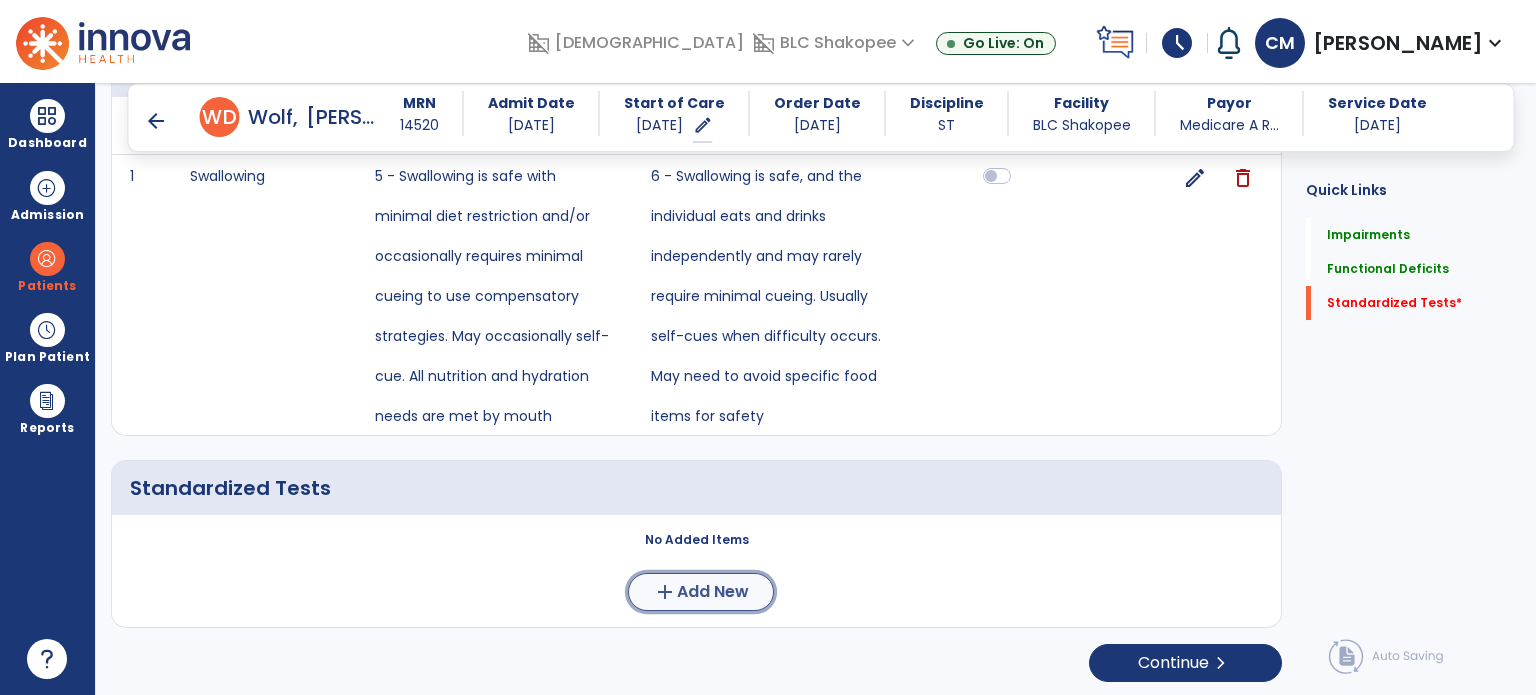 click on "Add New" 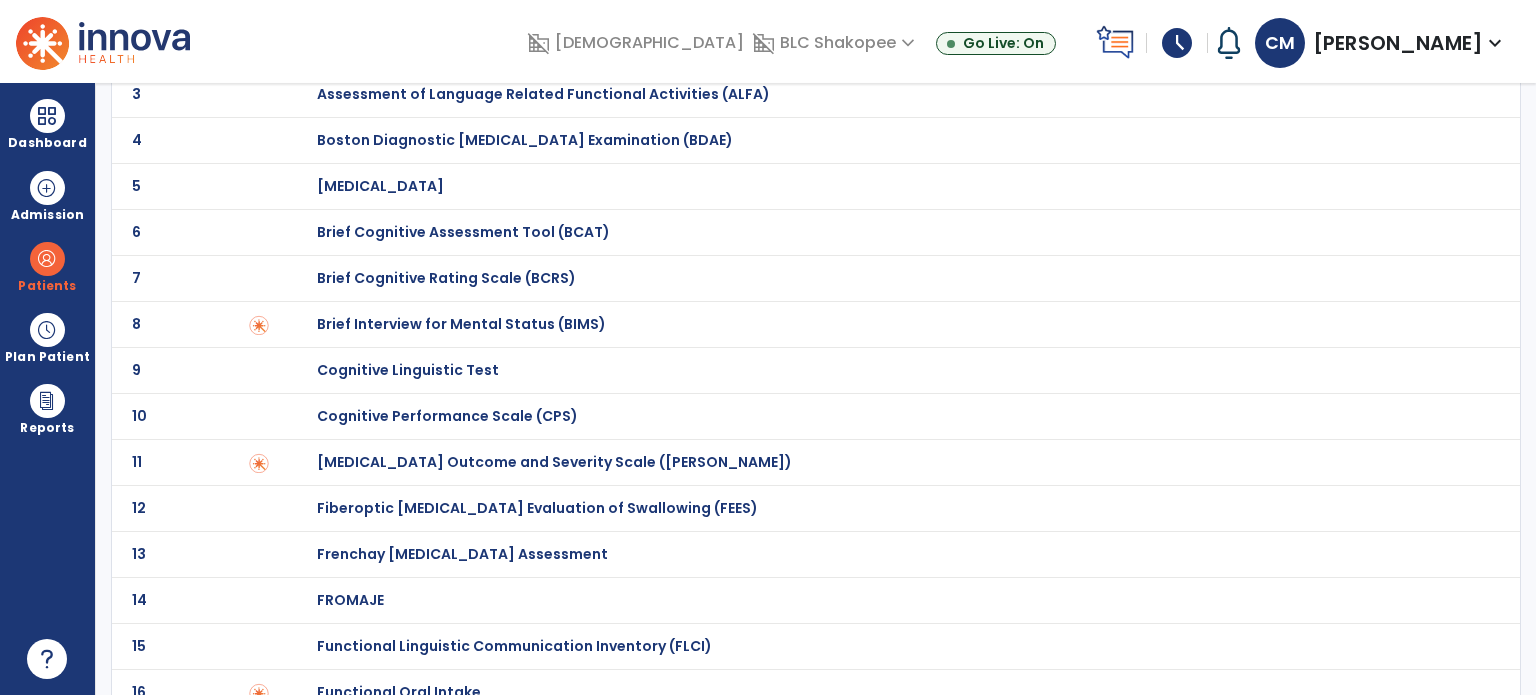 scroll, scrollTop: 199, scrollLeft: 0, axis: vertical 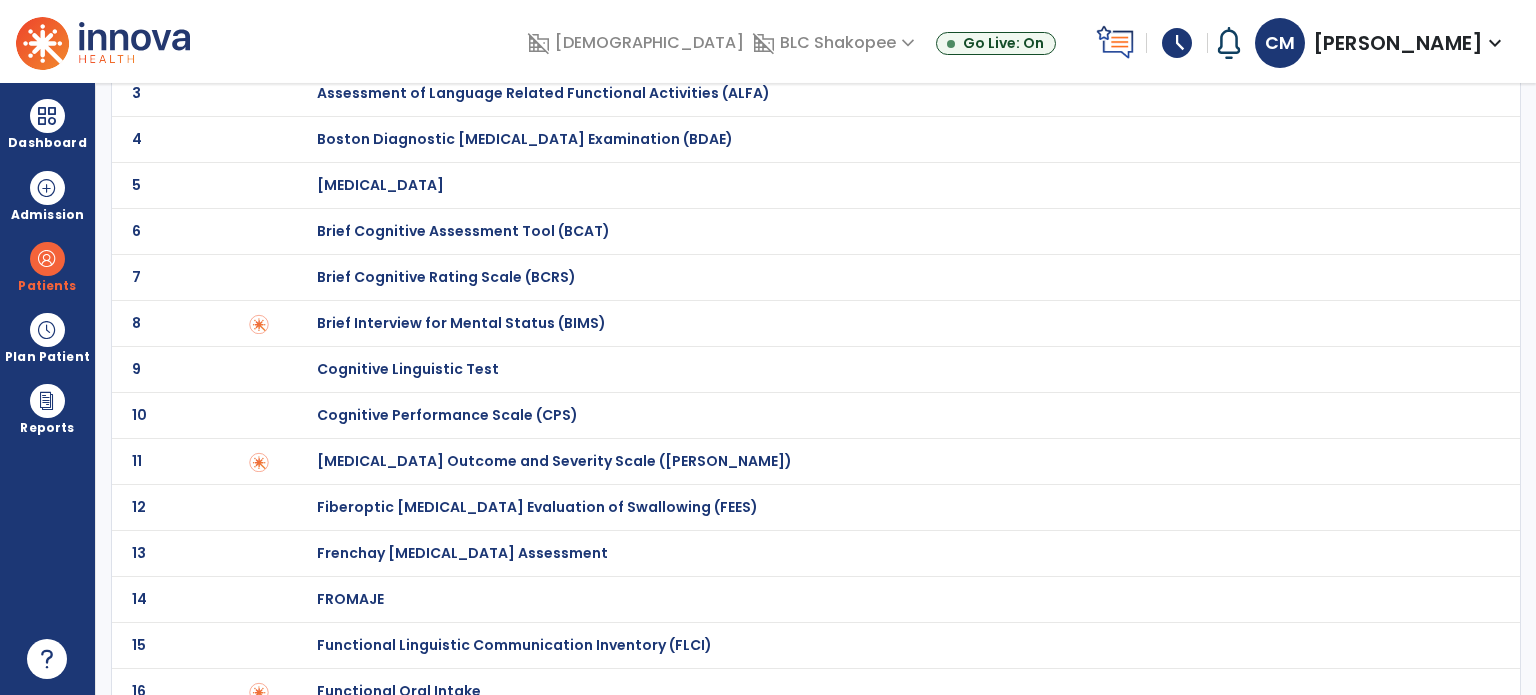 click on "[MEDICAL_DATA] Outcome and Severity Scale ([PERSON_NAME])" at bounding box center [438, 1] 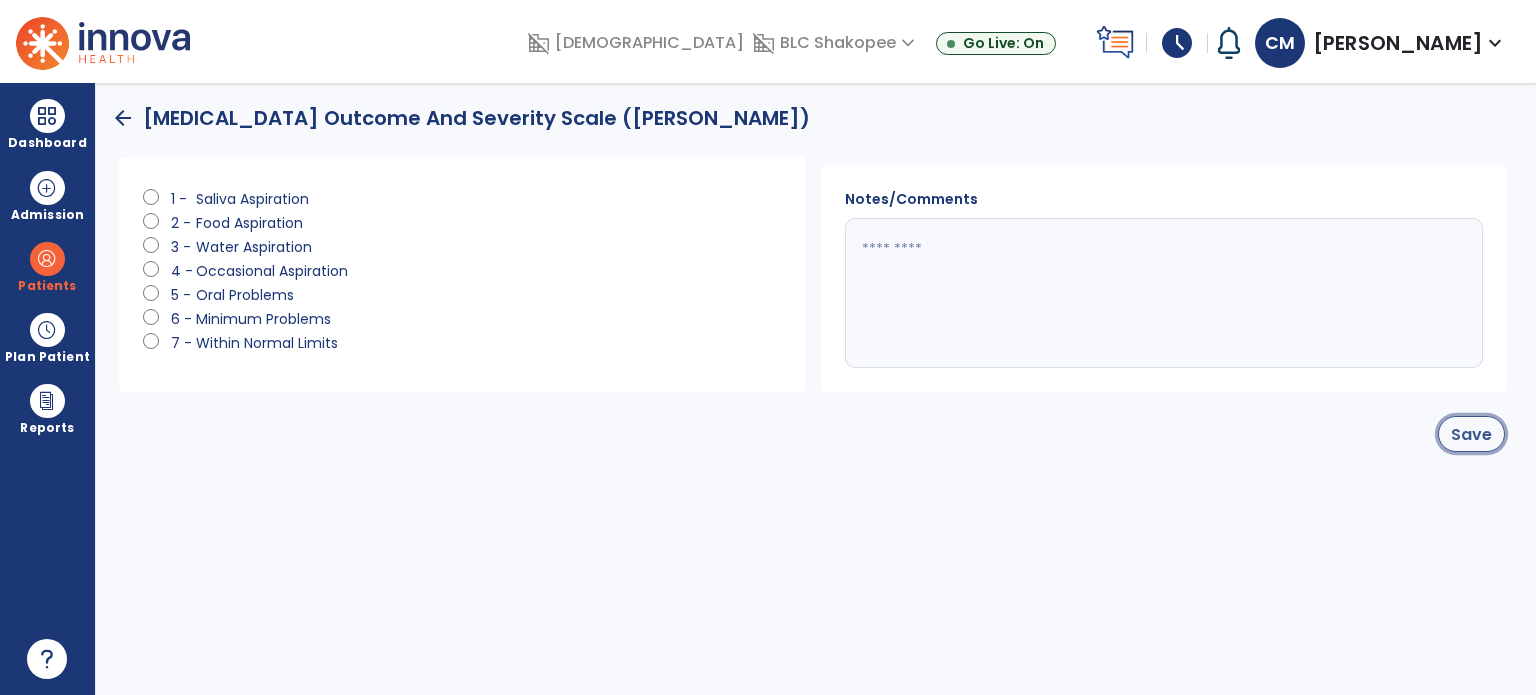 click on "Save" 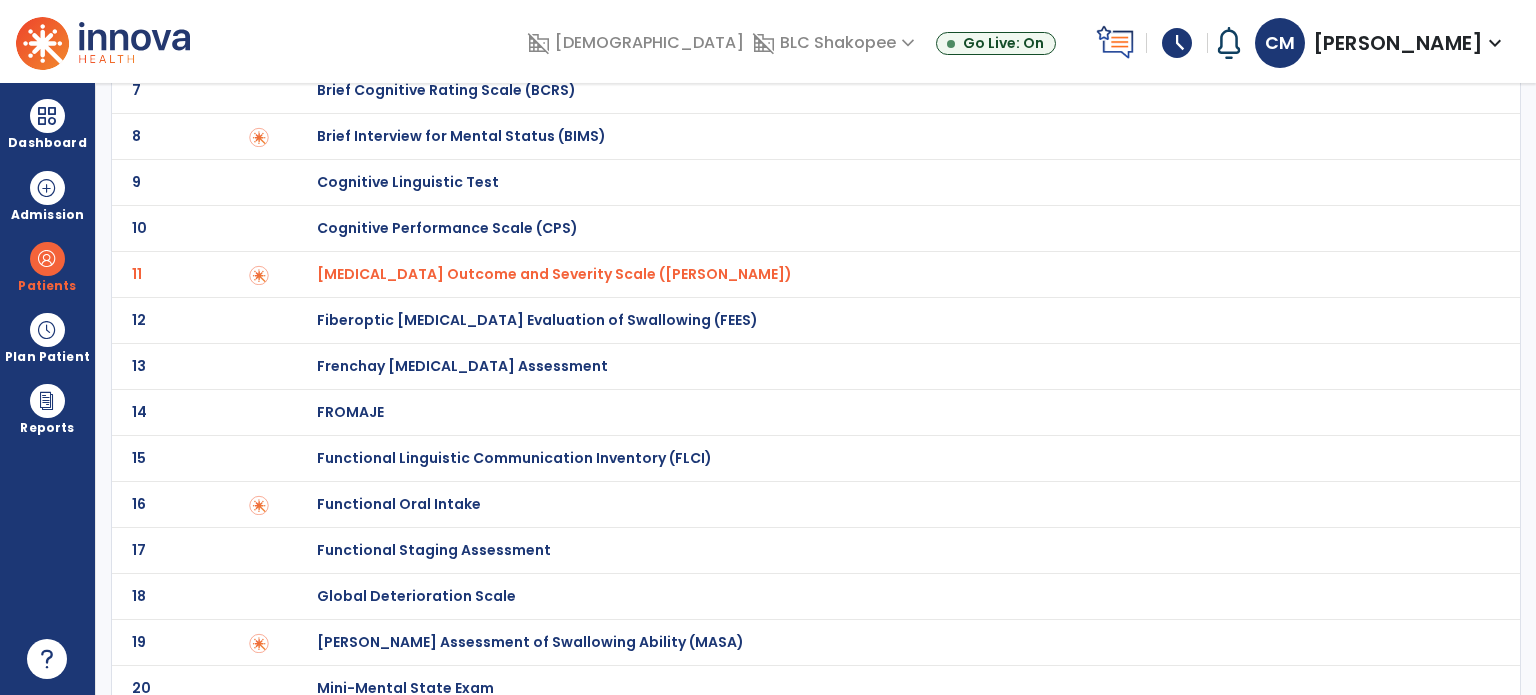 scroll, scrollTop: 396, scrollLeft: 0, axis: vertical 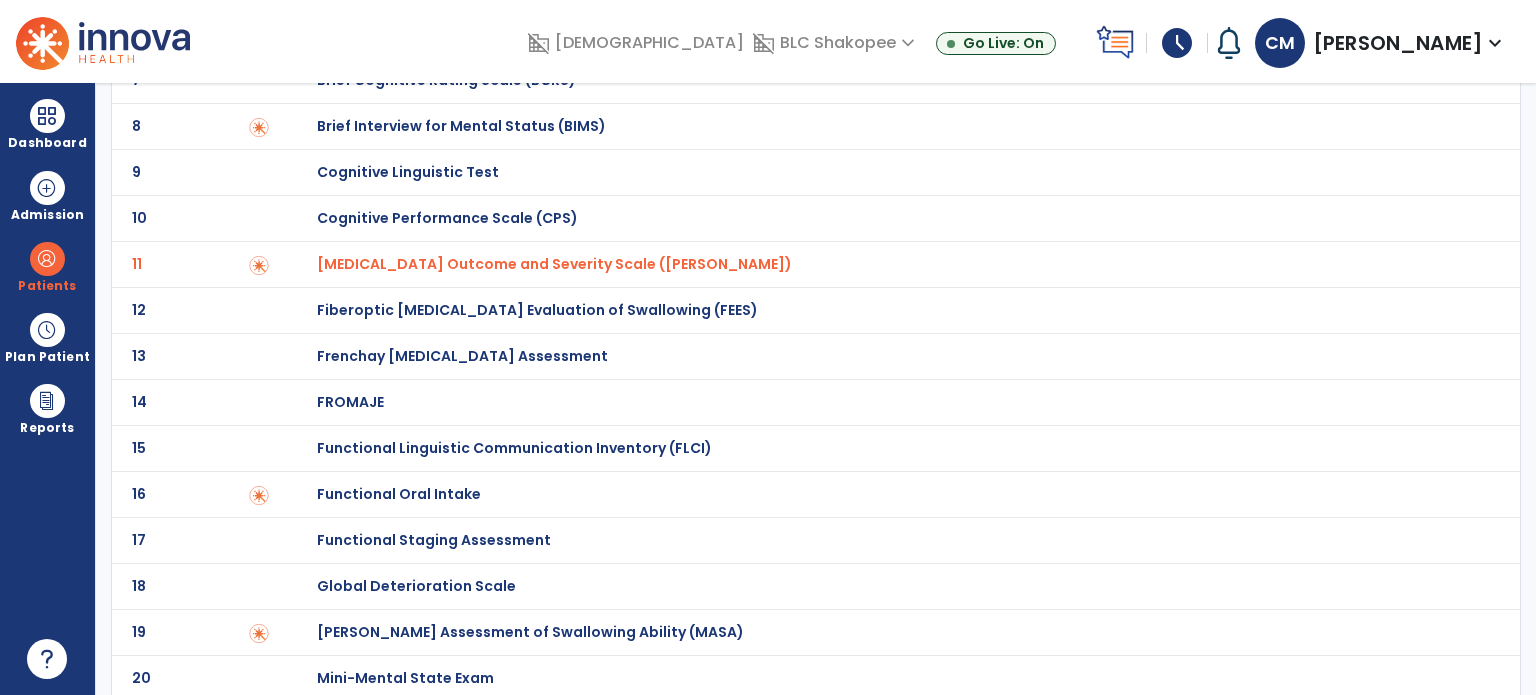 click on "Functional Oral Intake" at bounding box center (888, -196) 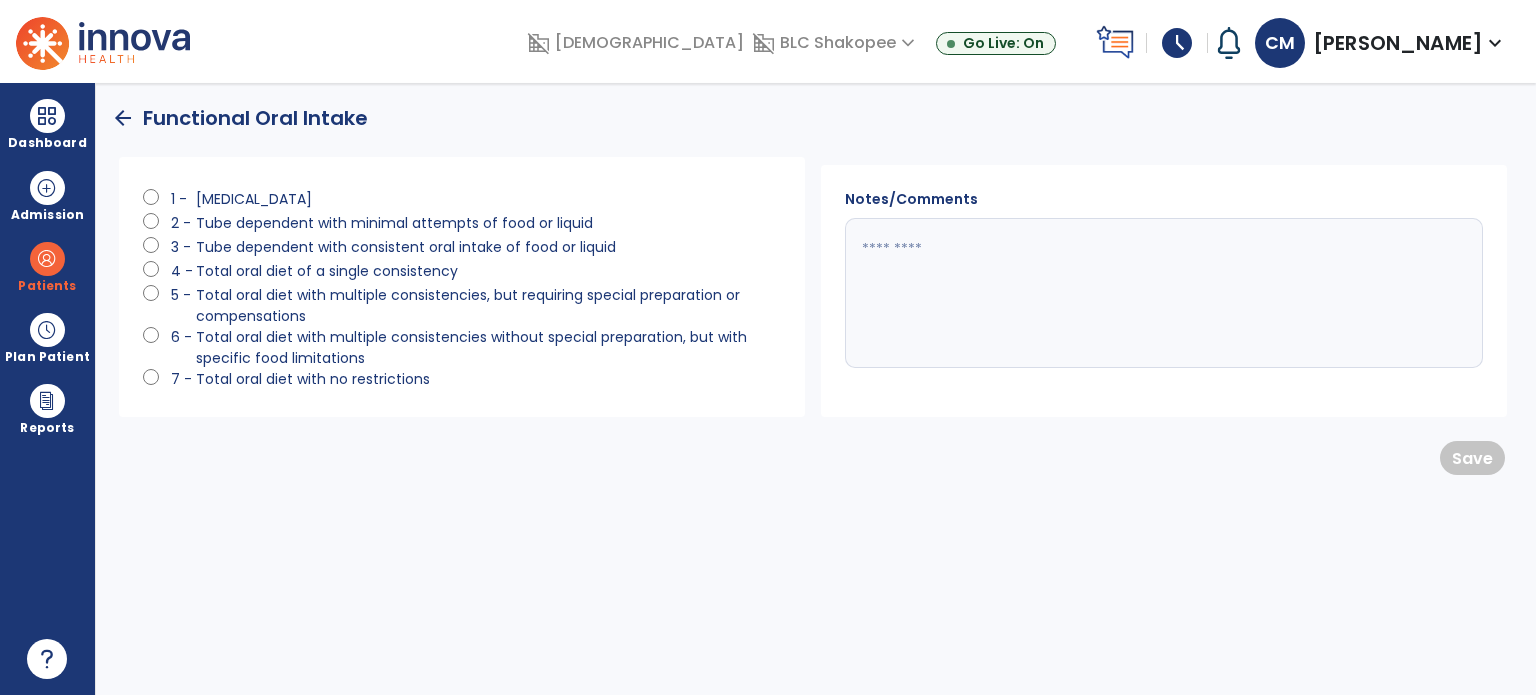 click on "Total oral diet with multiple consistencies, but requiring special preparation or compensations" 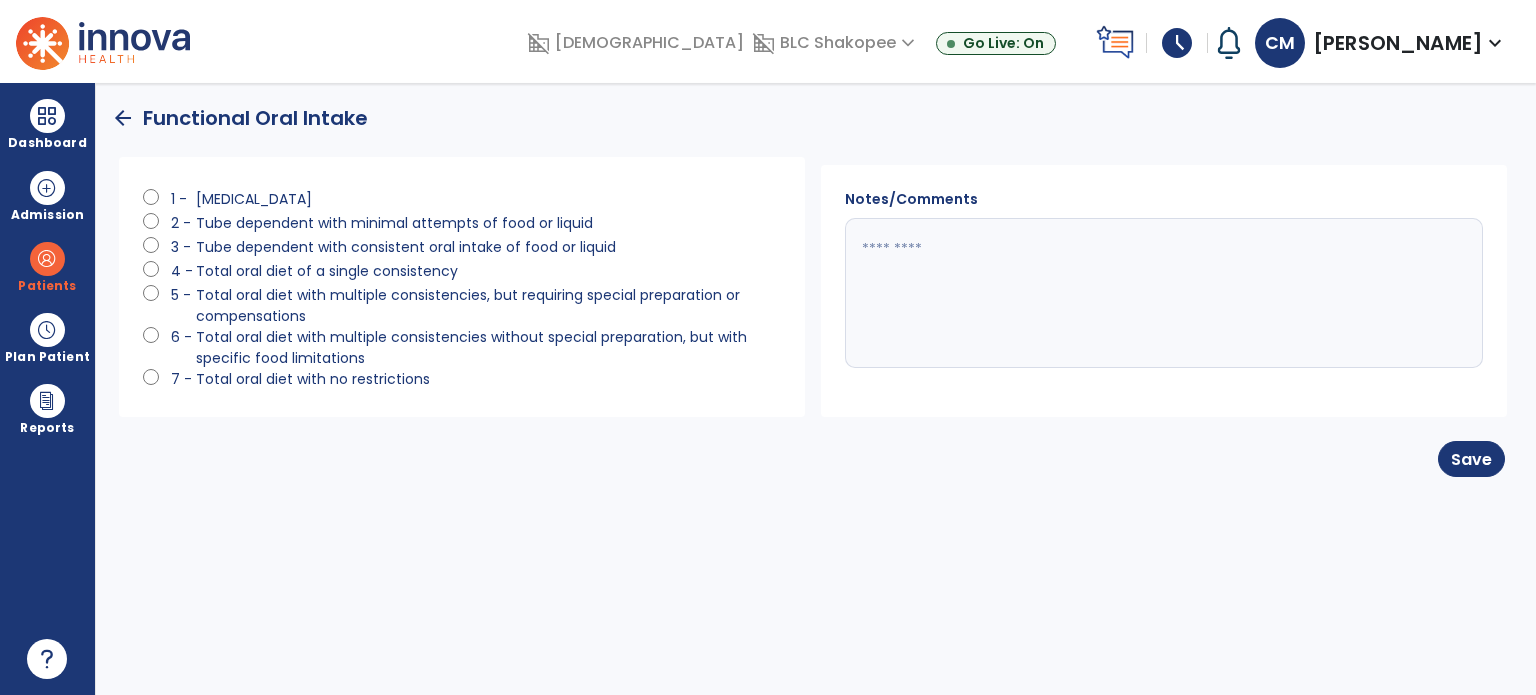 click on "6 -" 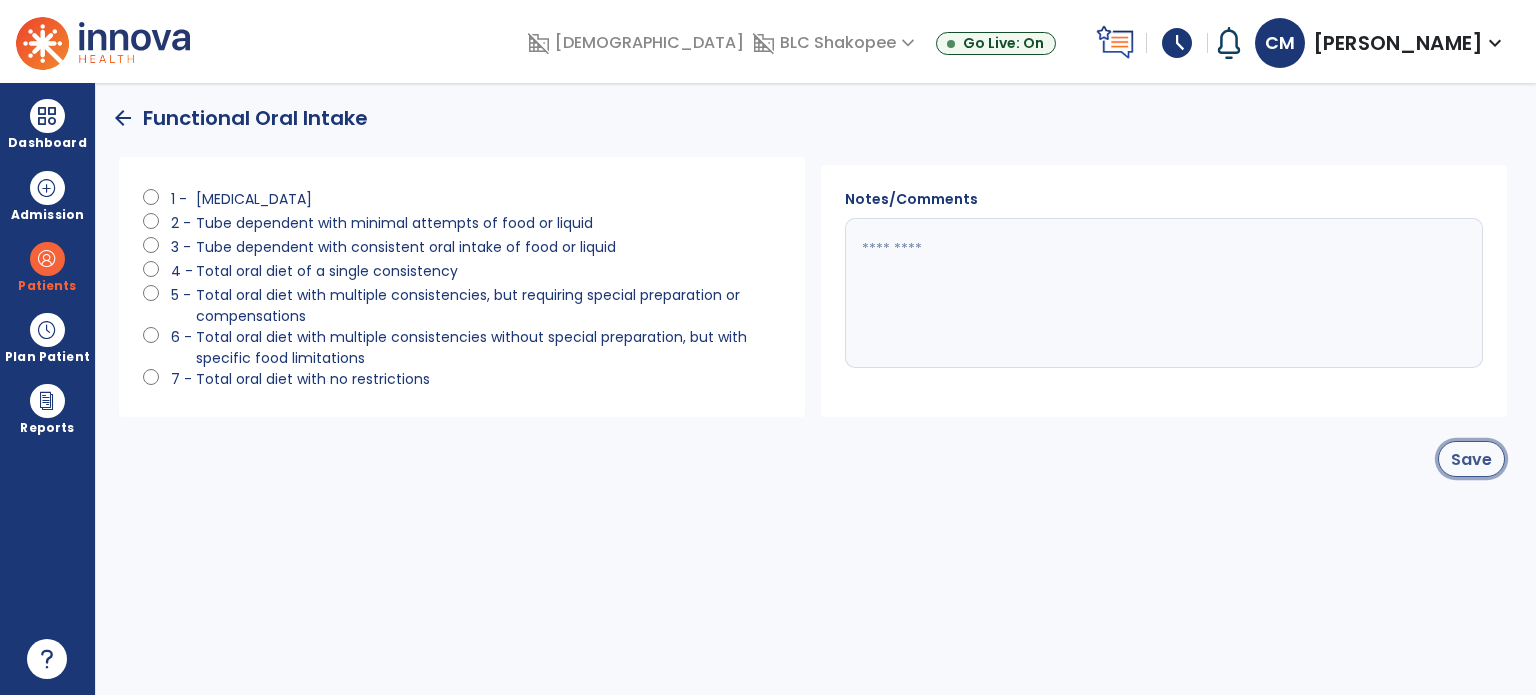 click on "Save" 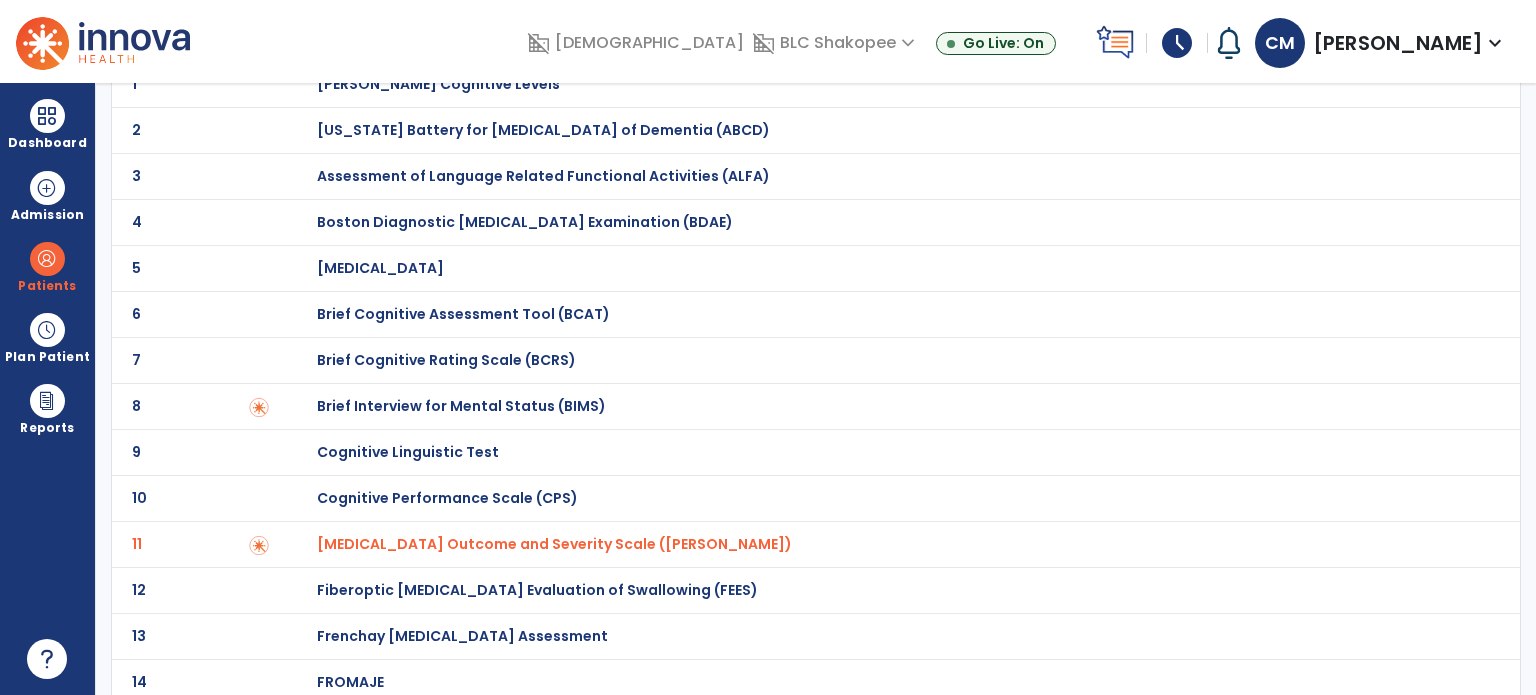 scroll, scrollTop: 0, scrollLeft: 0, axis: both 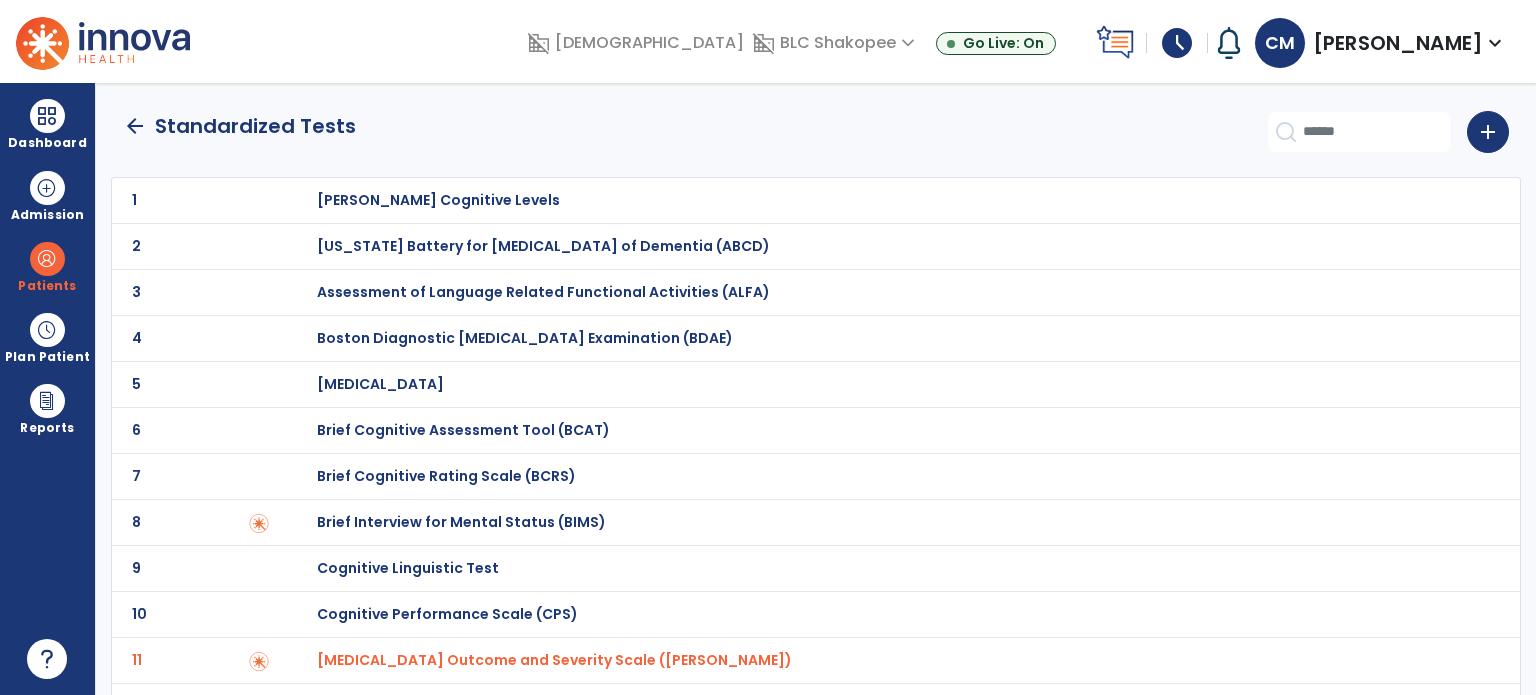 click on "arrow_back" 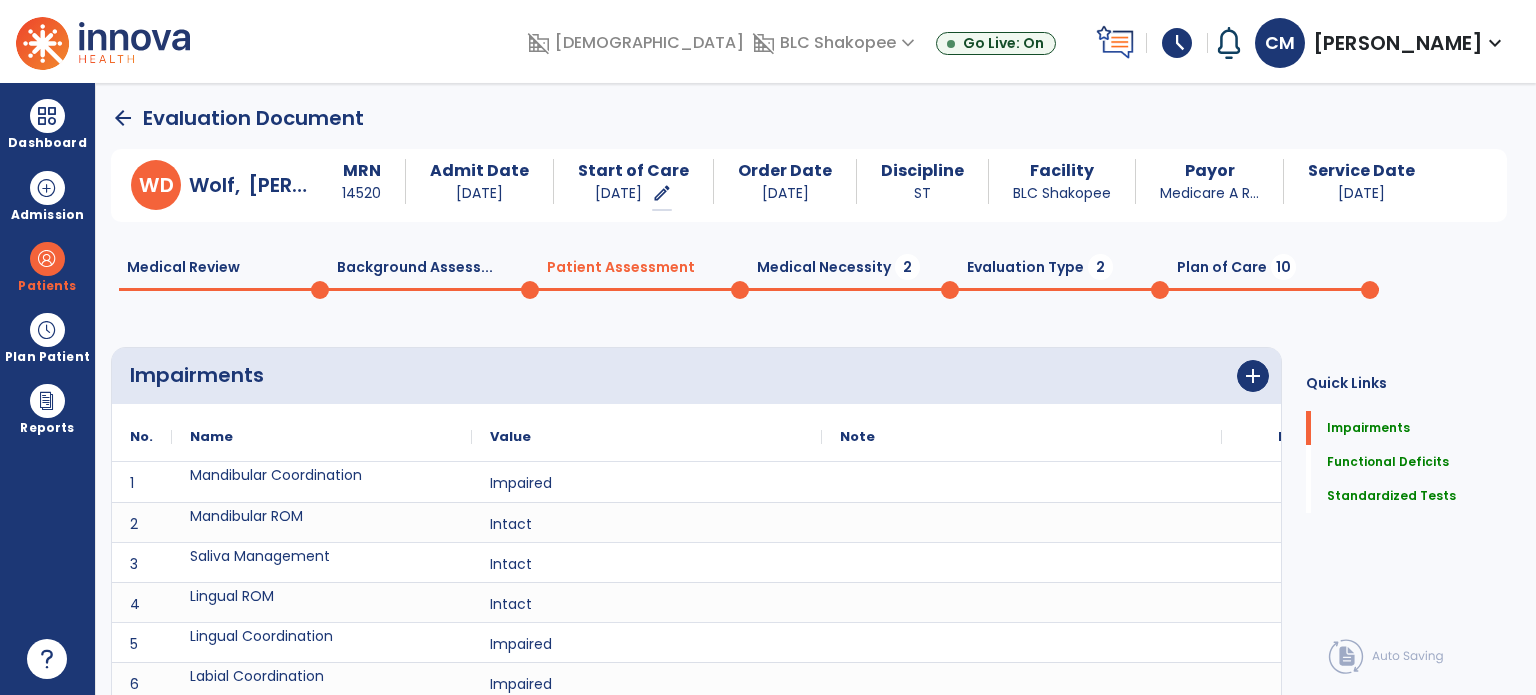 scroll, scrollTop: 20, scrollLeft: 0, axis: vertical 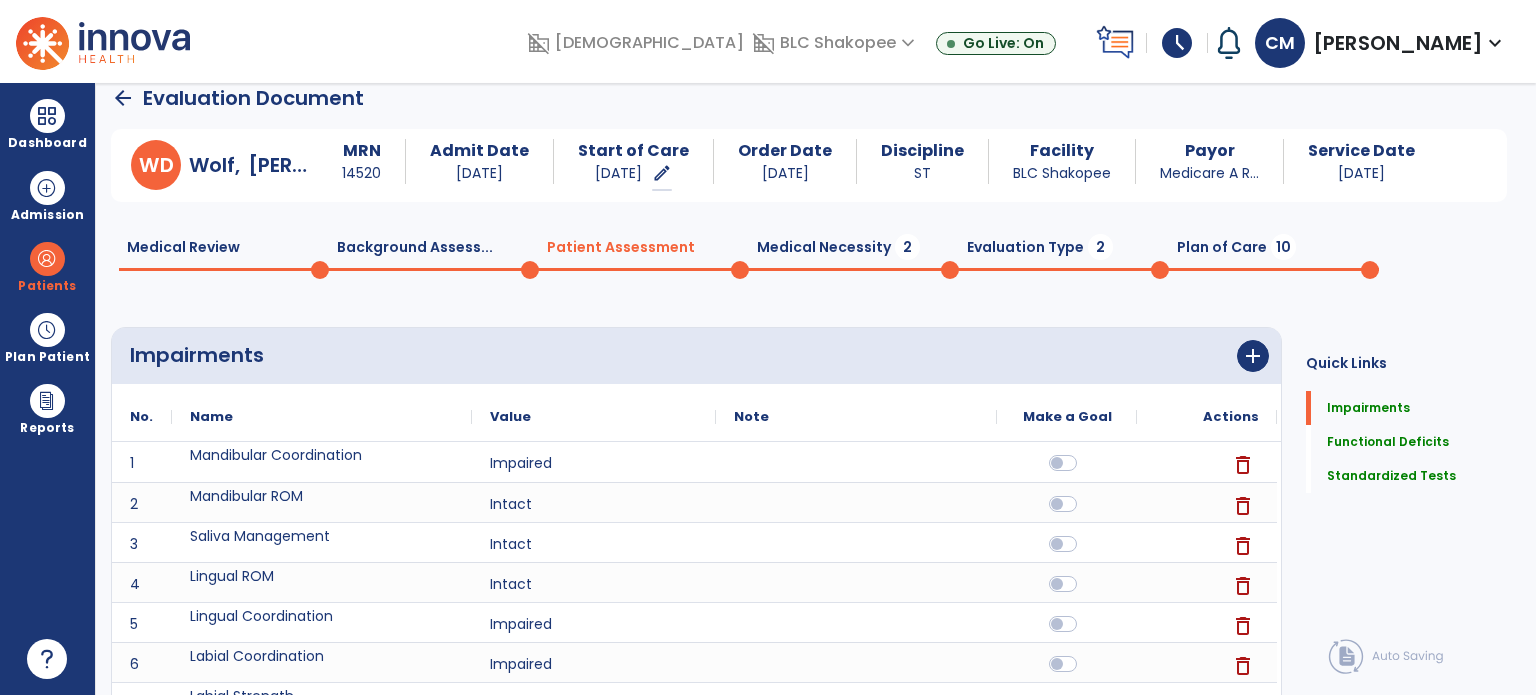 click on "2" 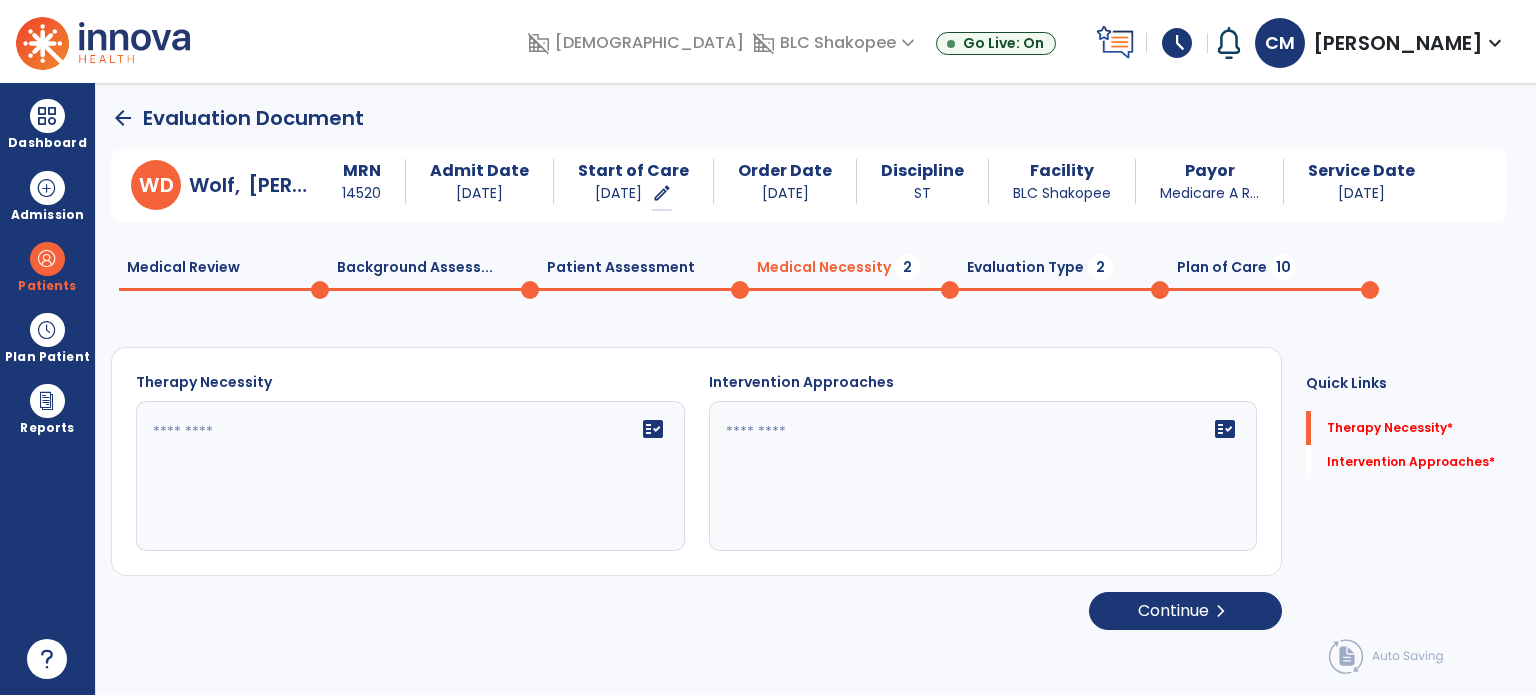 click on "fact_check" 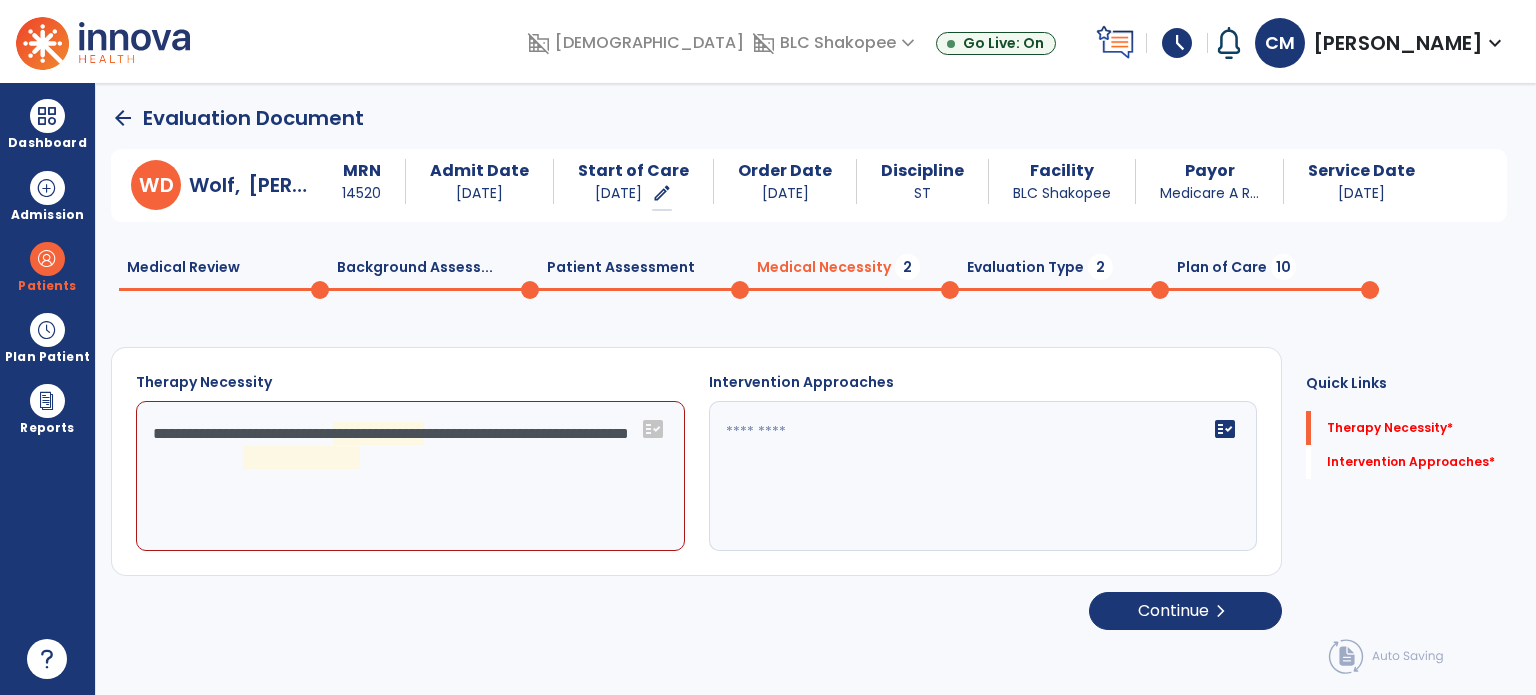 click on "**********" 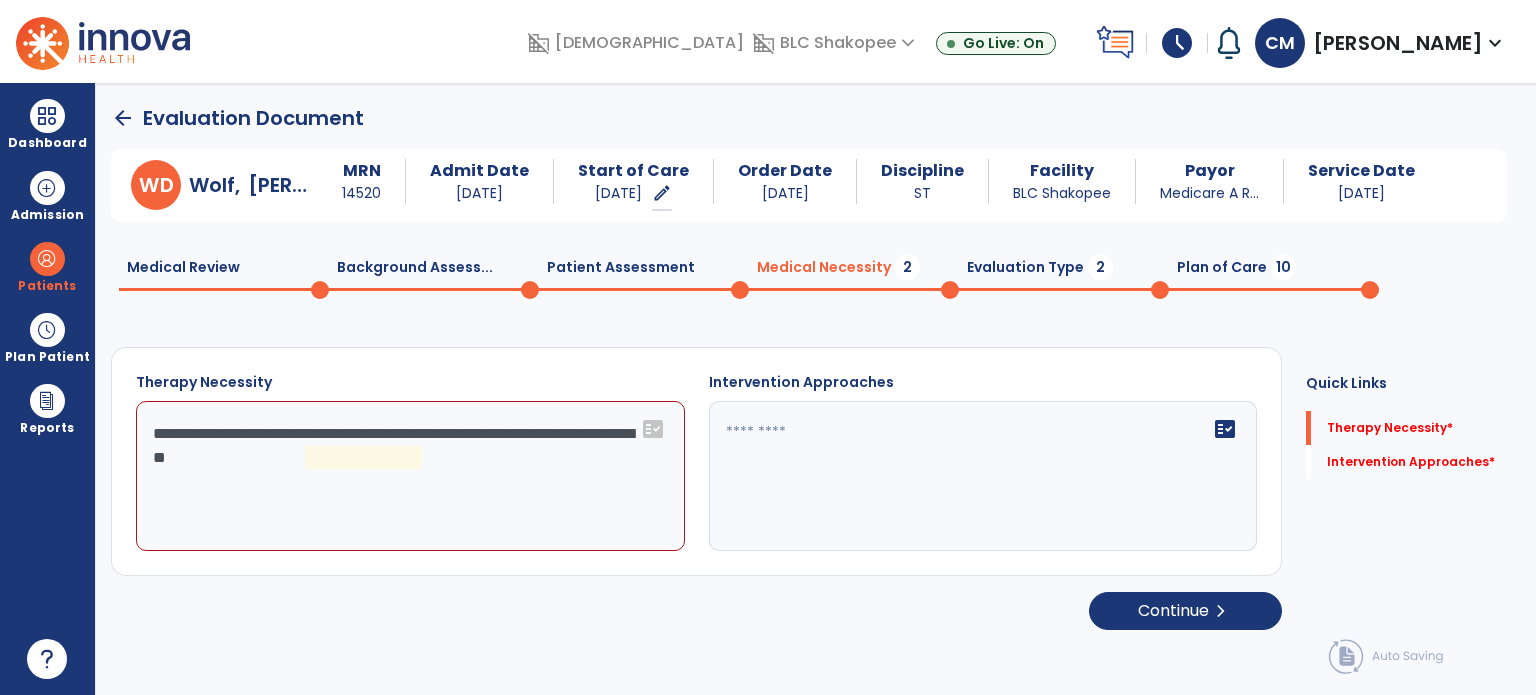 click on "**********" 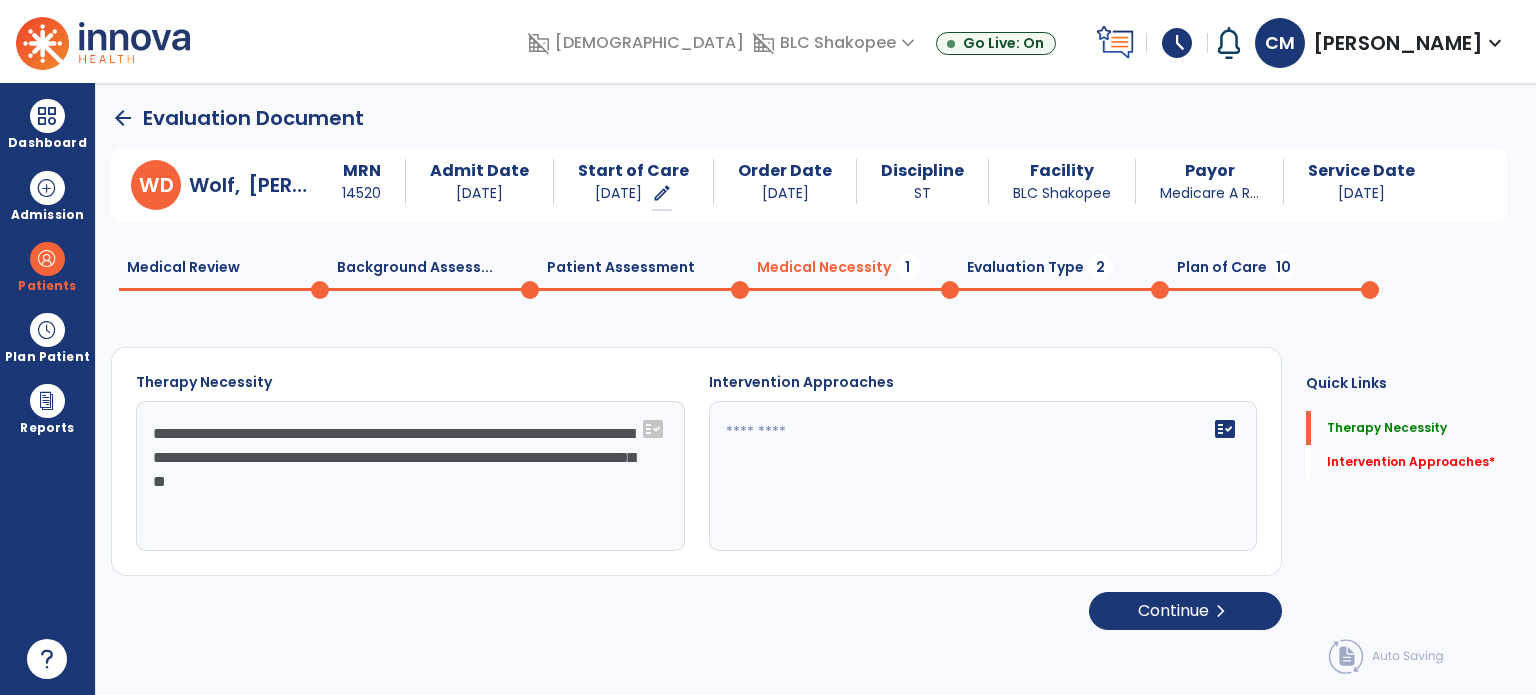 click on "**********" 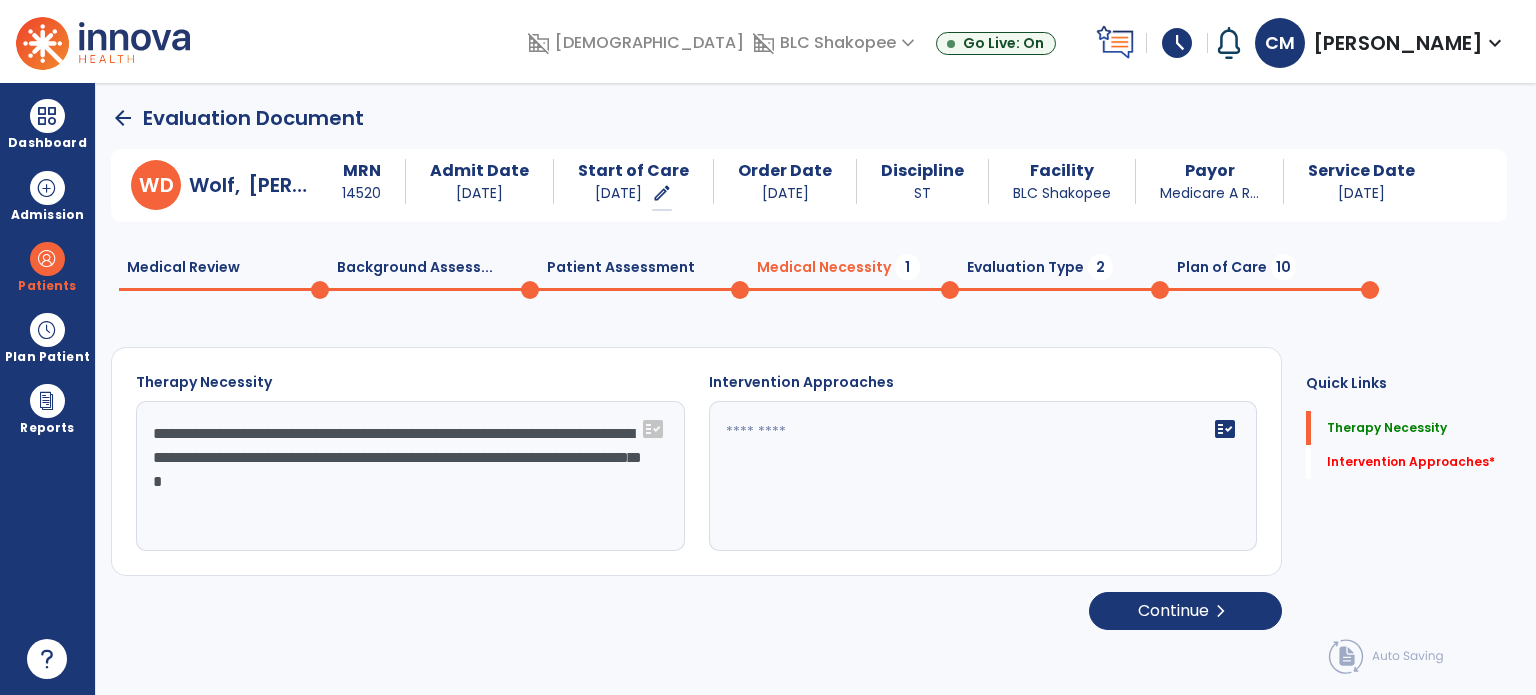 click on "**********" 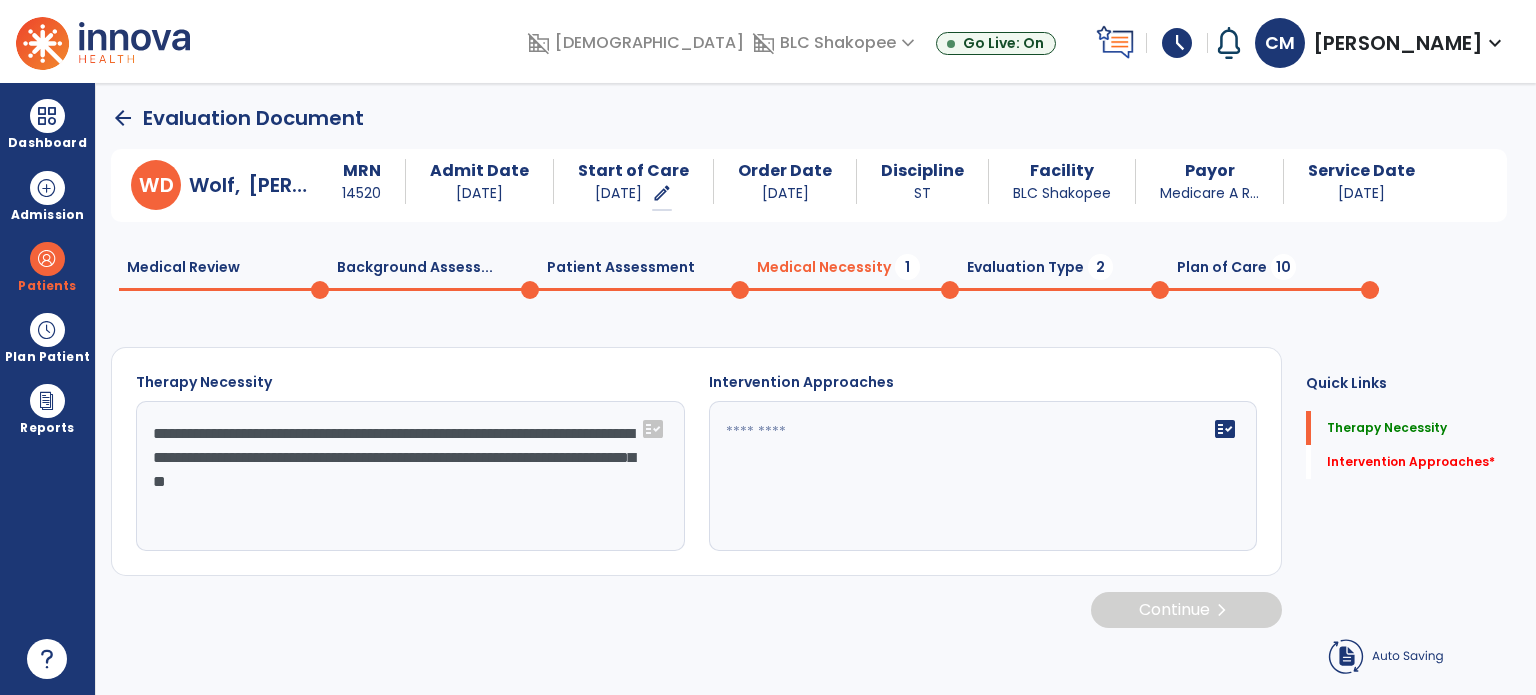 type on "**********" 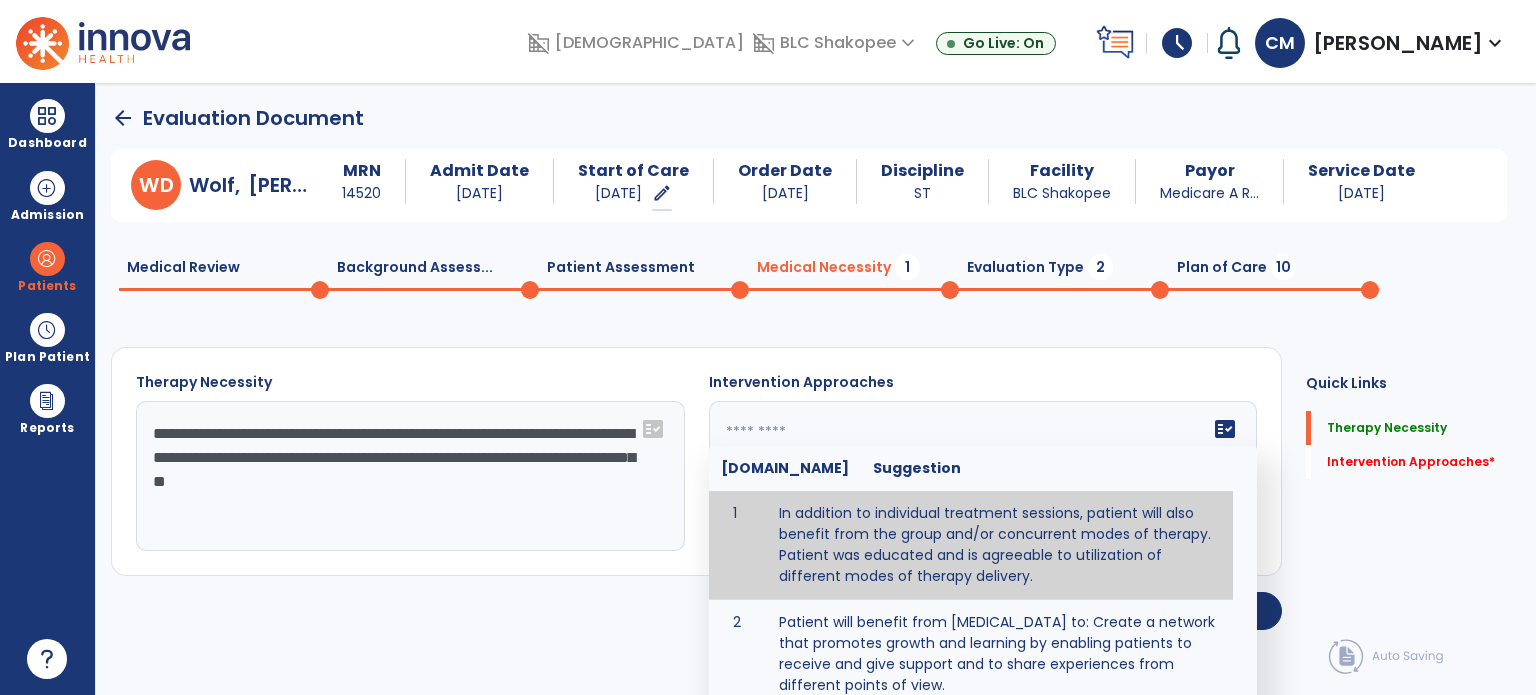 click on "fact_check  [DOMAIN_NAME] Suggestion 1 In addition to individual treatment sessions, patient will also benefit from the group and/or concurrent modes of therapy. Patient was educated and is agreeable to utilization of different modes of therapy delivery. 2 Patient will benefit from [MEDICAL_DATA] to: Create a network that promotes growth and learning by enabling patients to receive and give support and to share experiences from different points of view. 3 Patient will benefit from [MEDICAL_DATA] because it allows for modeling (a form of learning in which individuals learn by imitating the actions of others and it reduces [MEDICAL_DATA] and enhances coping mechanisms. 4 Patient will benefit from group/concurrent therapy because it is supported by evidence to promote increased patient engagement and sustainable outcomes. 5 Patient will benefit from group/concurrent therapy to: Promote independence and minimize dependence." 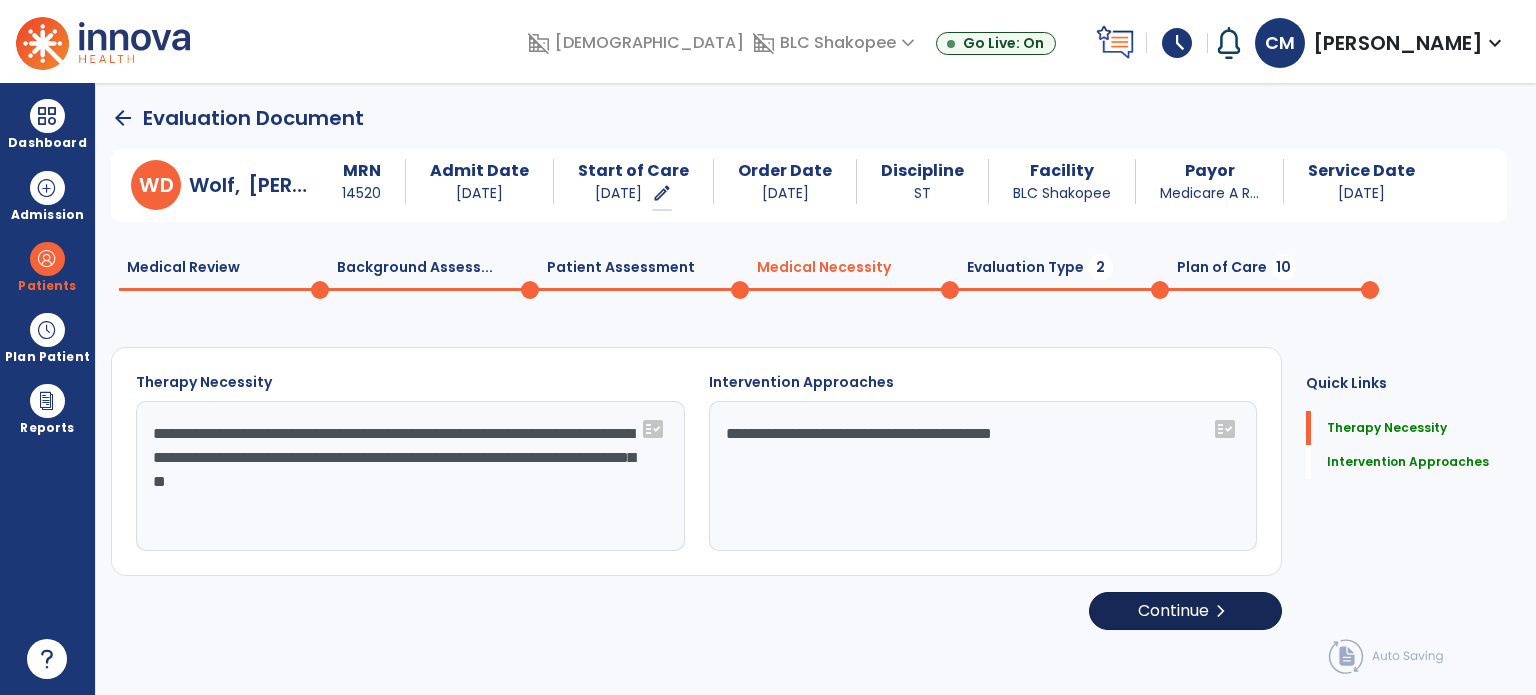 type on "**********" 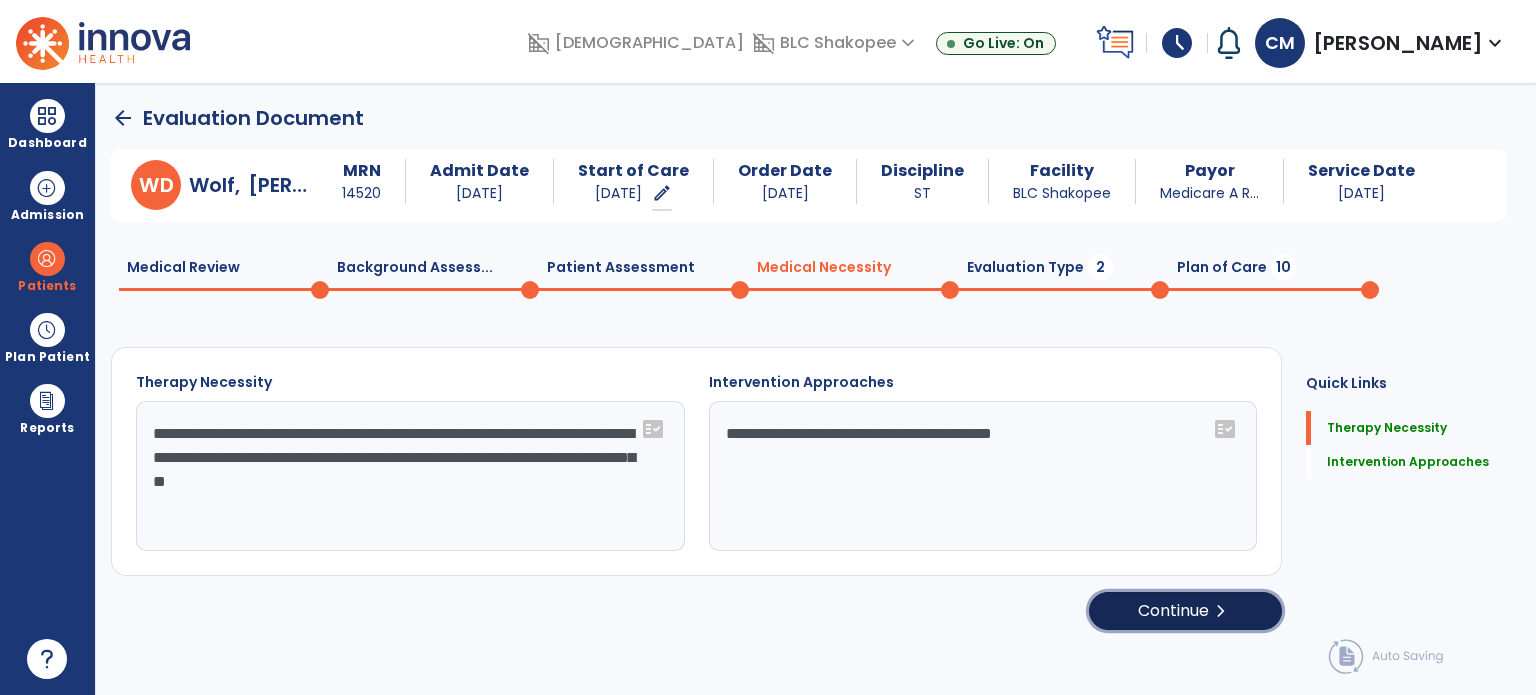 click on "Continue  chevron_right" 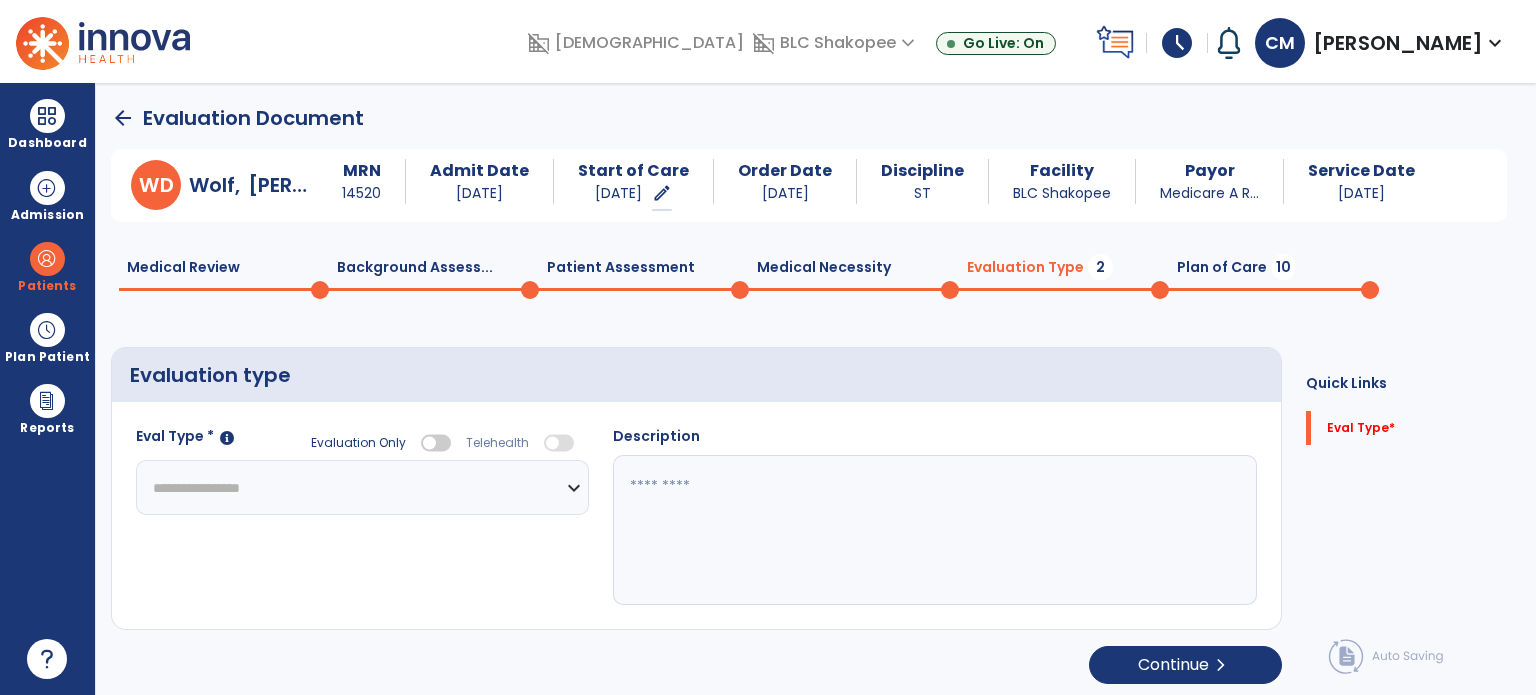 click 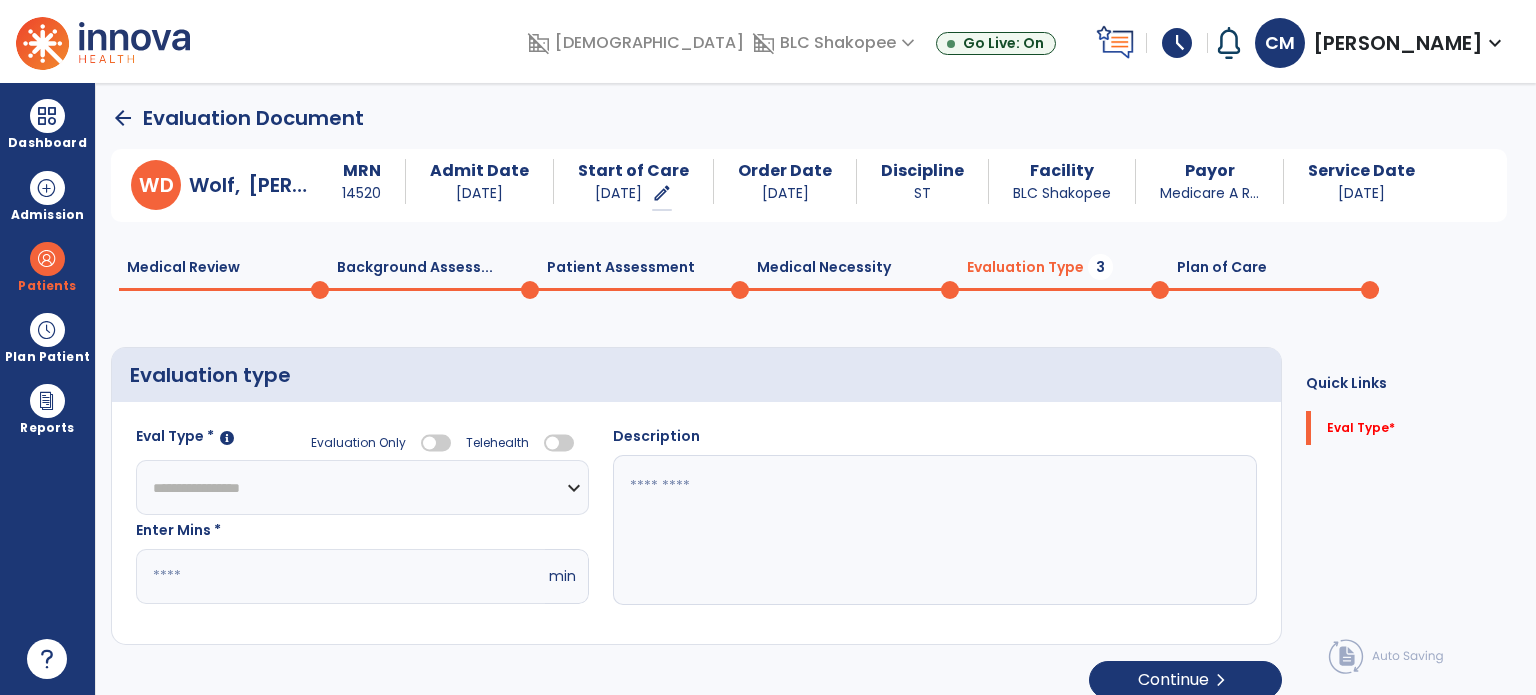 click on "**********" 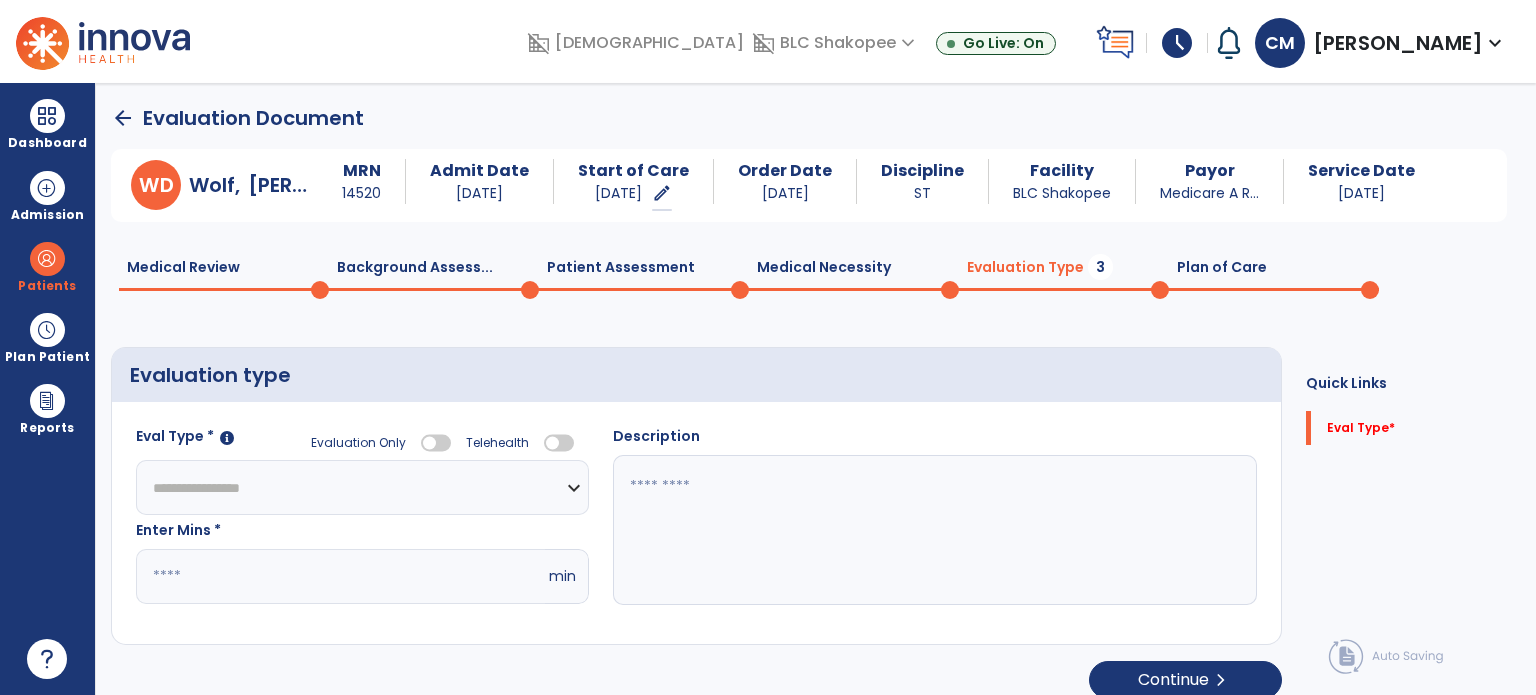 select on "**********" 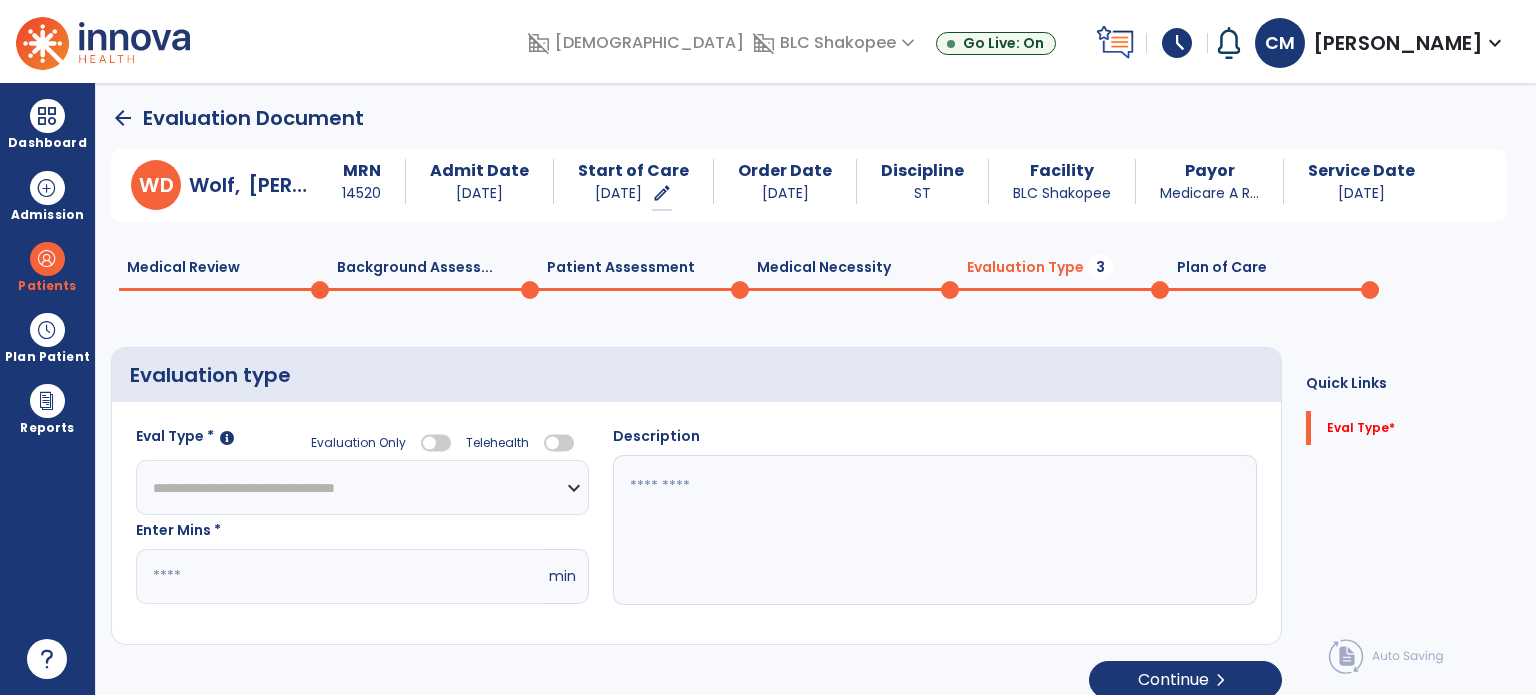 click on "**********" 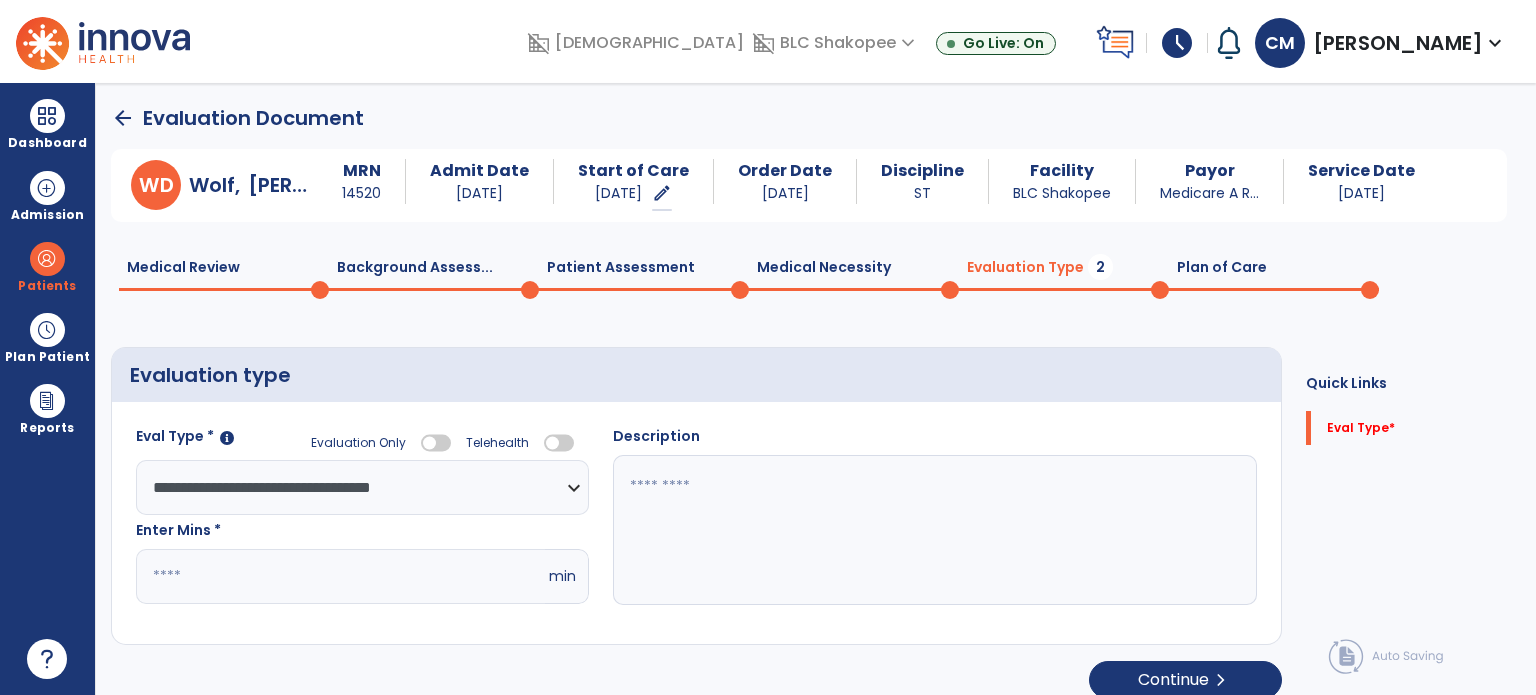 click on "*" 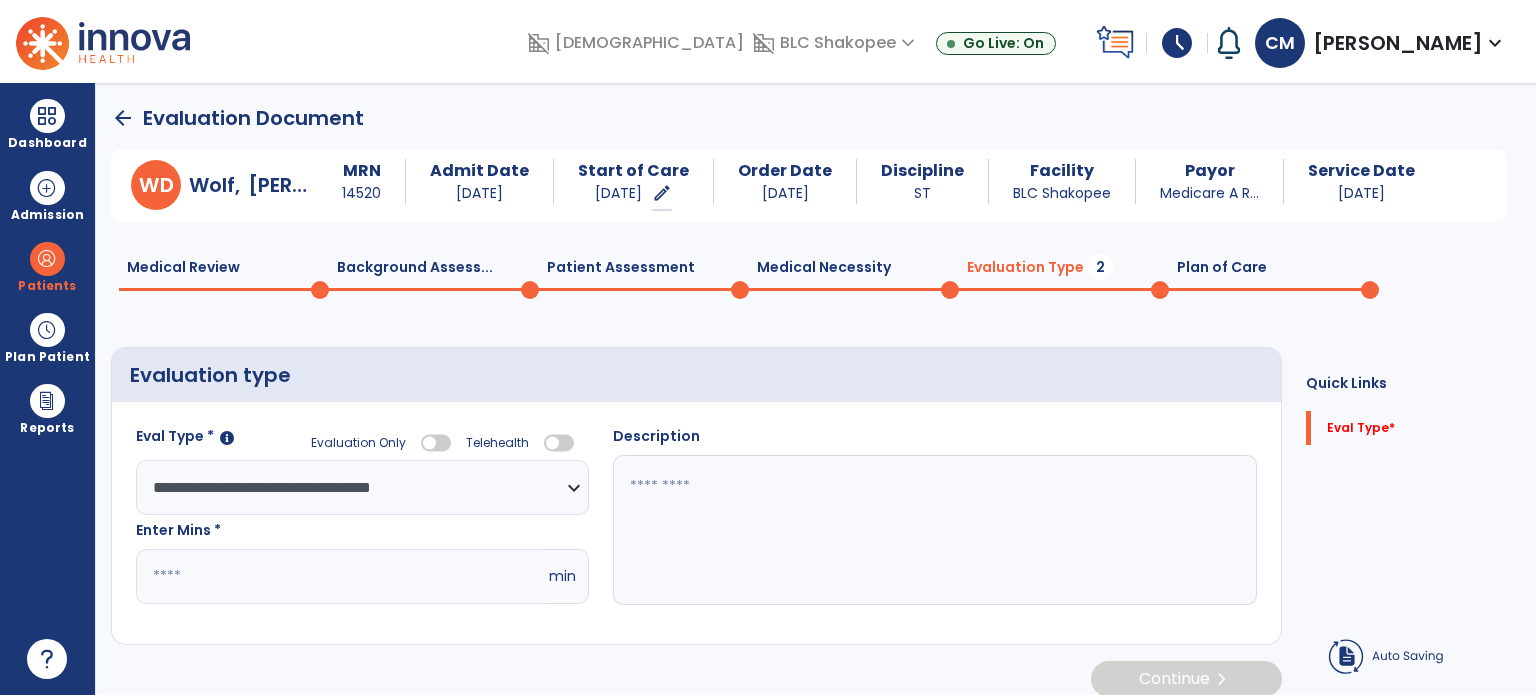 click 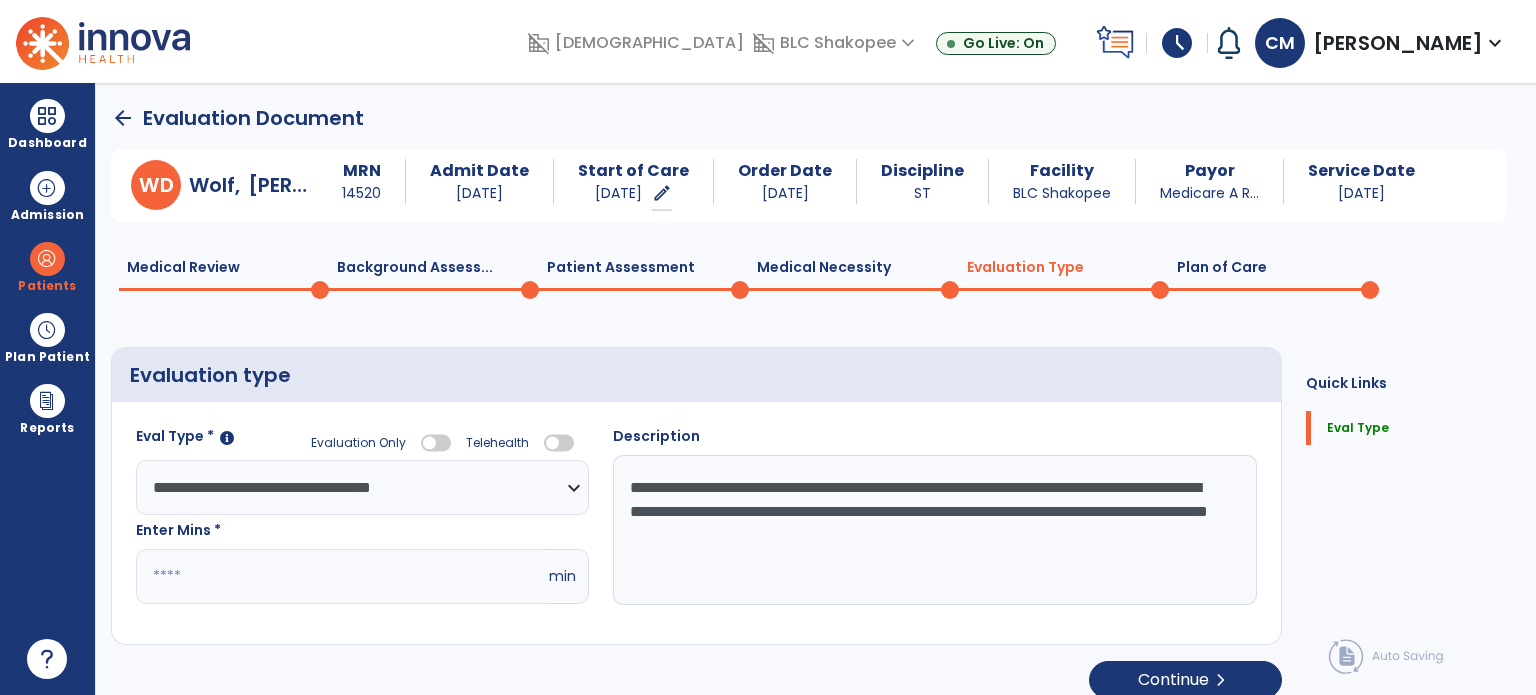 click on "**********" 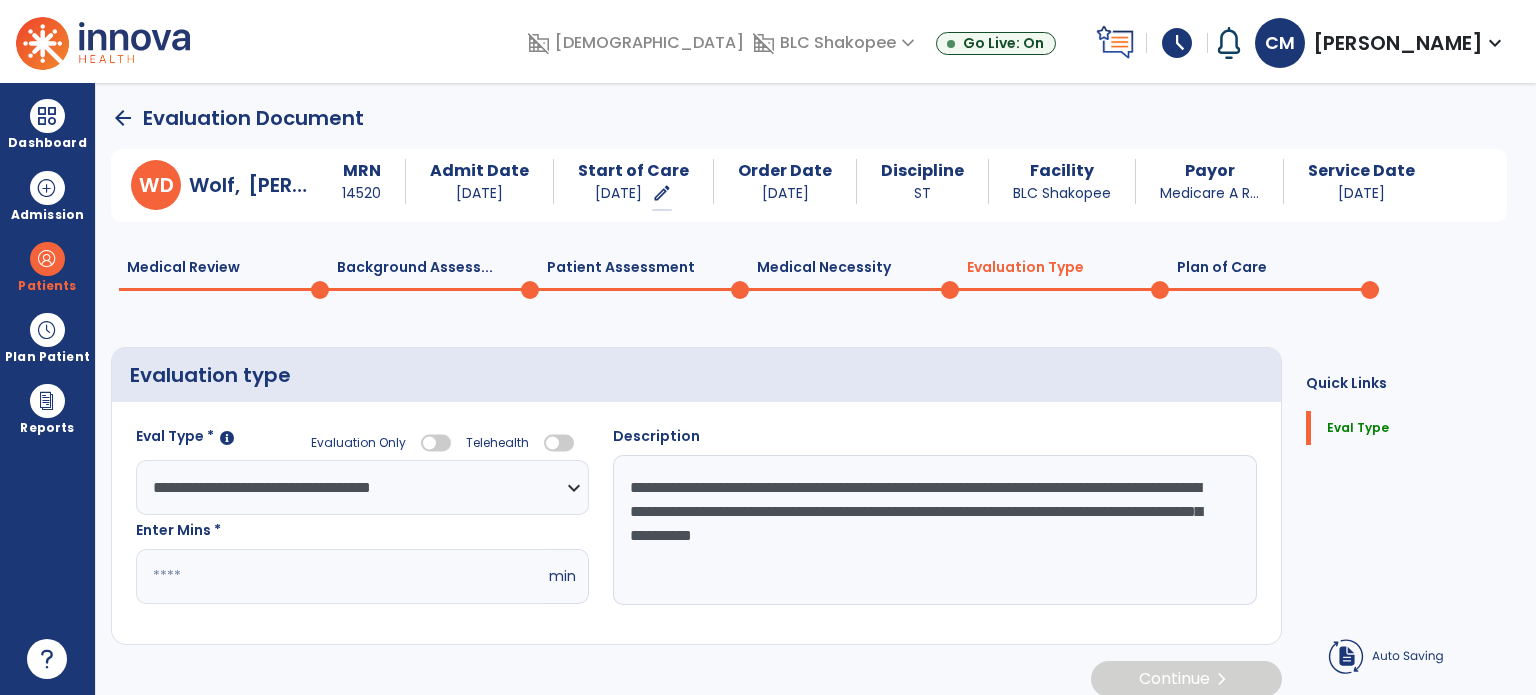 click on "**********" 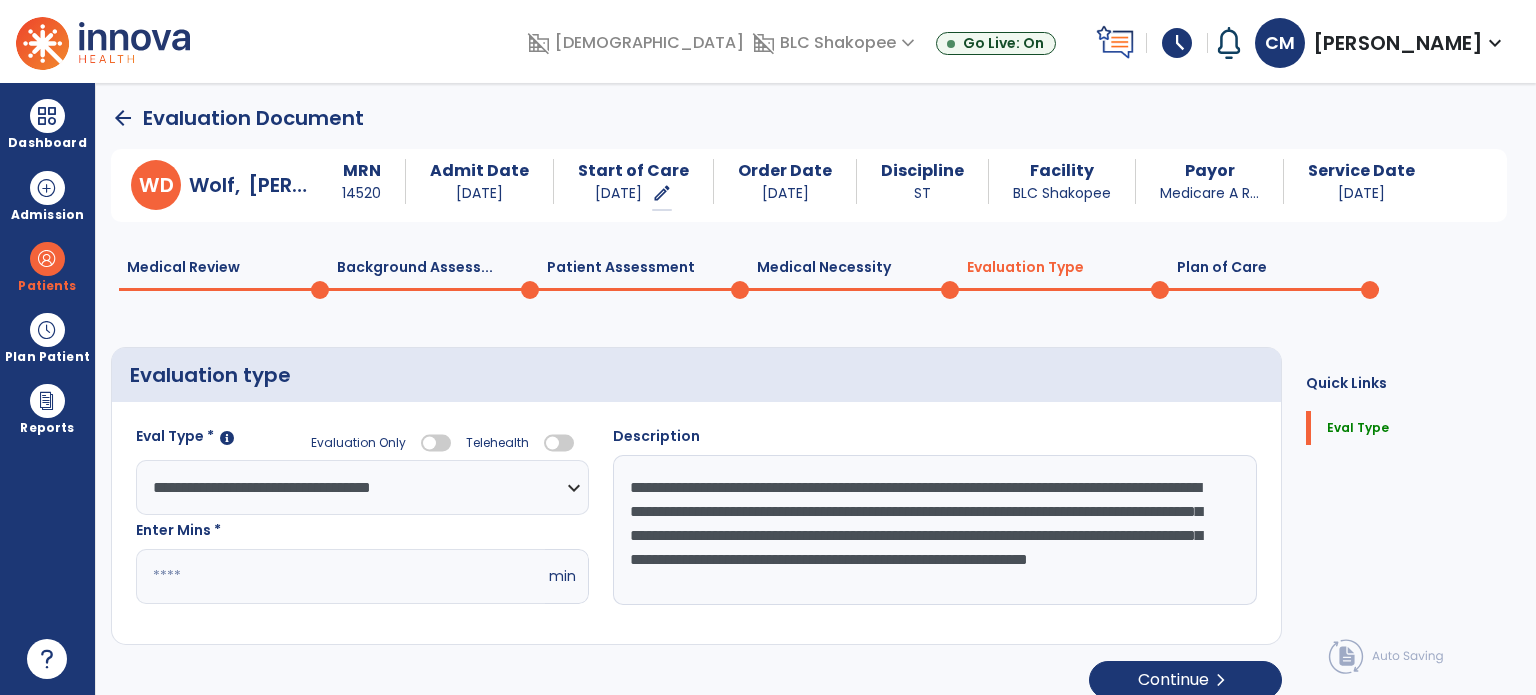 scroll, scrollTop: 15, scrollLeft: 0, axis: vertical 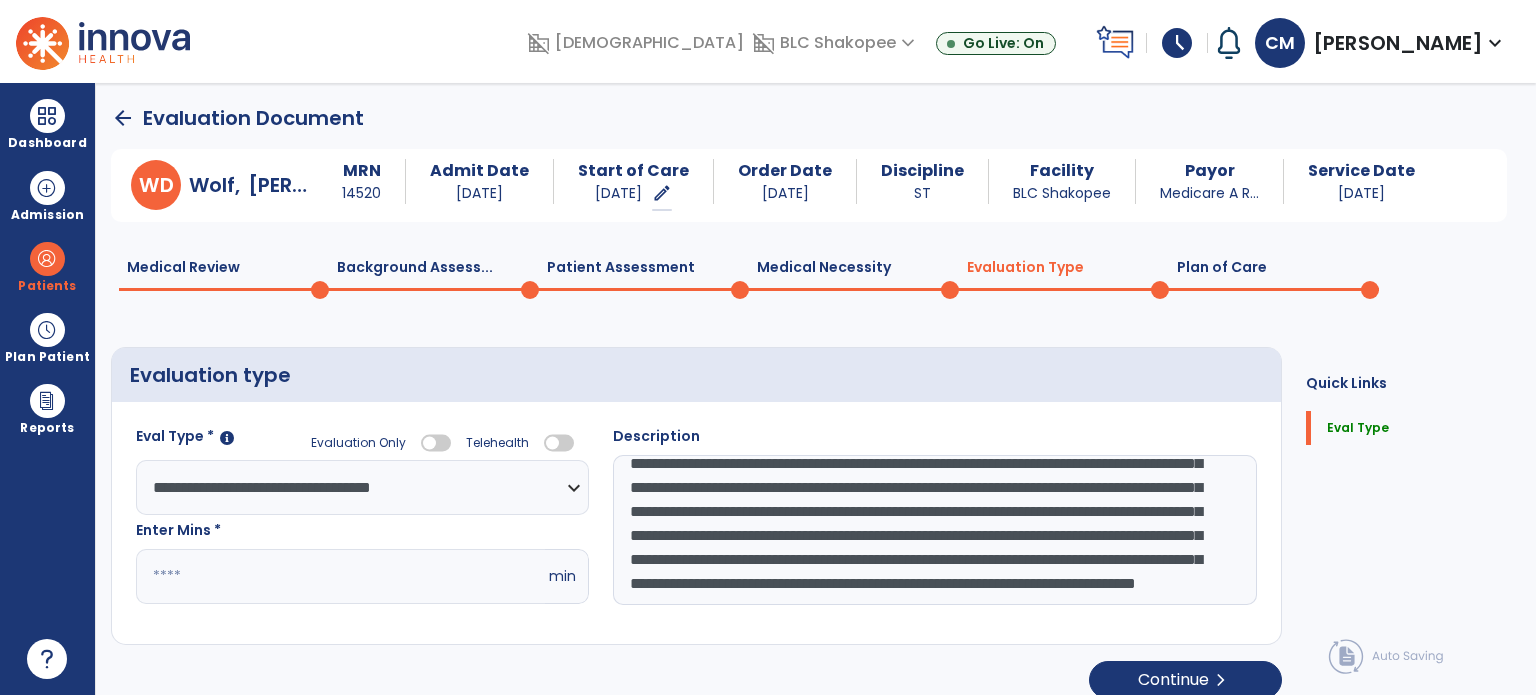 click on "**********" 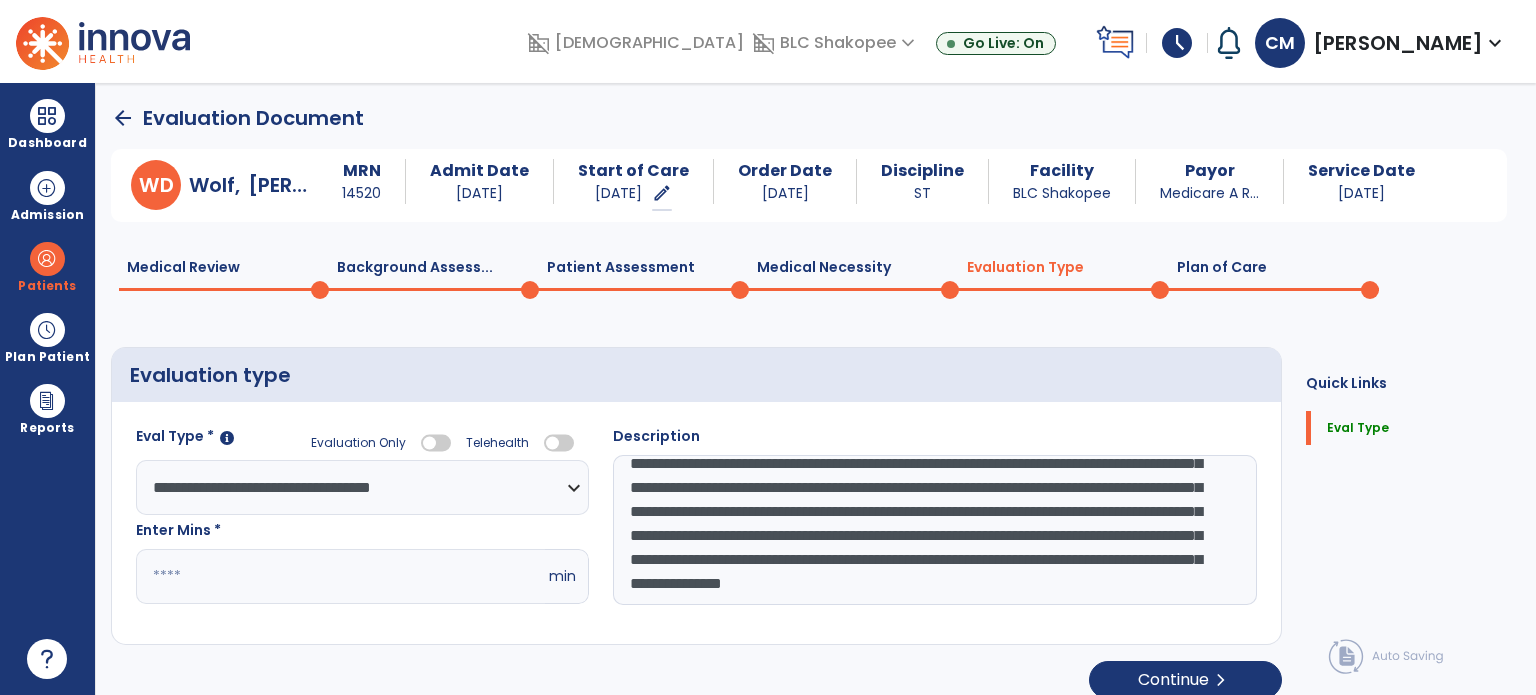click on "**********" 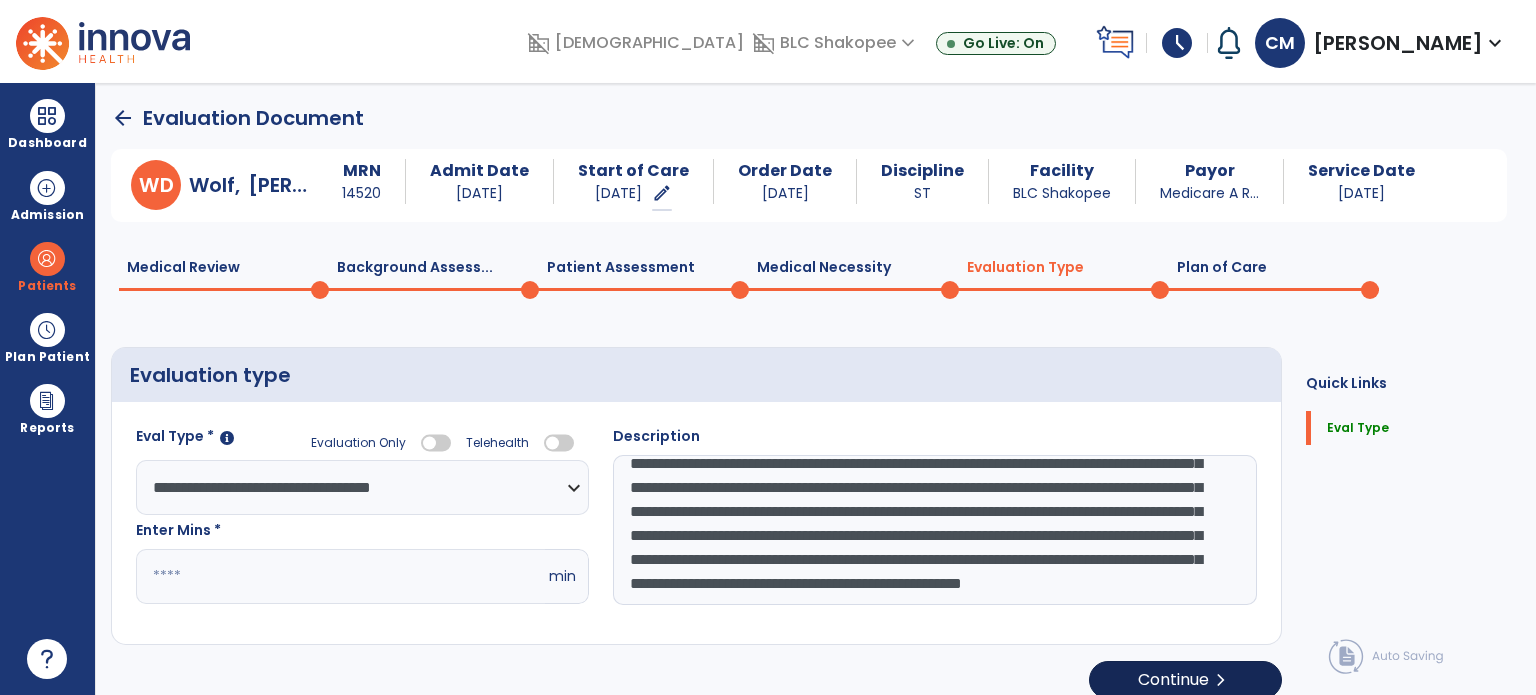 type on "**********" 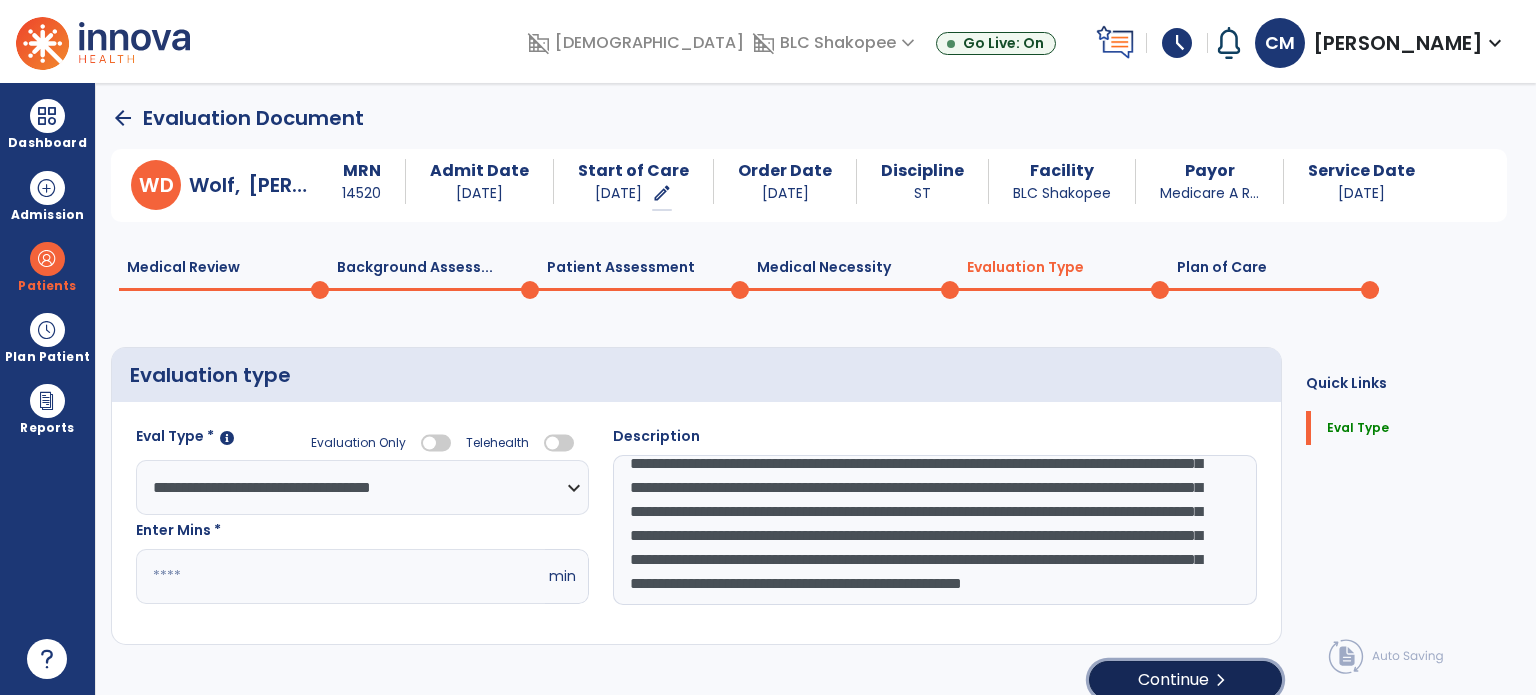 click on "Continue  chevron_right" 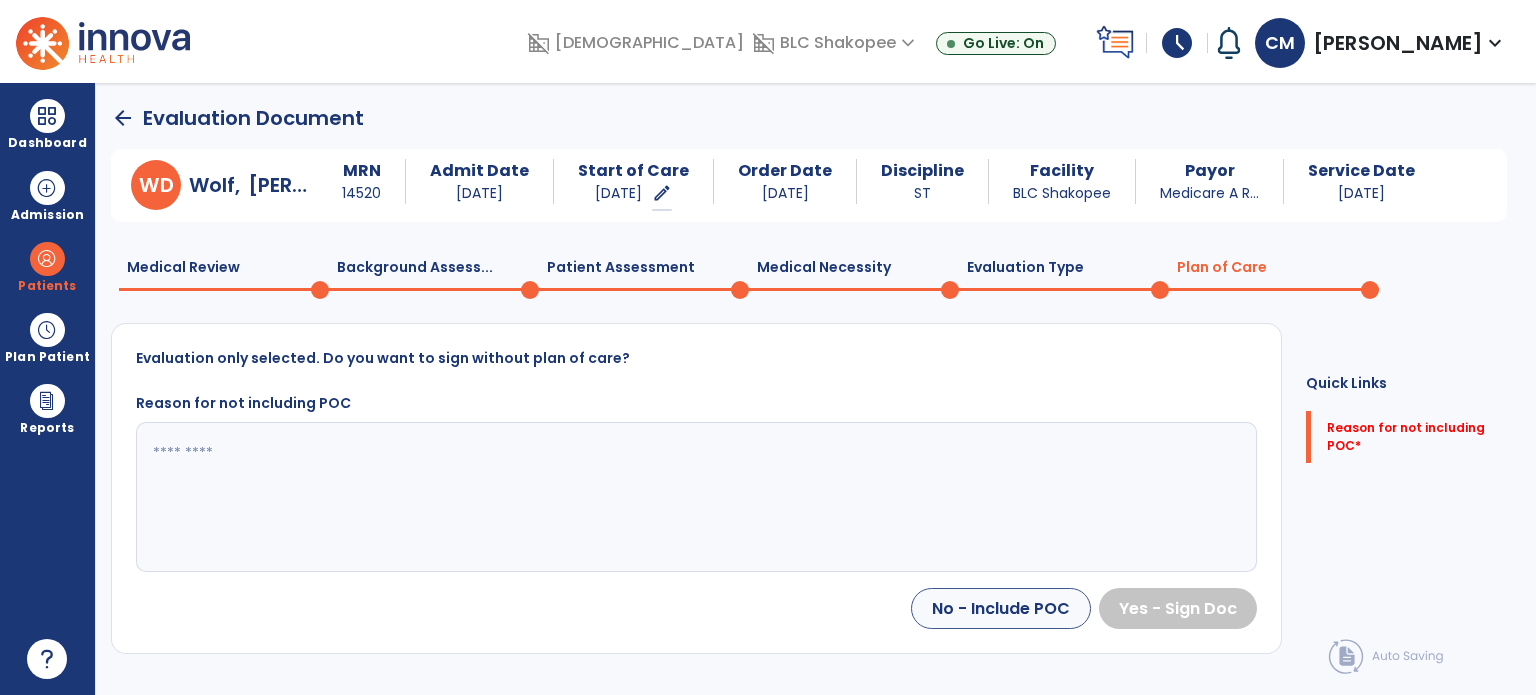 click 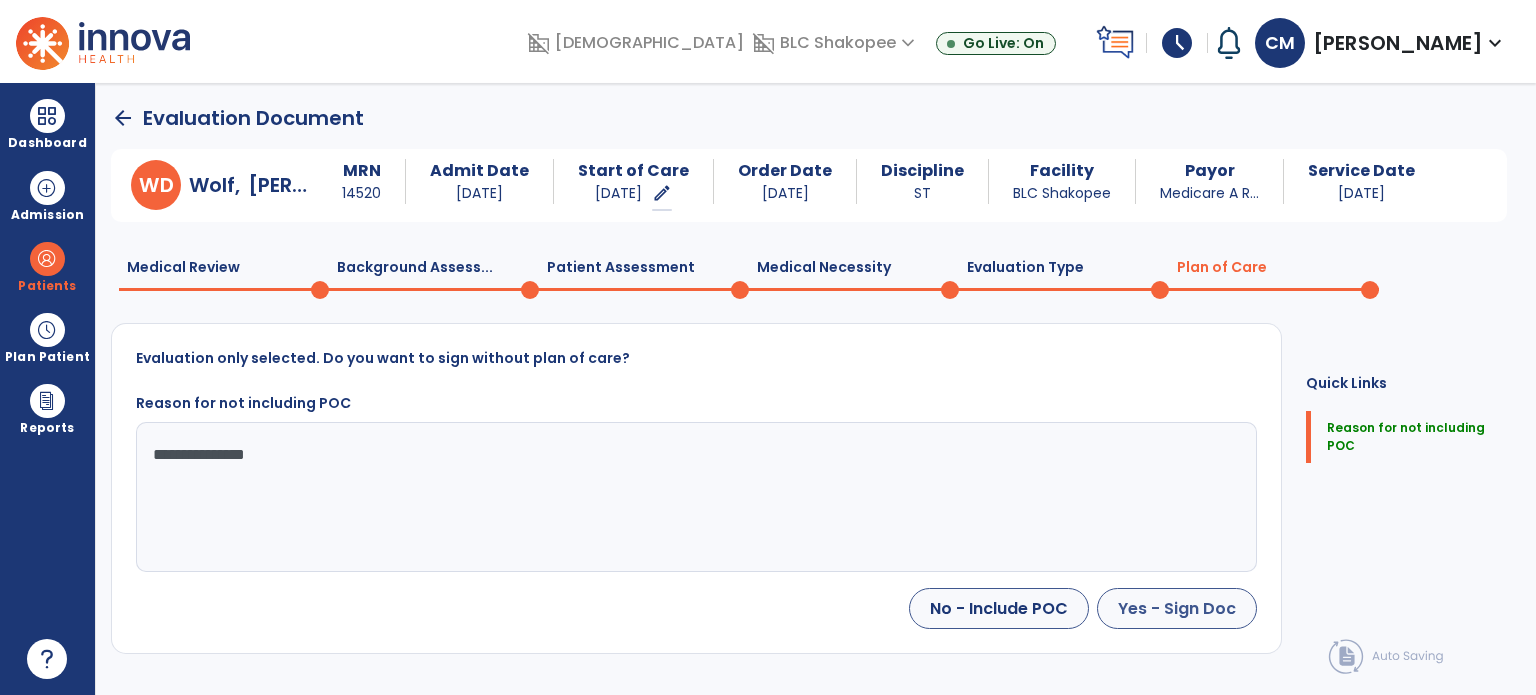 type on "**********" 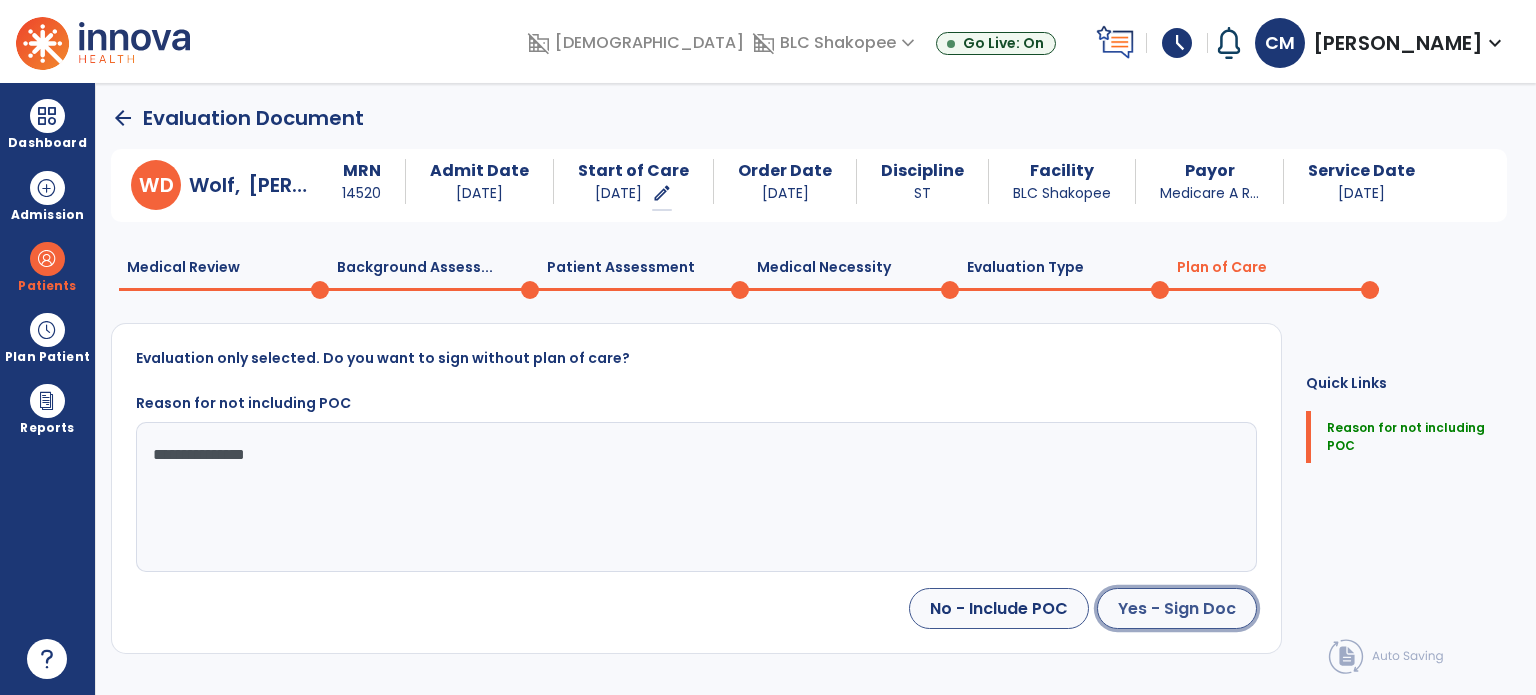 click on "Yes - Sign Doc" 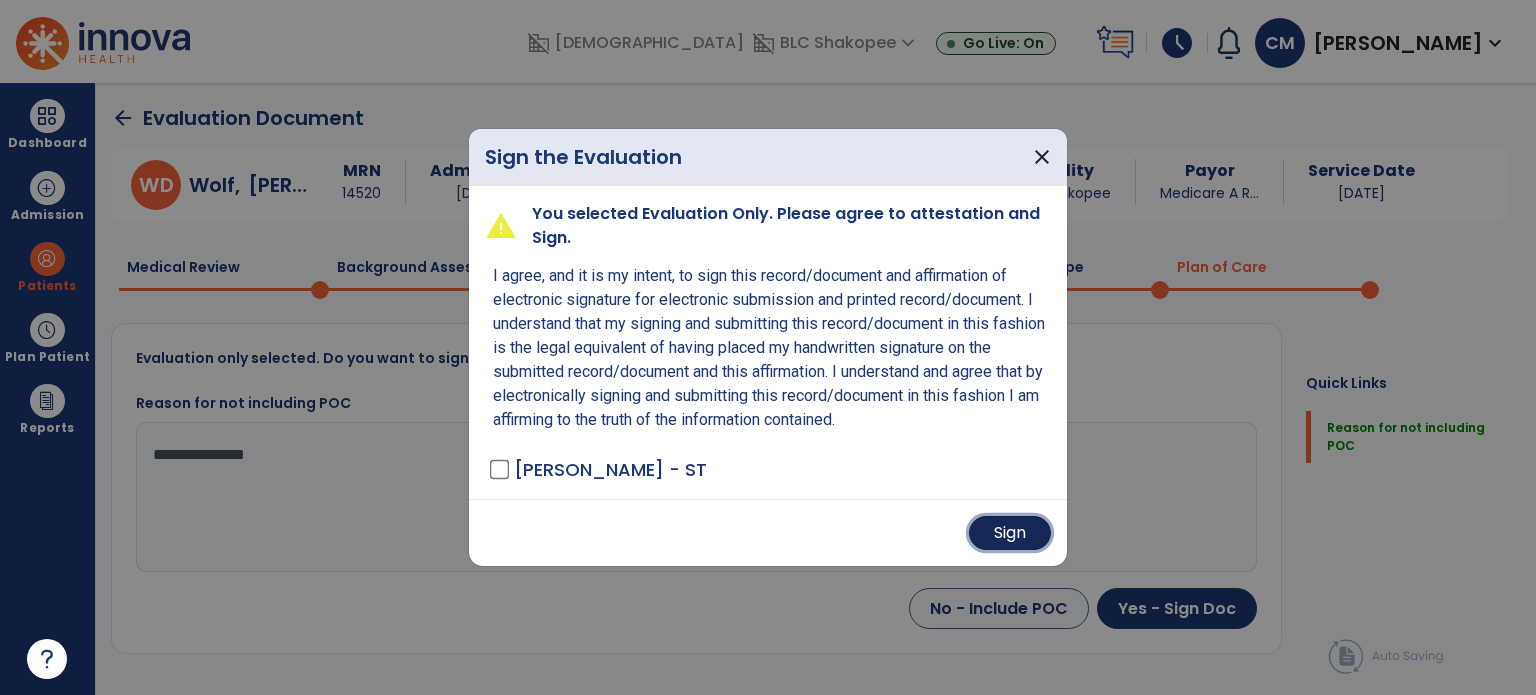 click on "Sign" at bounding box center (1010, 533) 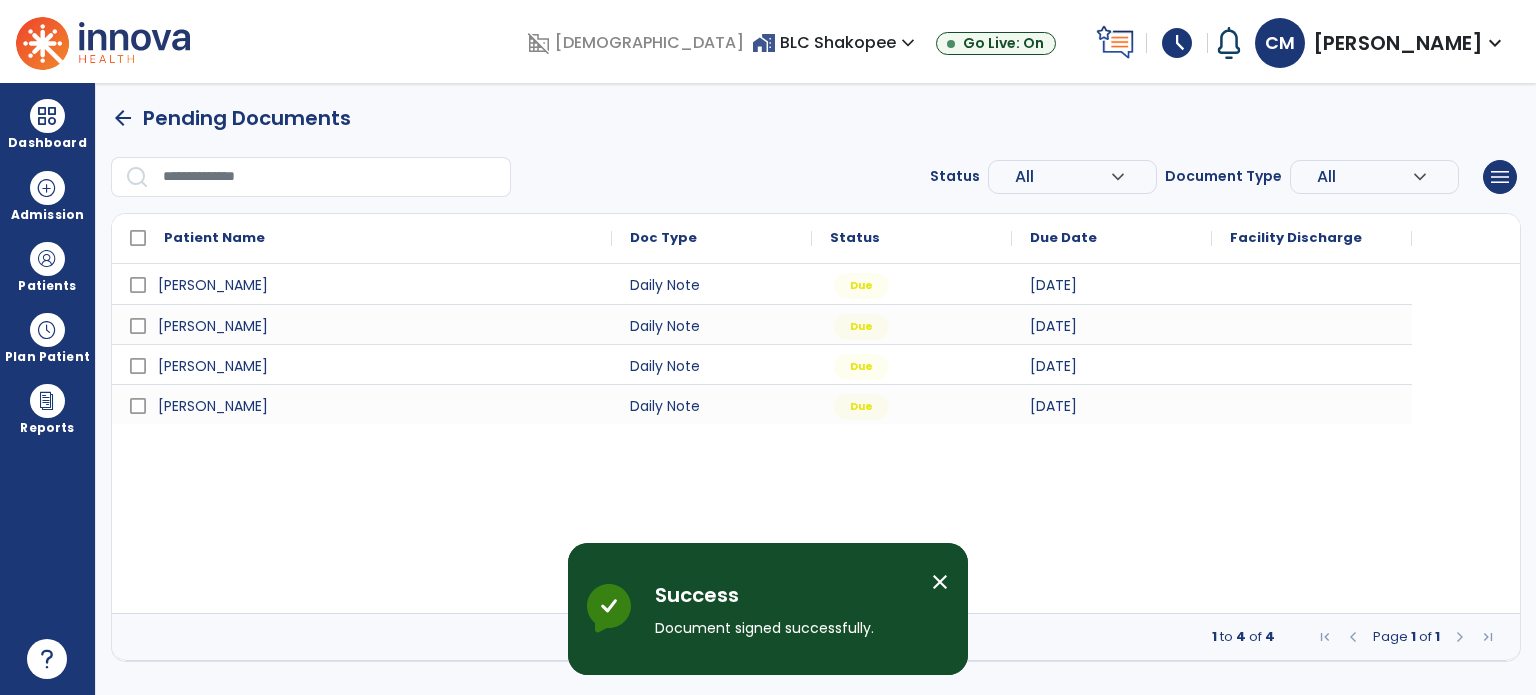 scroll, scrollTop: 0, scrollLeft: 0, axis: both 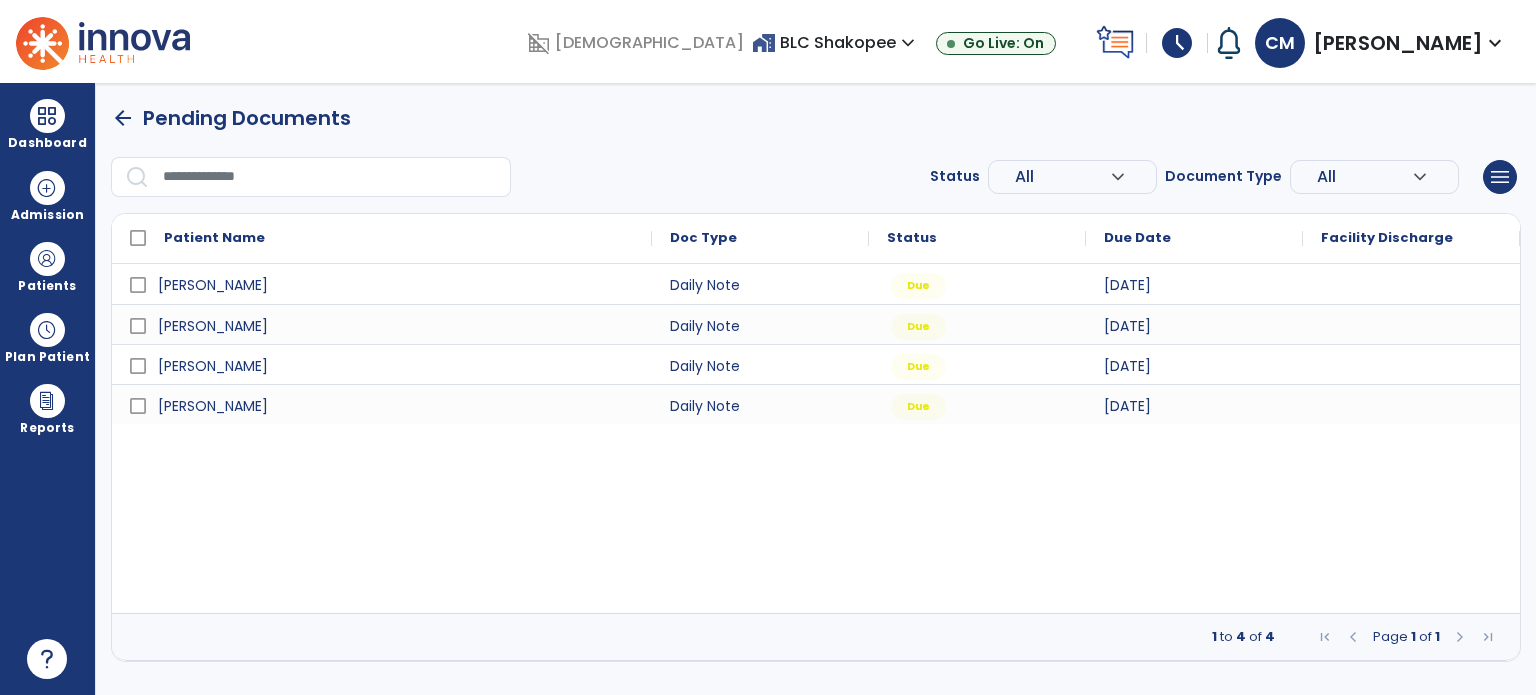 click on "arrow_back" at bounding box center [123, 118] 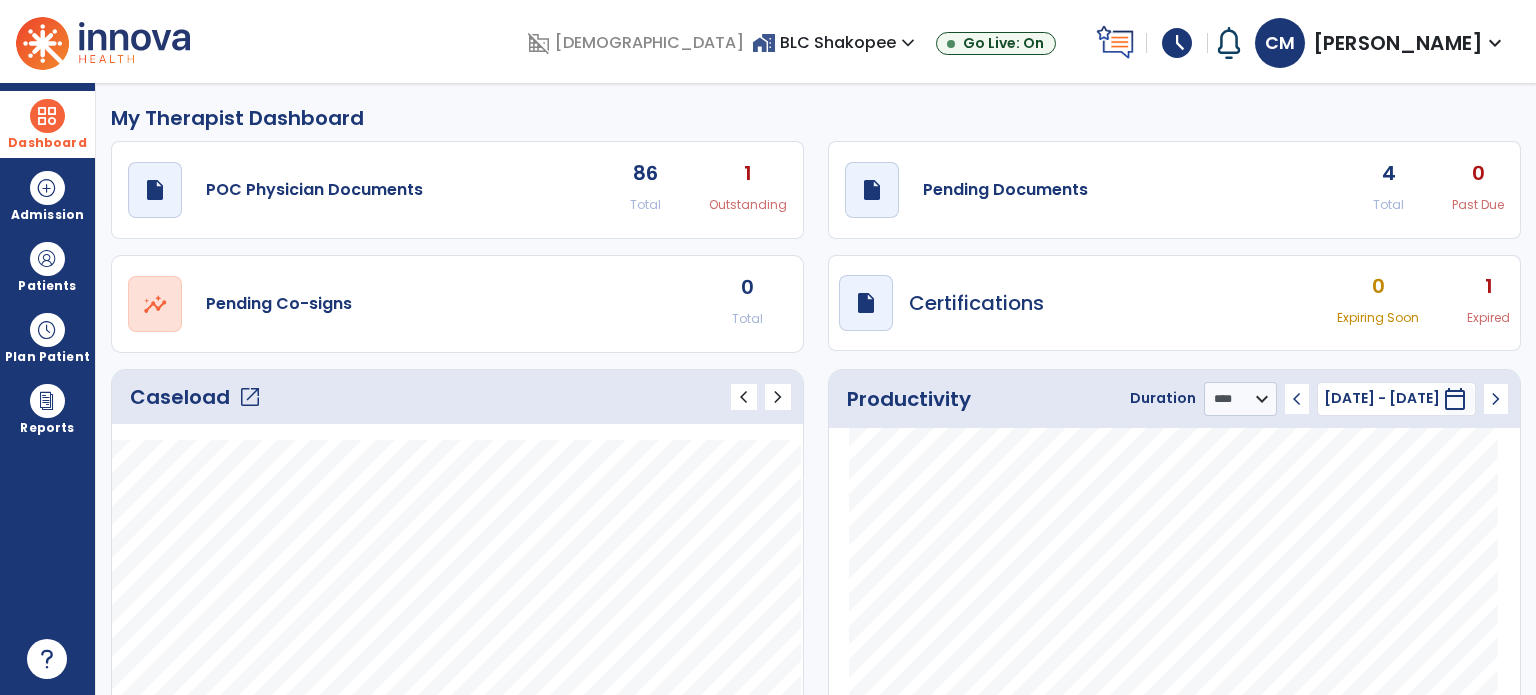 click on "Dashboard" at bounding box center [47, 124] 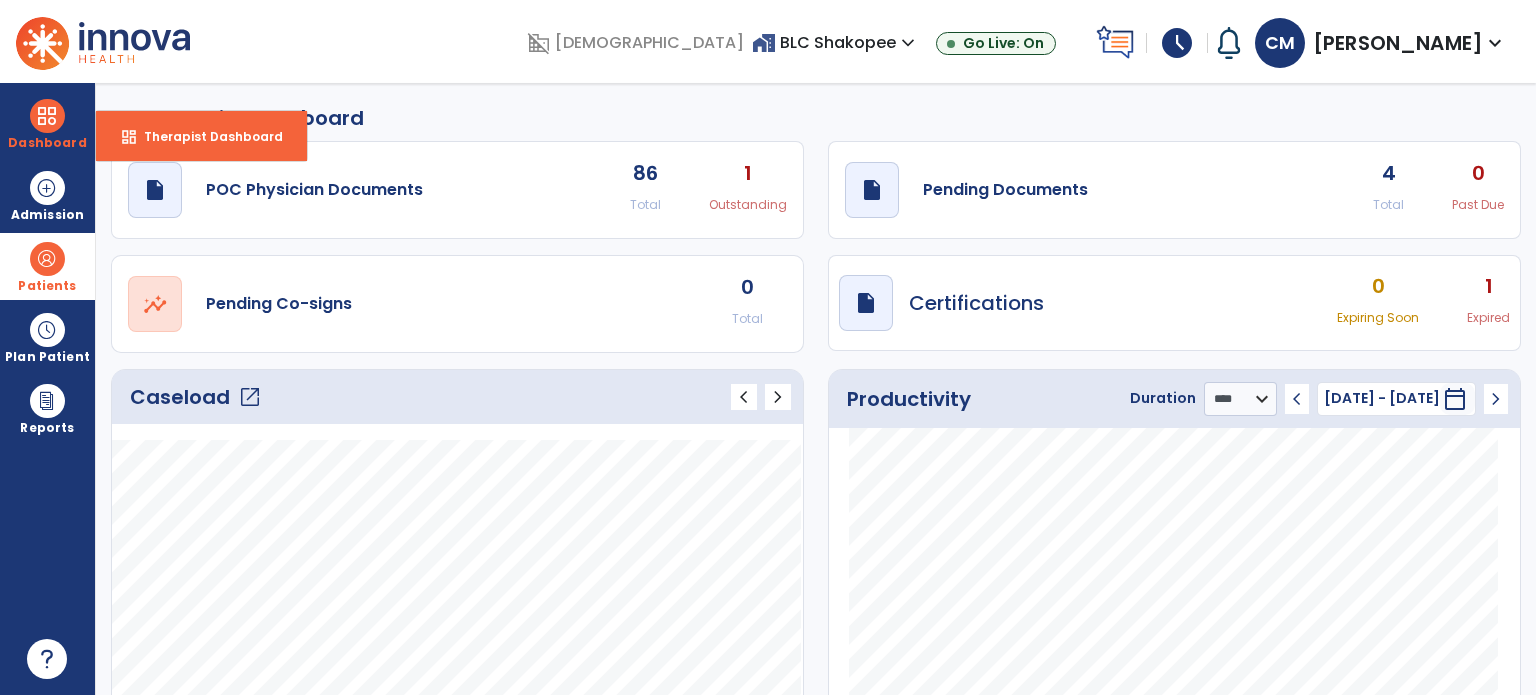 click at bounding box center (47, 259) 